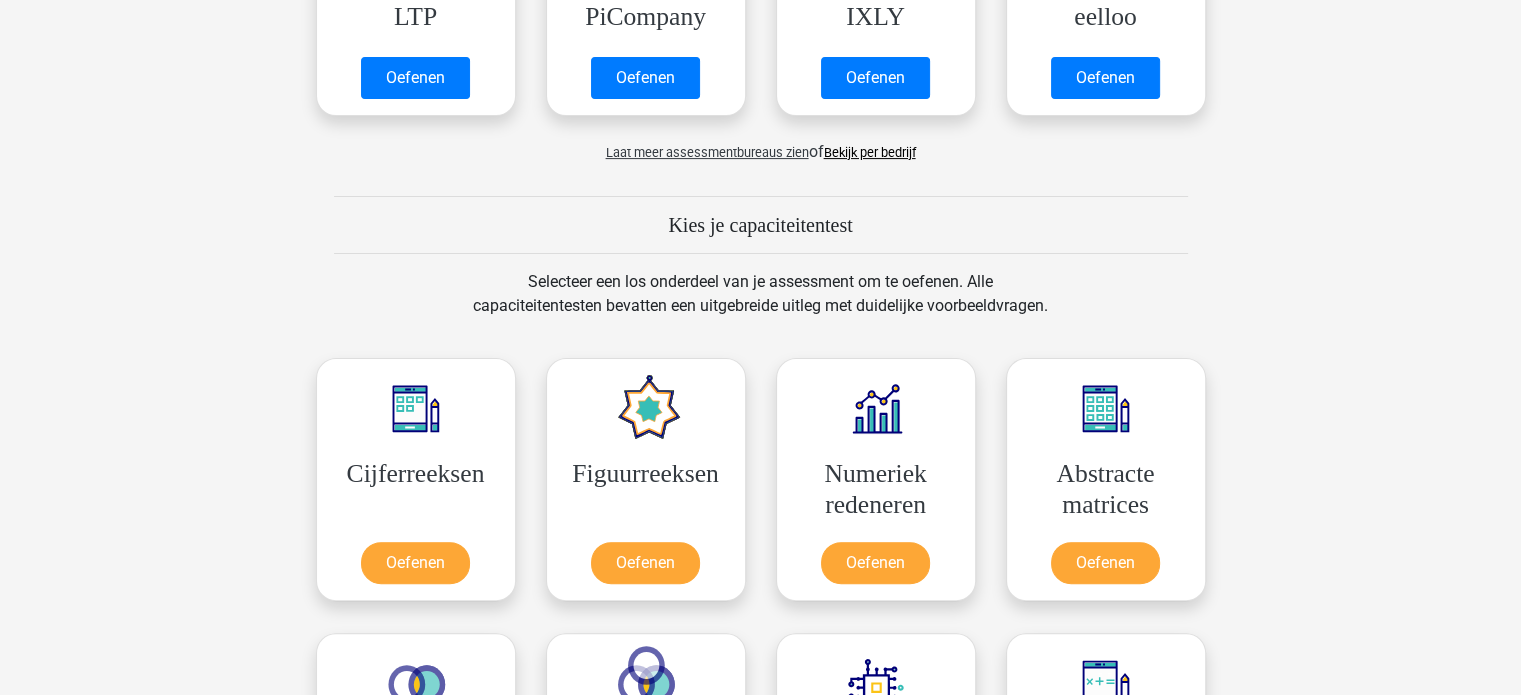 scroll, scrollTop: 582, scrollLeft: 0, axis: vertical 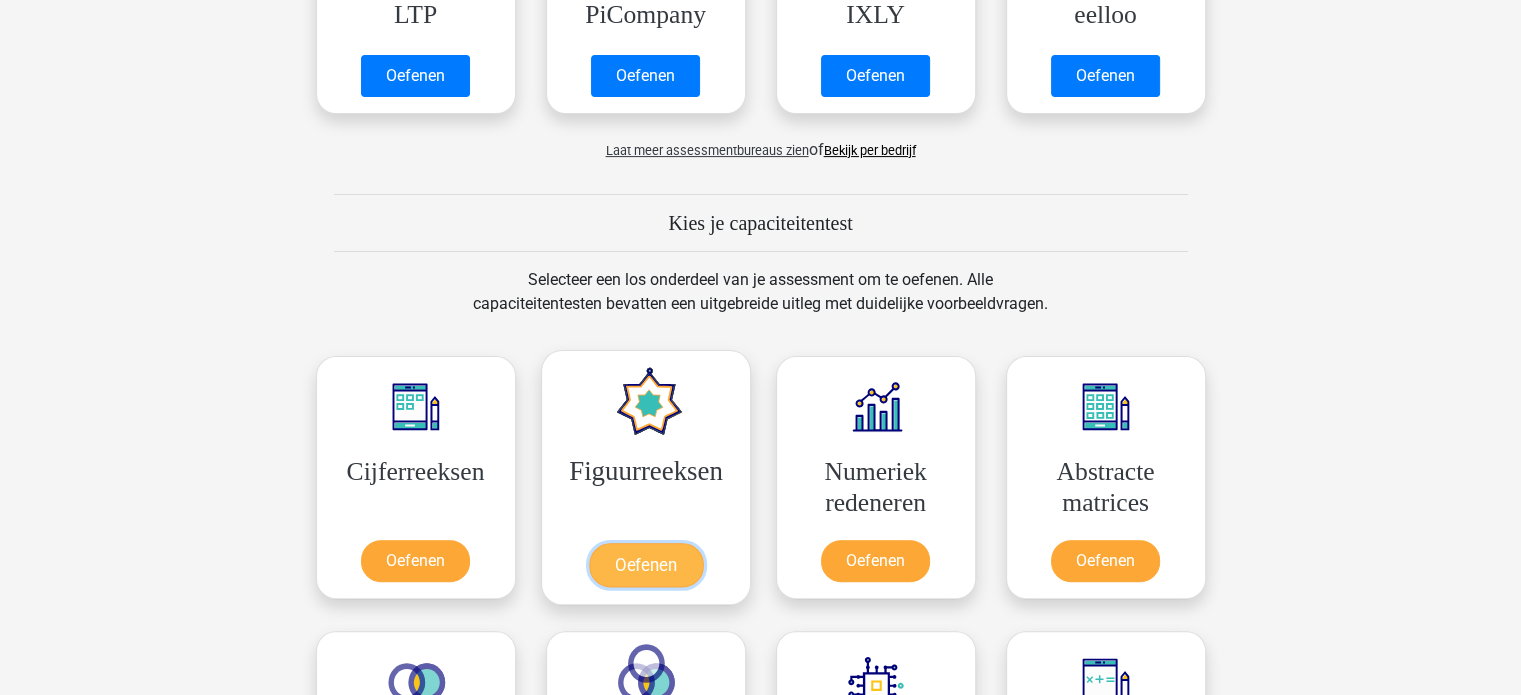 click on "Oefenen" at bounding box center [645, 565] 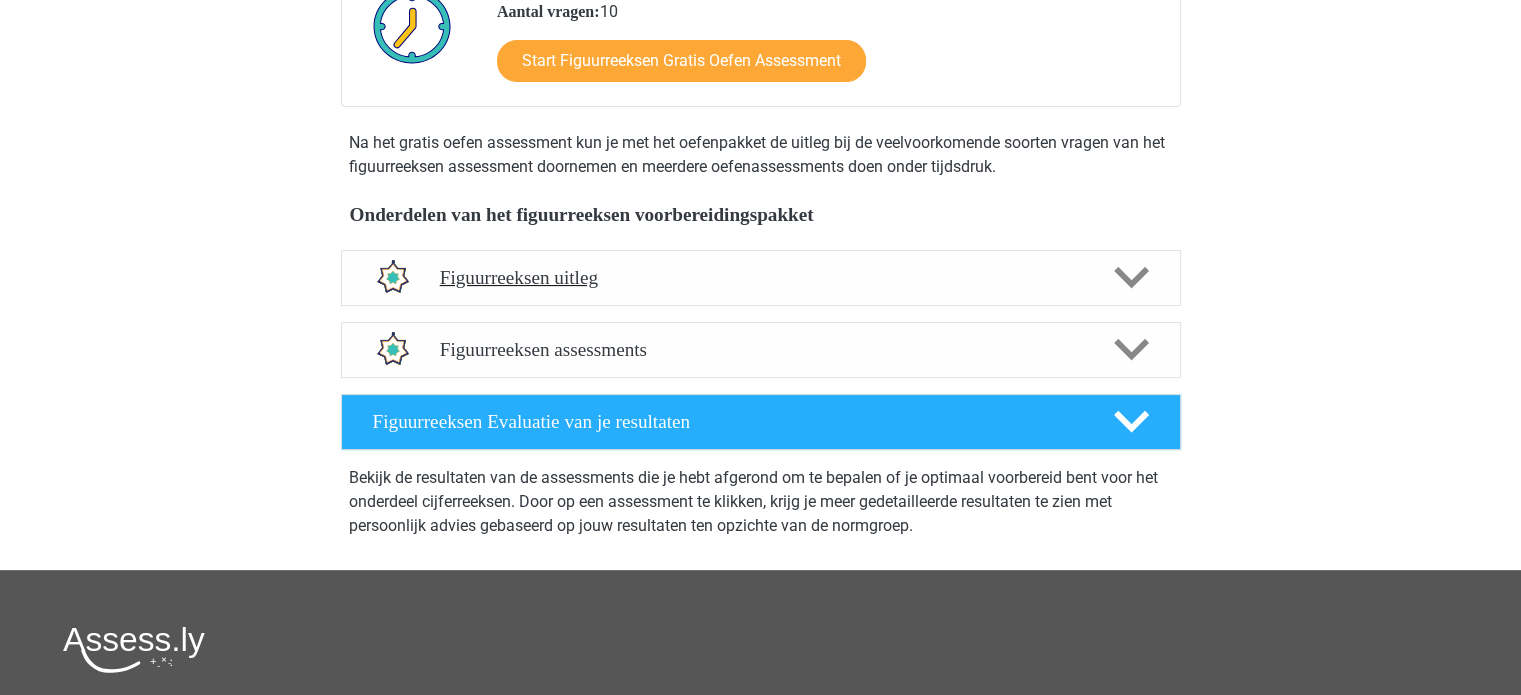 click on "Figuurreeksen uitleg" at bounding box center [761, 277] 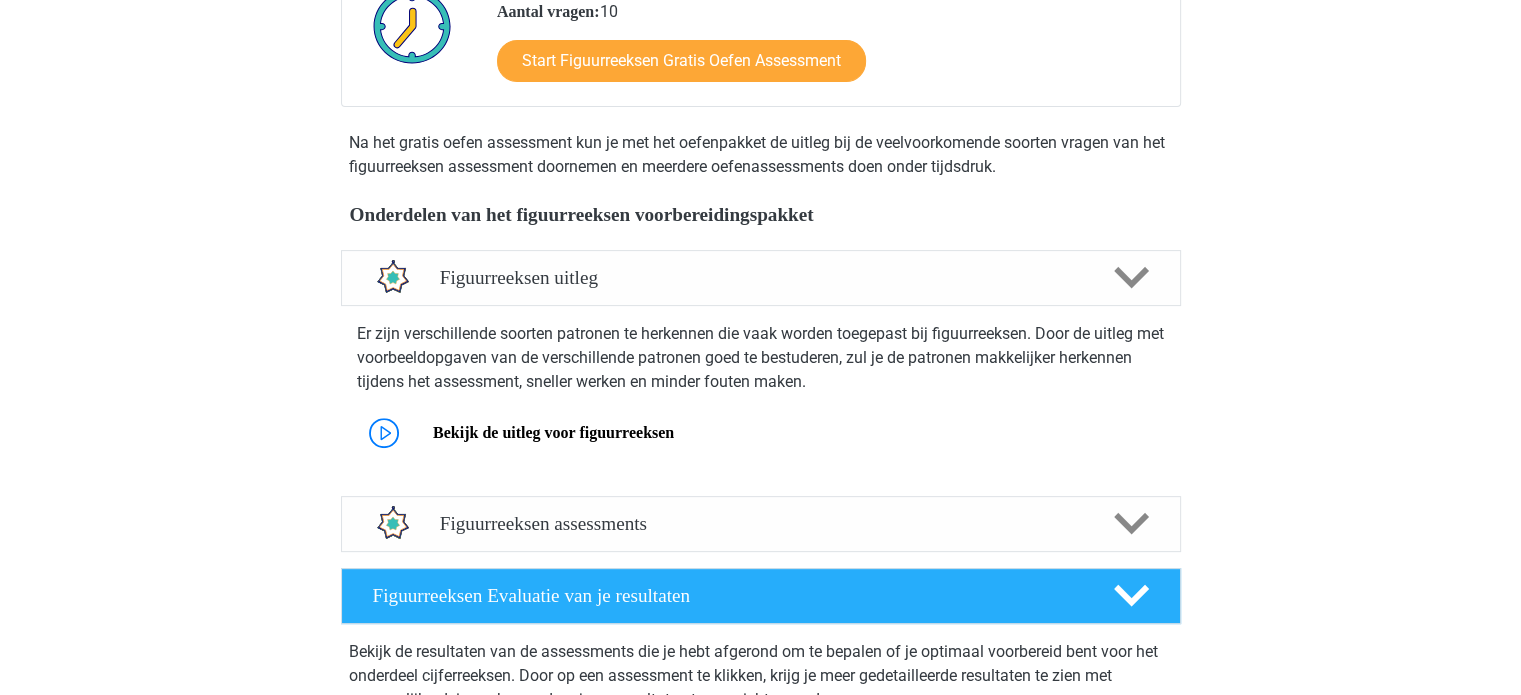 click on "Figuurreeksen assessments
We raden aan om minimaal 3 oefensets te doen met tijdsdruk. Aan het einde van elke oefenset geven we aan hoe je score zich verhoudt tot de normgroep en of je sneller of juist preciezer moet werken om een zo hoog mogelijke score op je assessment te halen. Op deze manier weet je precies wanneer jij optimaal voorbereid bent." at bounding box center (761, 524) 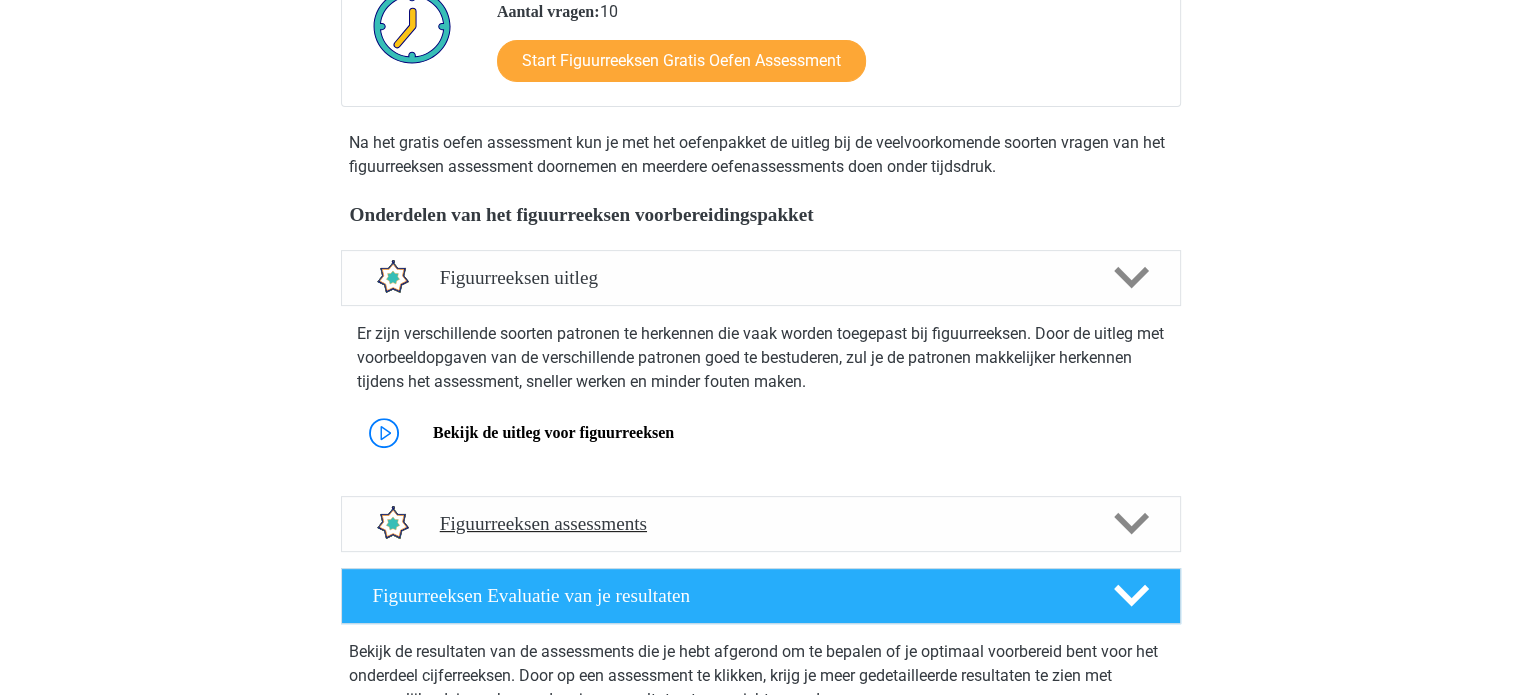 click on "Figuurreeksen assessments" at bounding box center [761, 523] 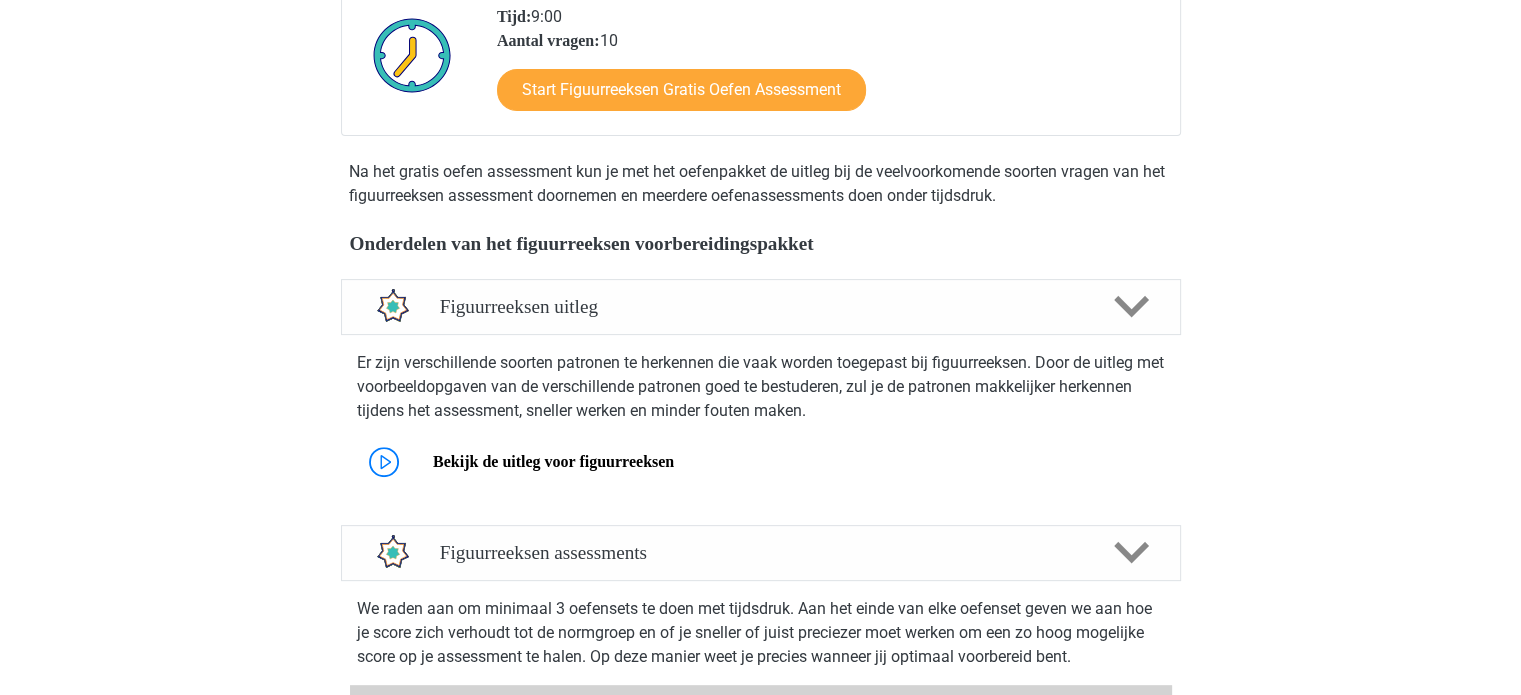 scroll, scrollTop: 524, scrollLeft: 0, axis: vertical 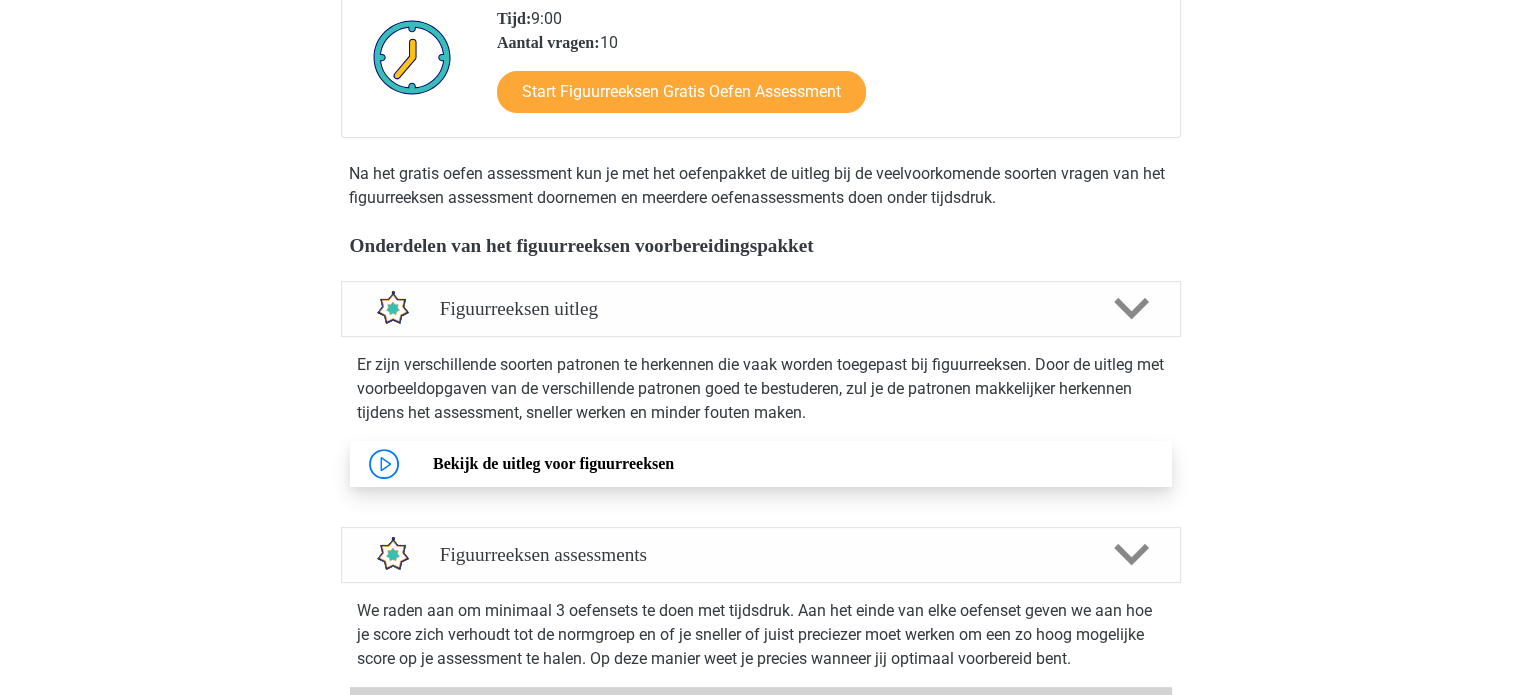 click on "Bekijk de uitleg voor
figuurreeksen" at bounding box center (553, 463) 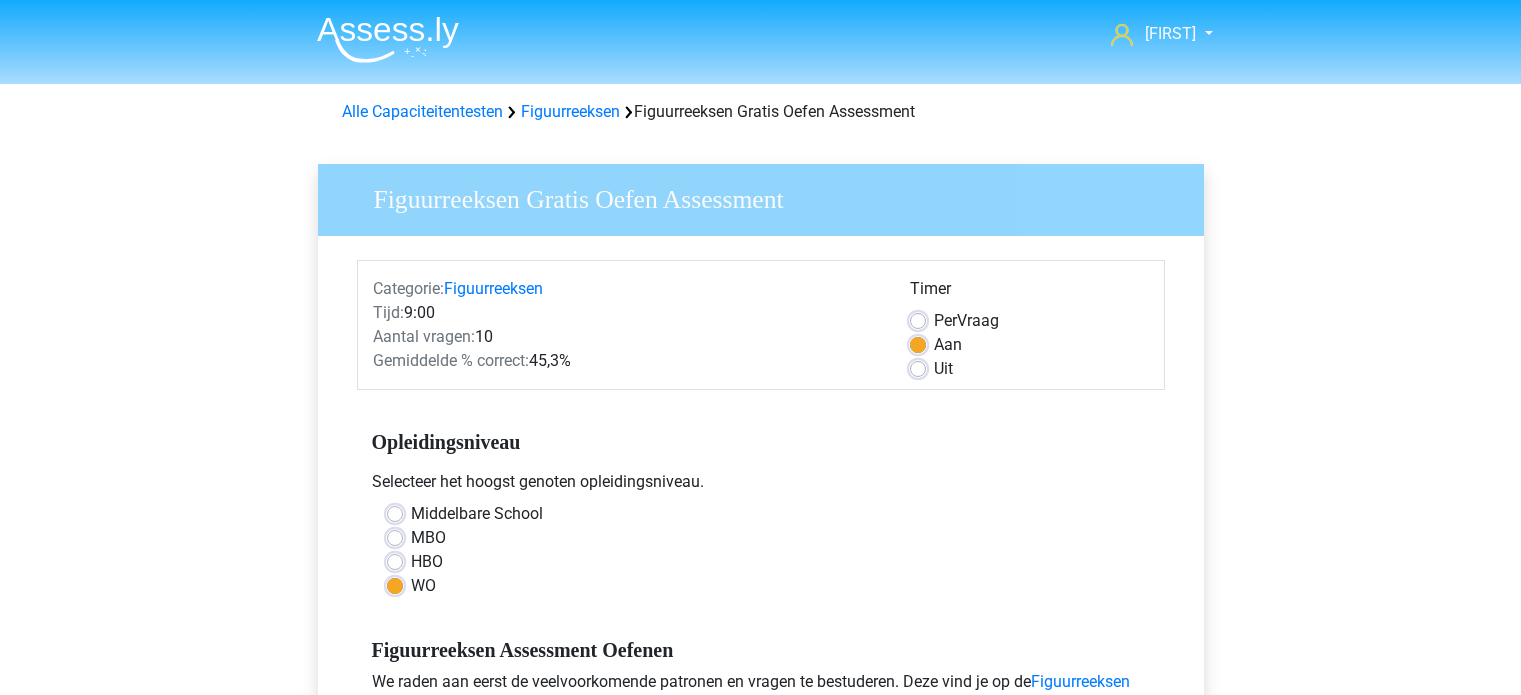 scroll, scrollTop: 0, scrollLeft: 0, axis: both 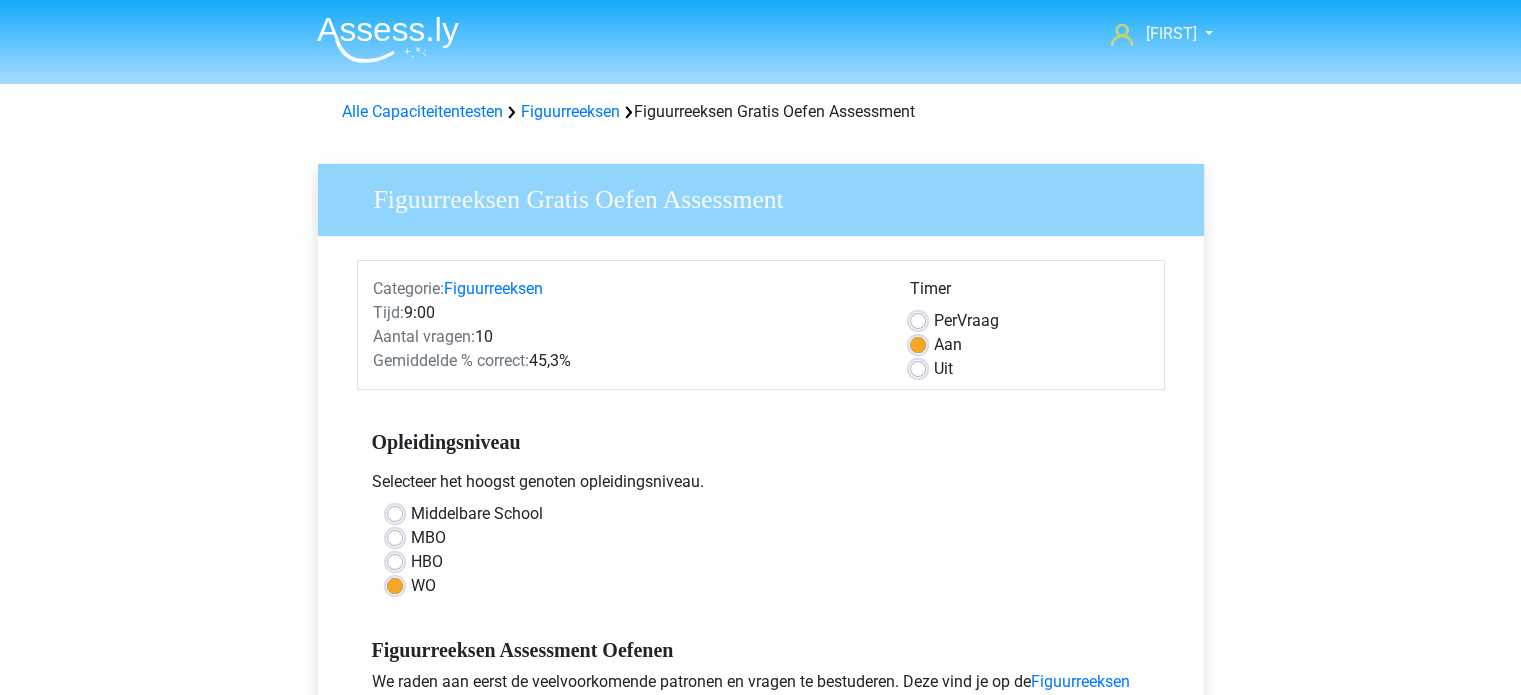 click on "Gemiddelde % correct:
45,3%" at bounding box center (626, 361) 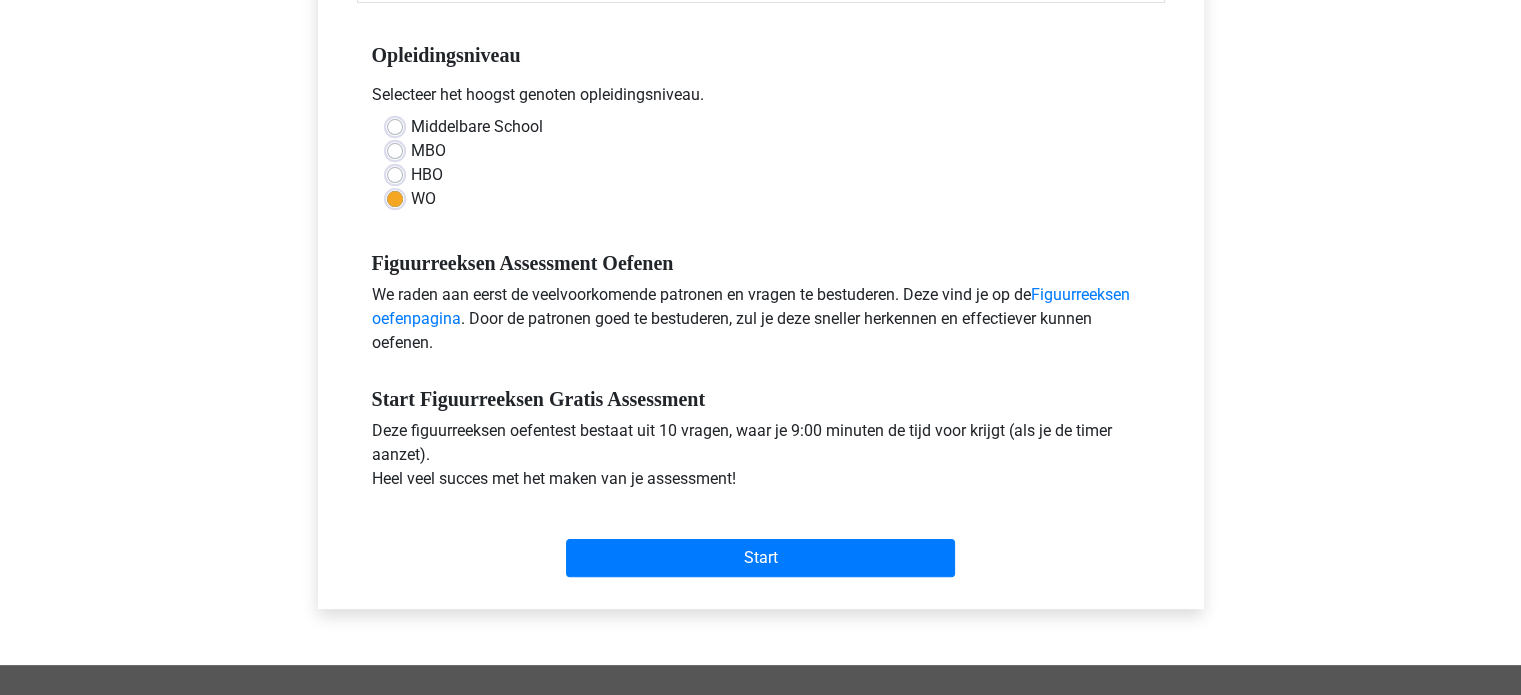 scroll, scrollTop: 652, scrollLeft: 0, axis: vertical 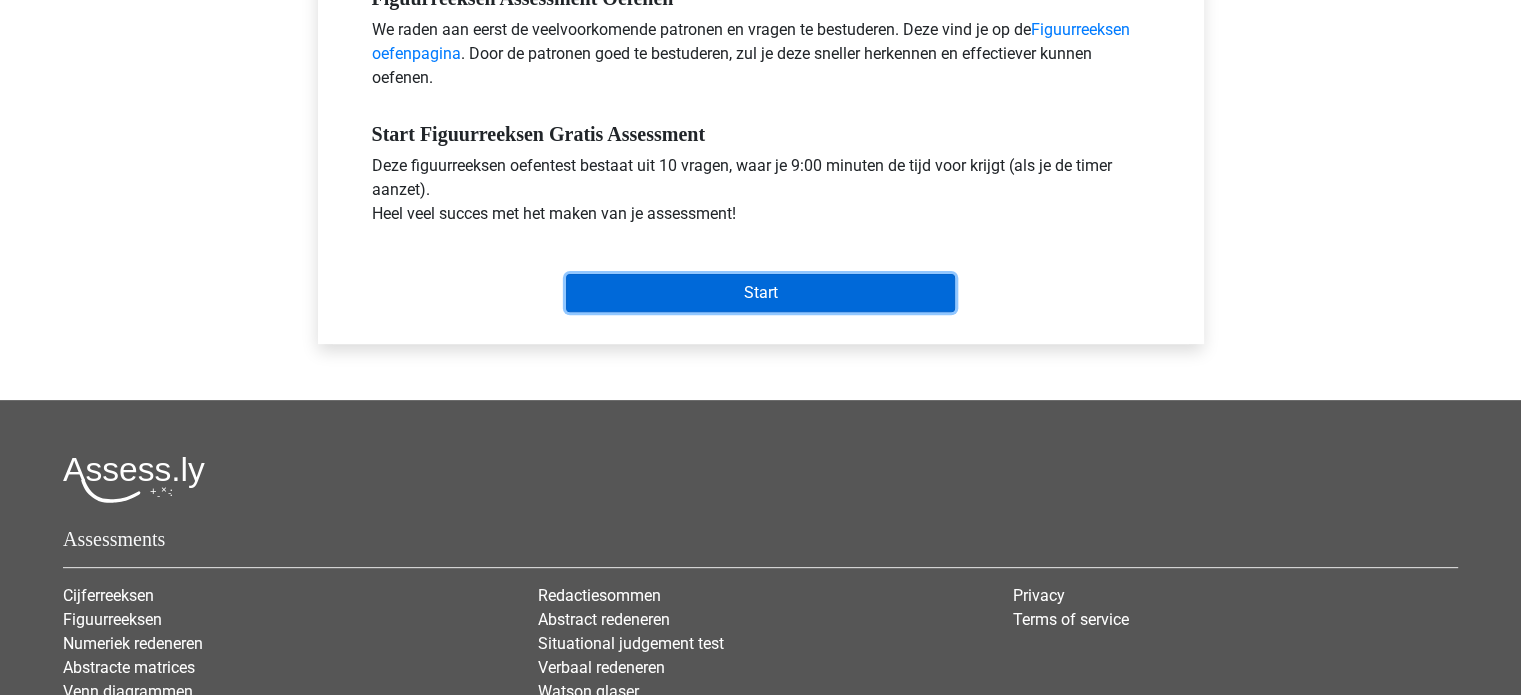 click on "Start" at bounding box center [760, 293] 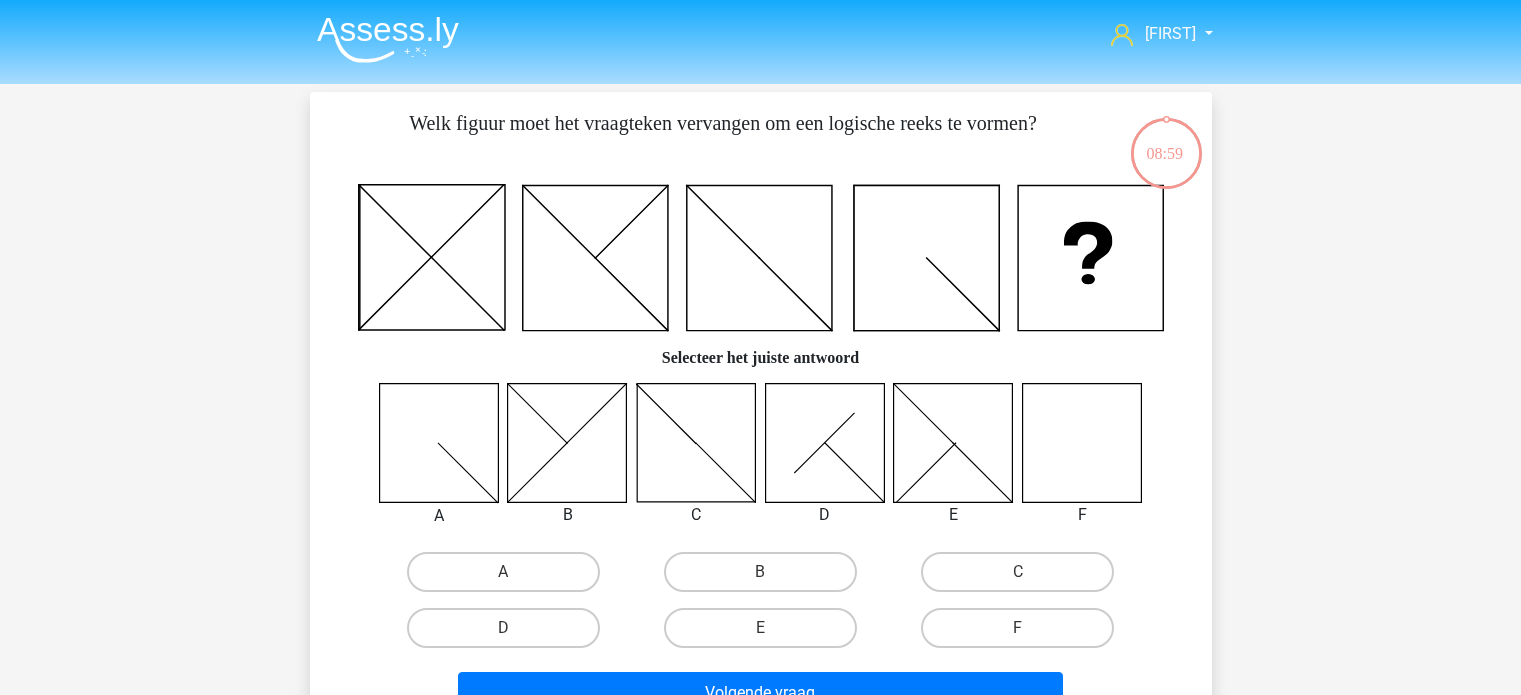 scroll, scrollTop: 0, scrollLeft: 0, axis: both 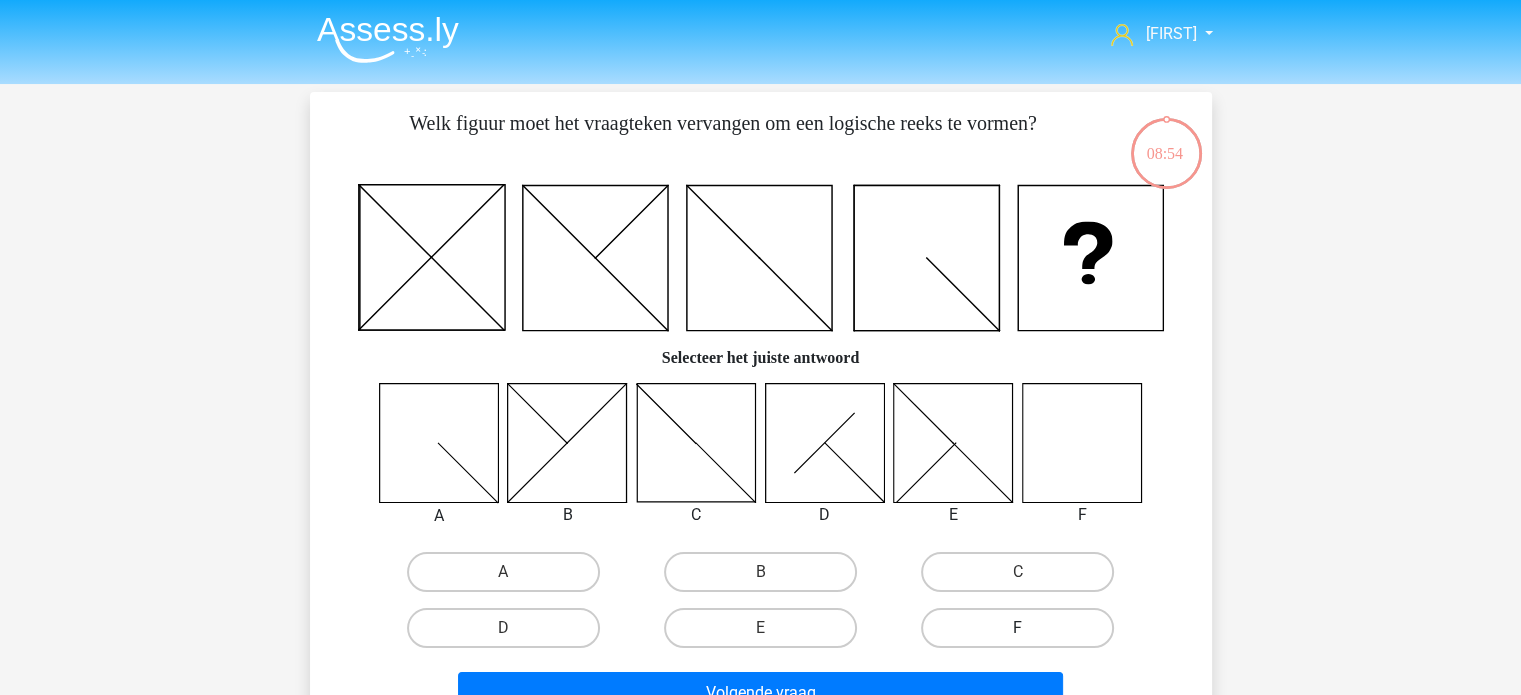 click on "F" at bounding box center [1017, 628] 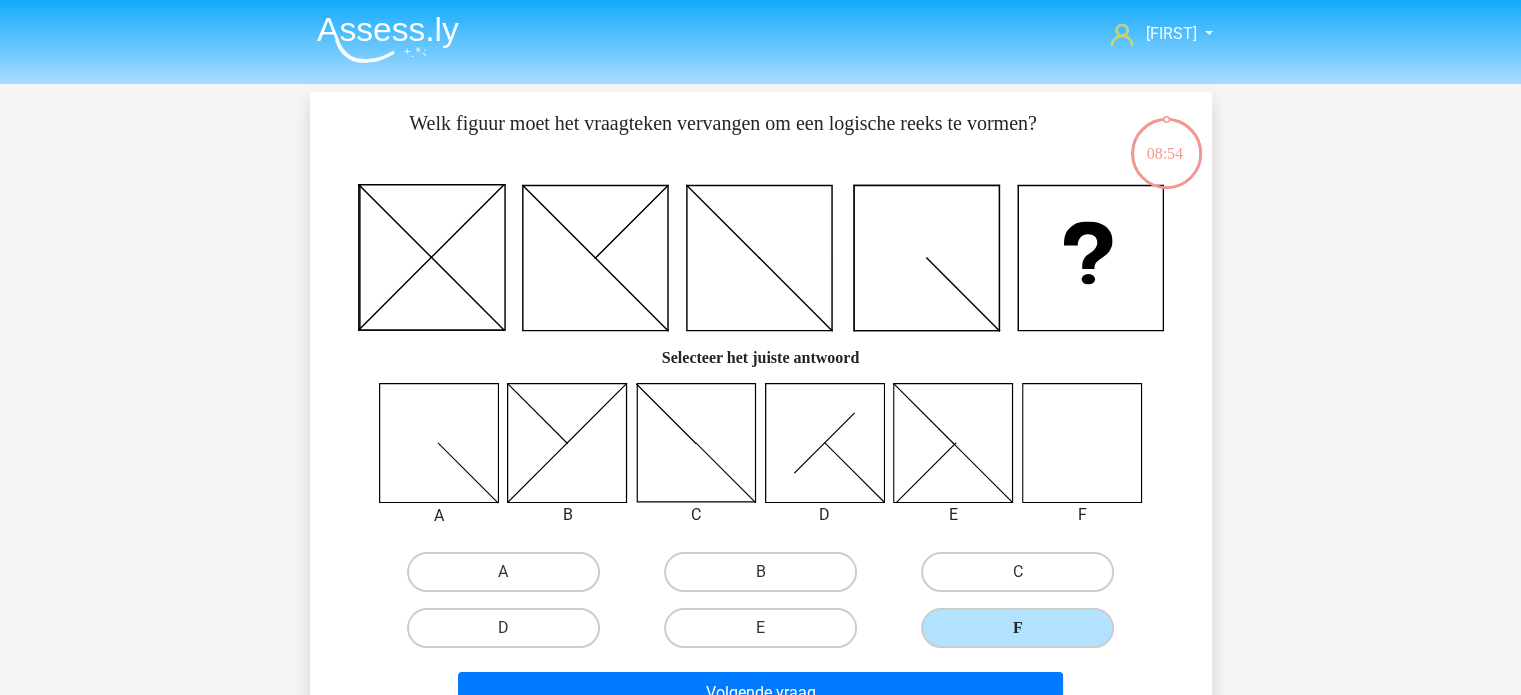 scroll, scrollTop: 187, scrollLeft: 0, axis: vertical 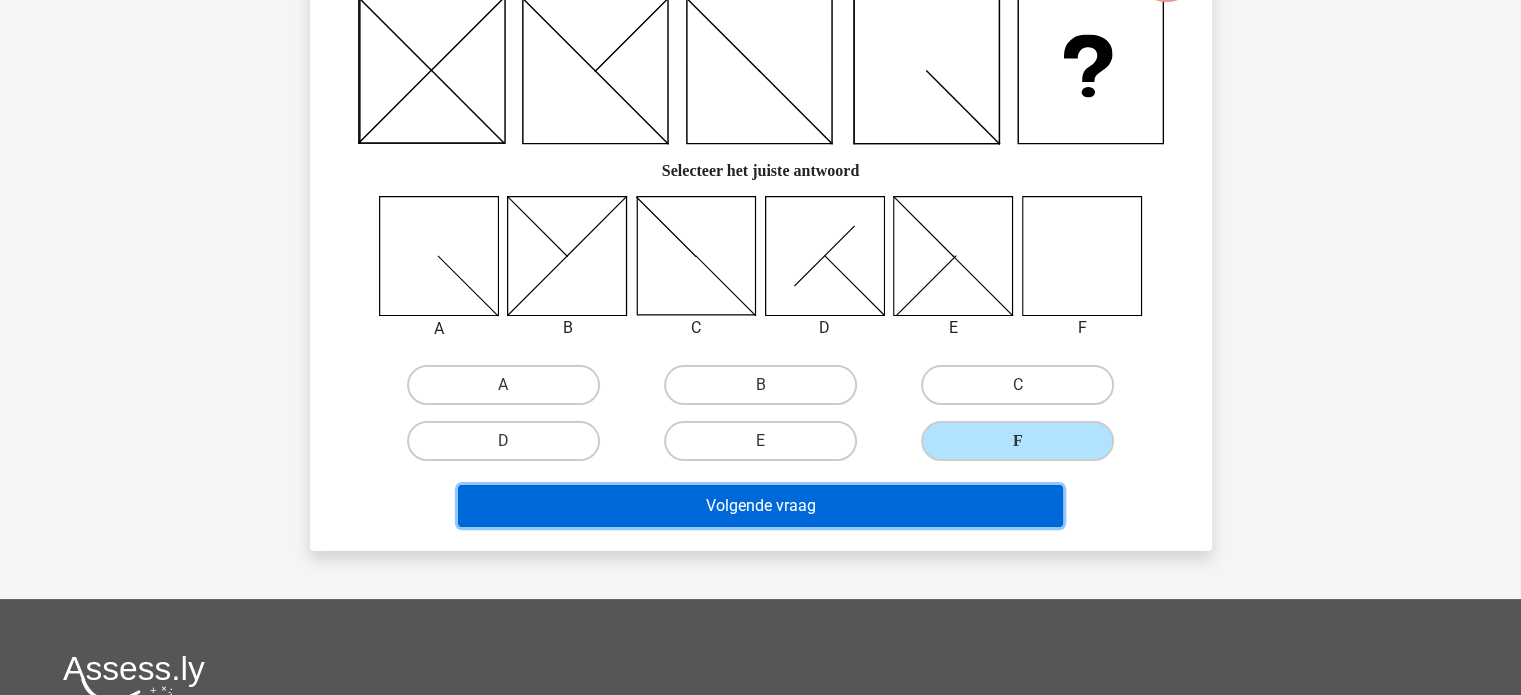 click on "Volgende vraag" at bounding box center (760, 506) 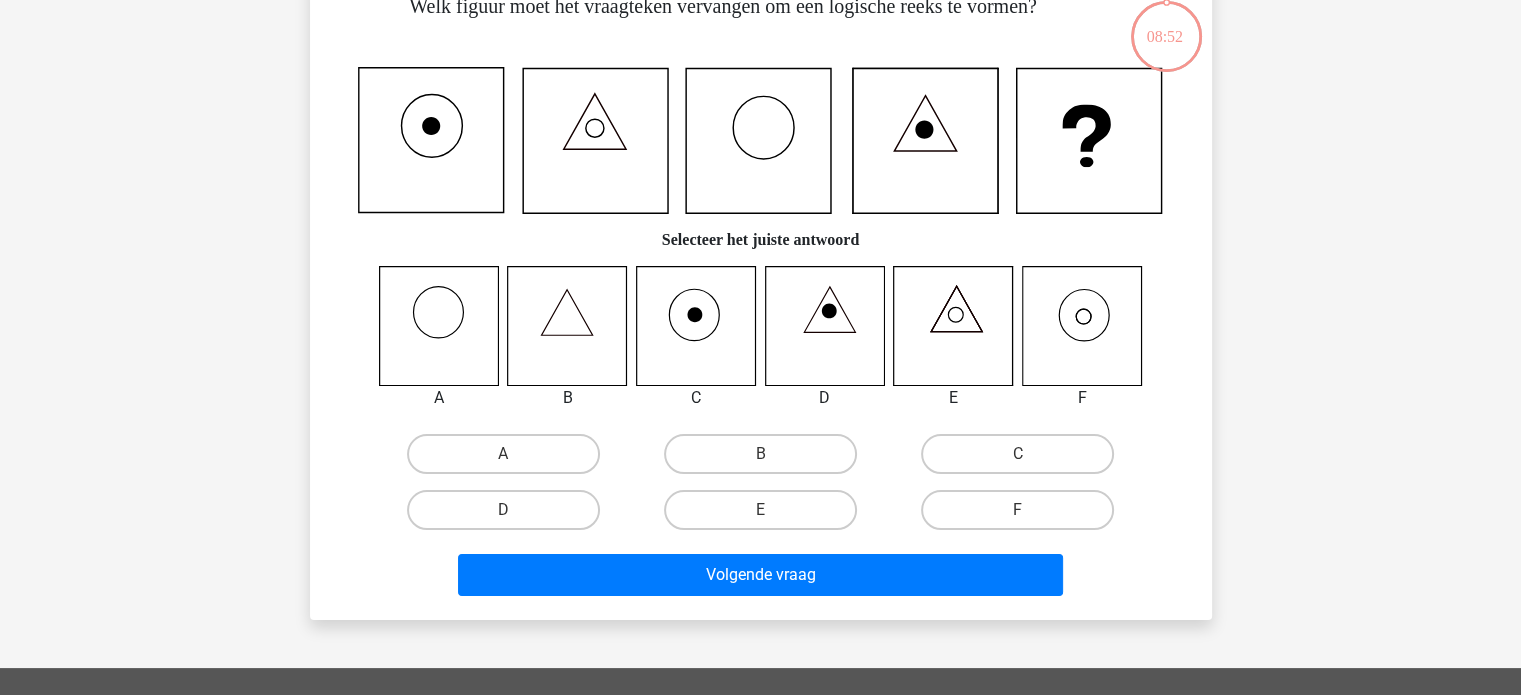 scroll, scrollTop: 92, scrollLeft: 0, axis: vertical 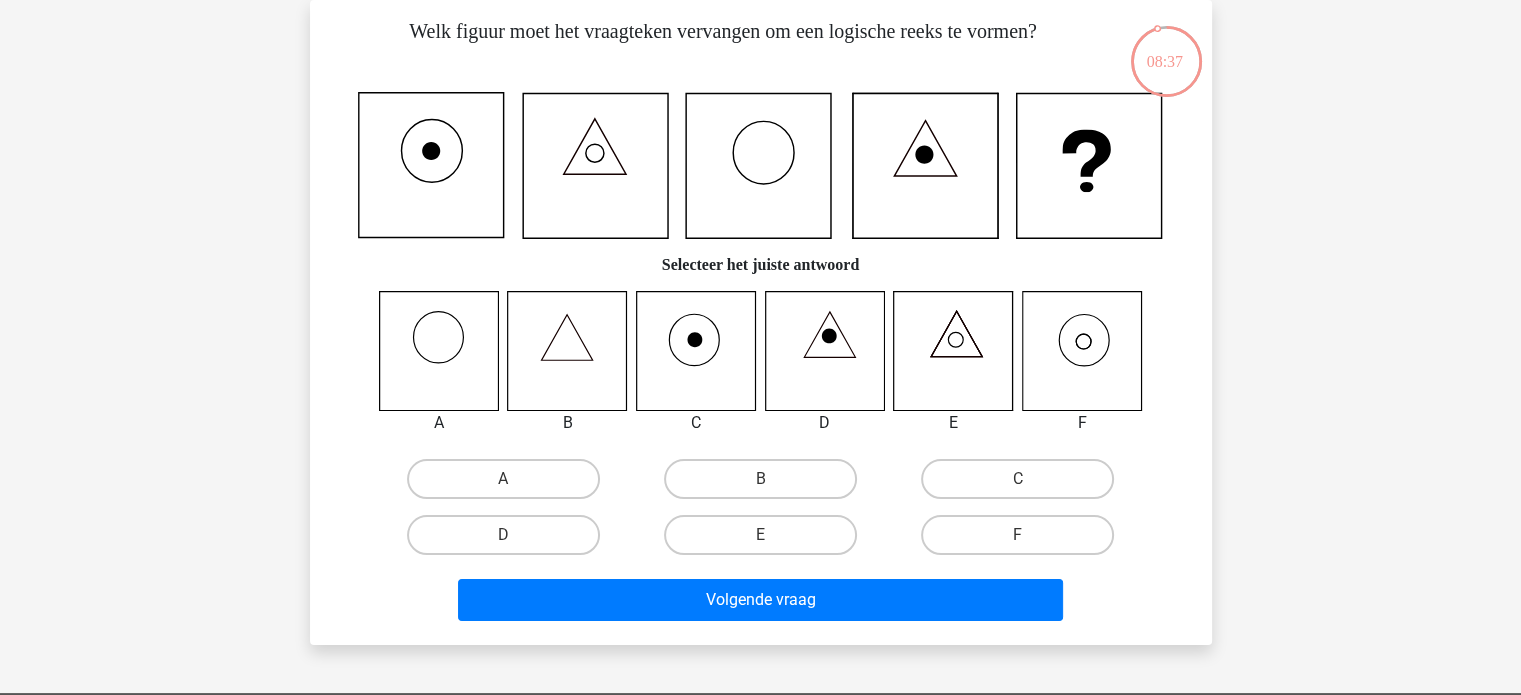 click 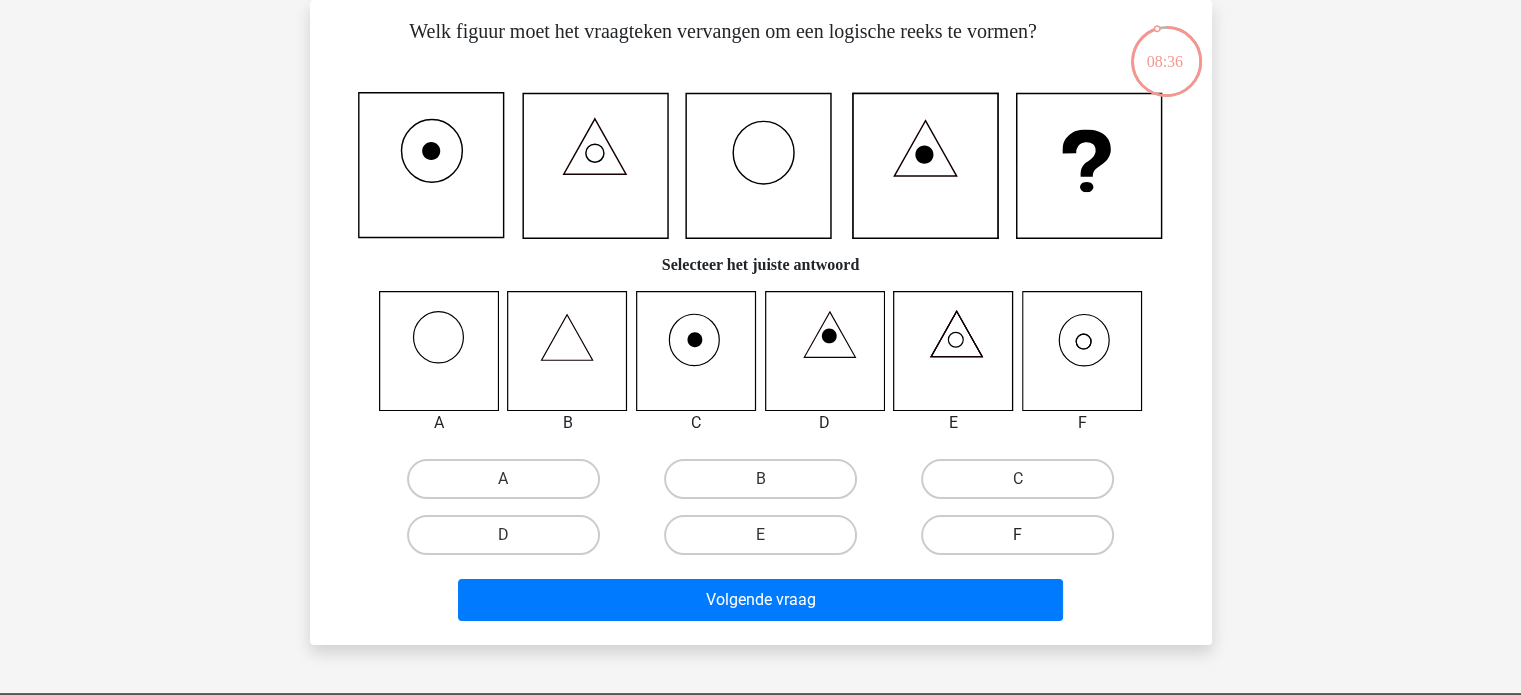click on "F" at bounding box center [1017, 535] 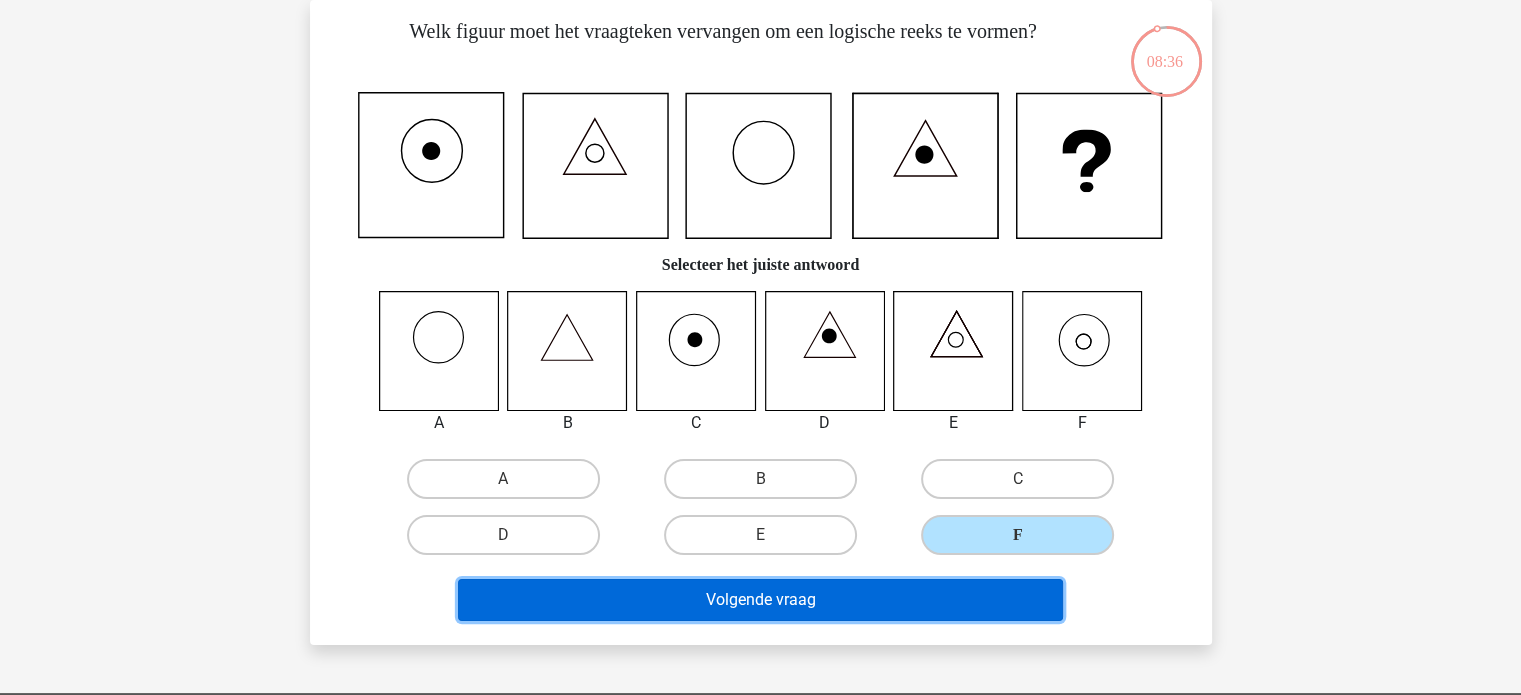 click on "Volgende vraag" at bounding box center [760, 600] 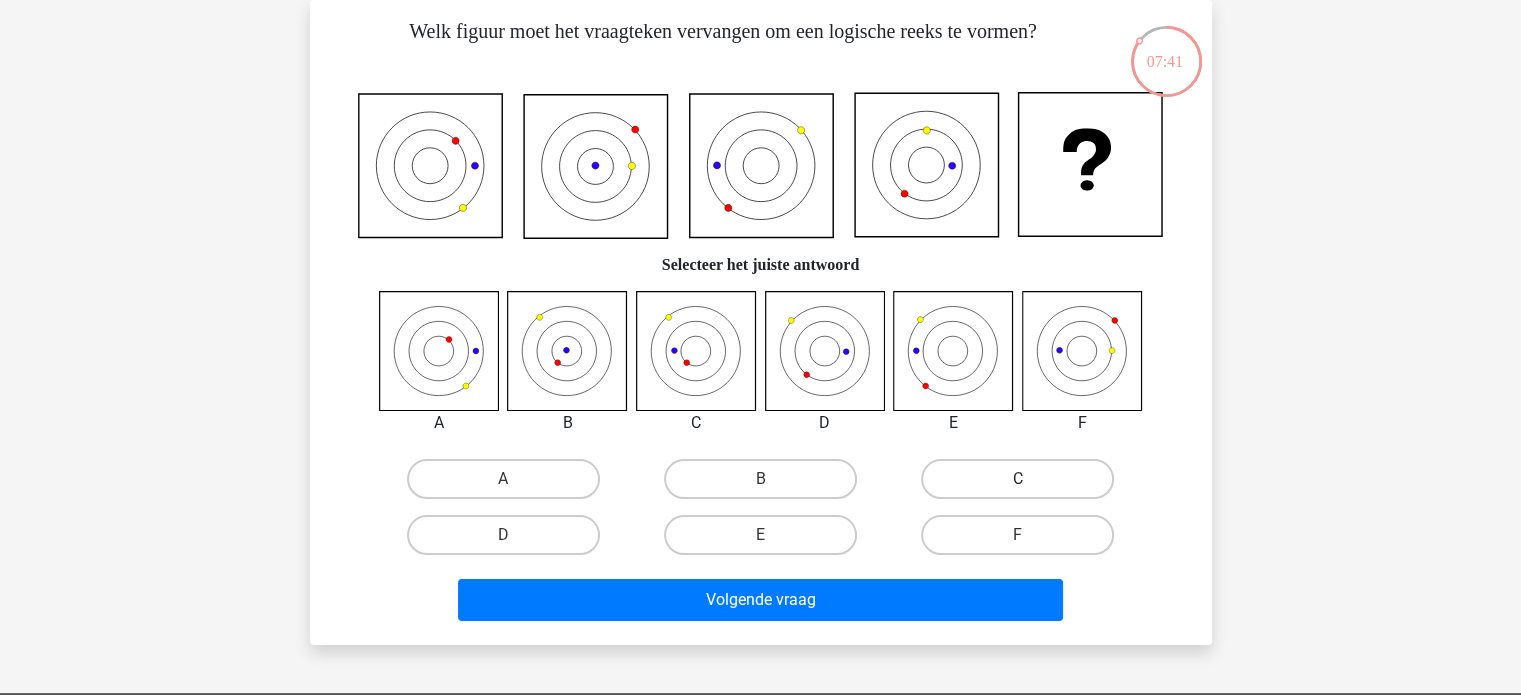 click on "C" at bounding box center [1017, 479] 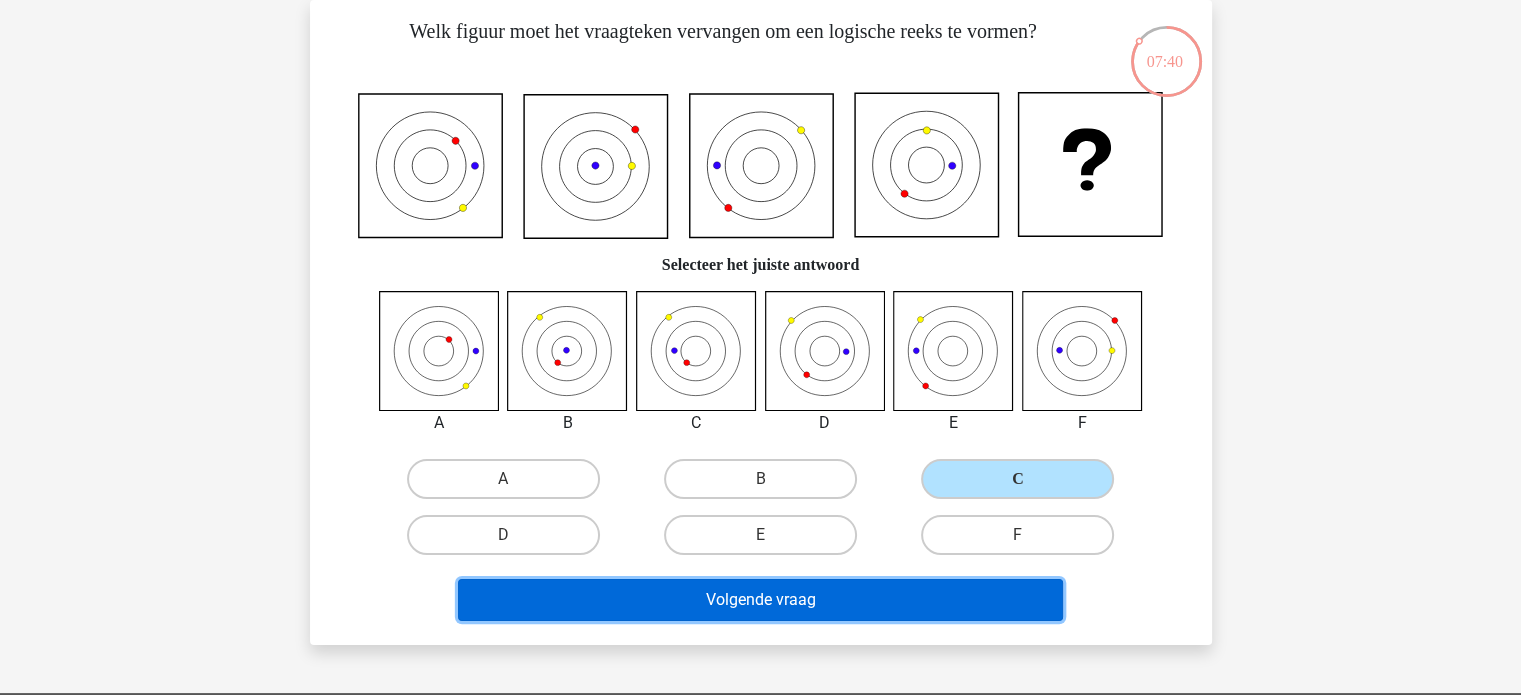 click on "Volgende vraag" at bounding box center (760, 600) 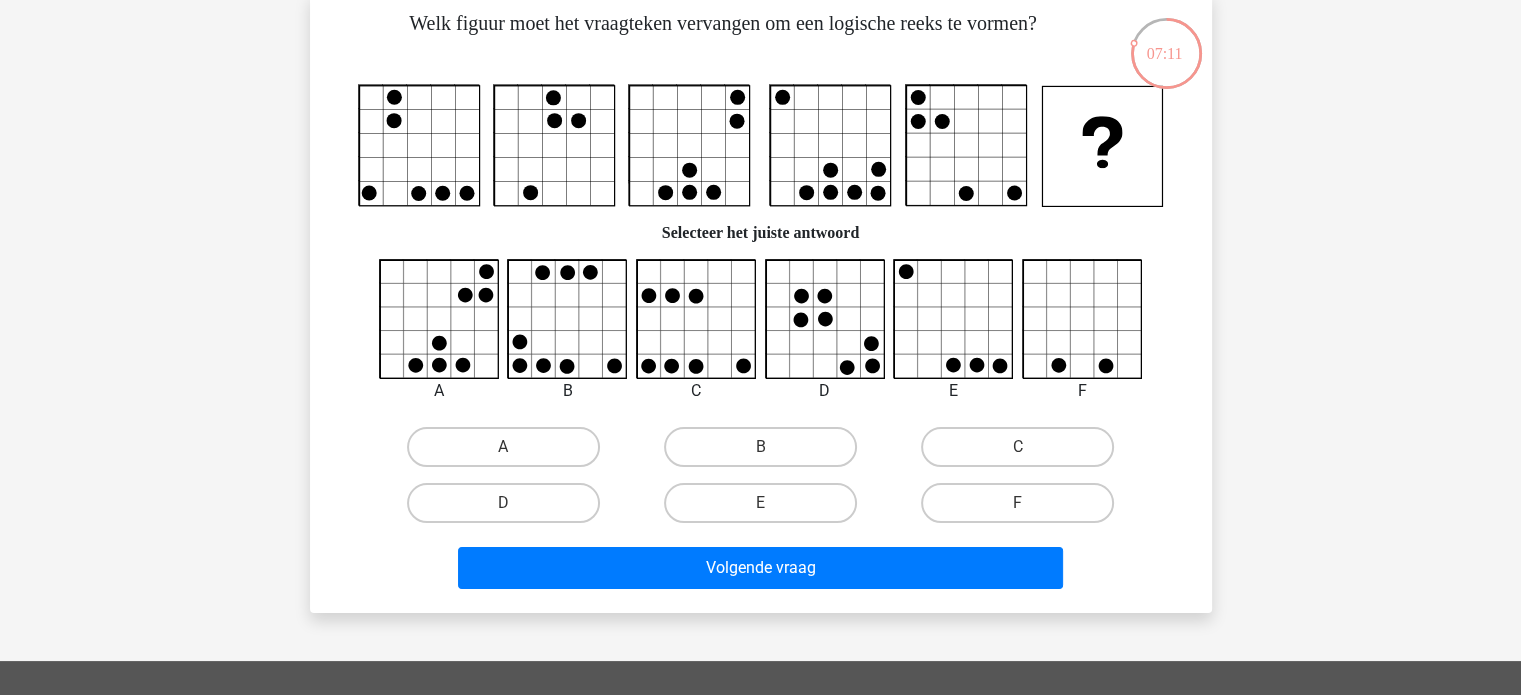 scroll, scrollTop: 99, scrollLeft: 0, axis: vertical 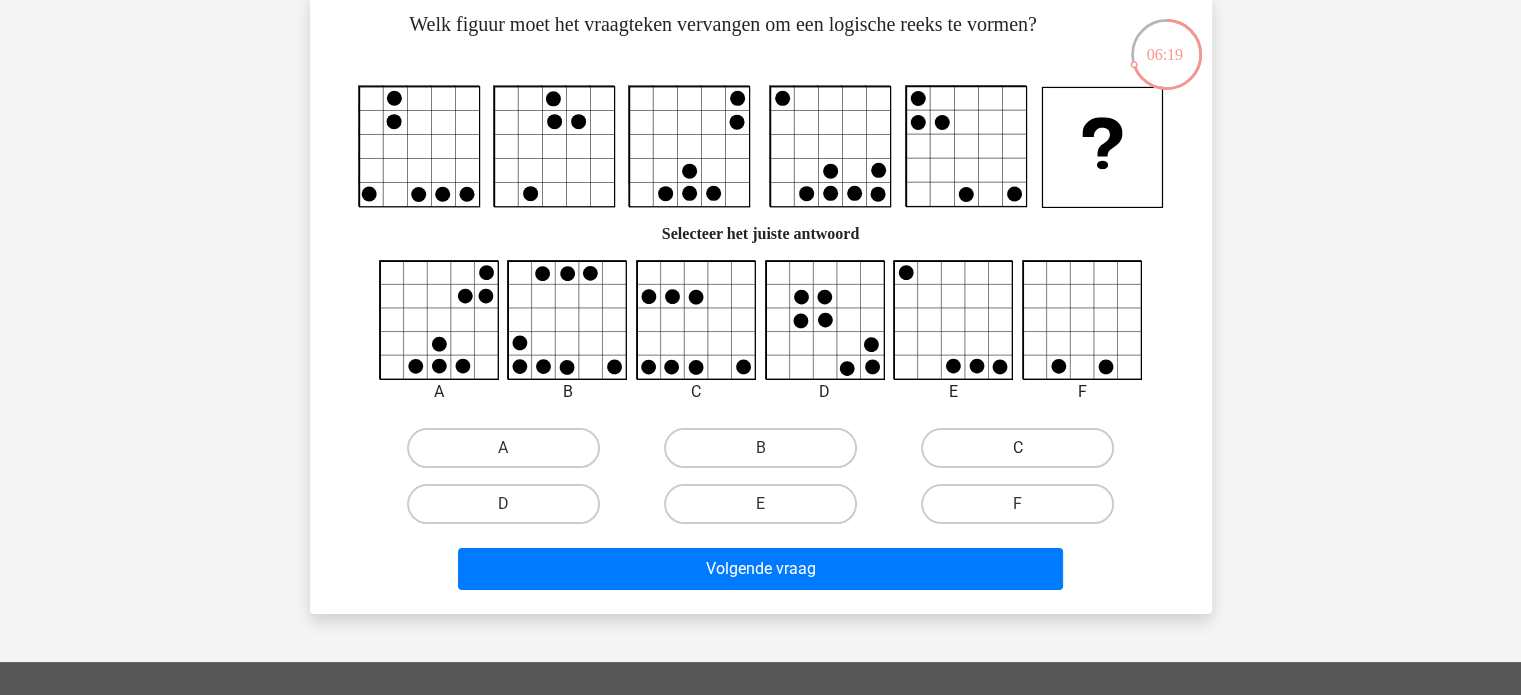 click on "C" at bounding box center (1017, 448) 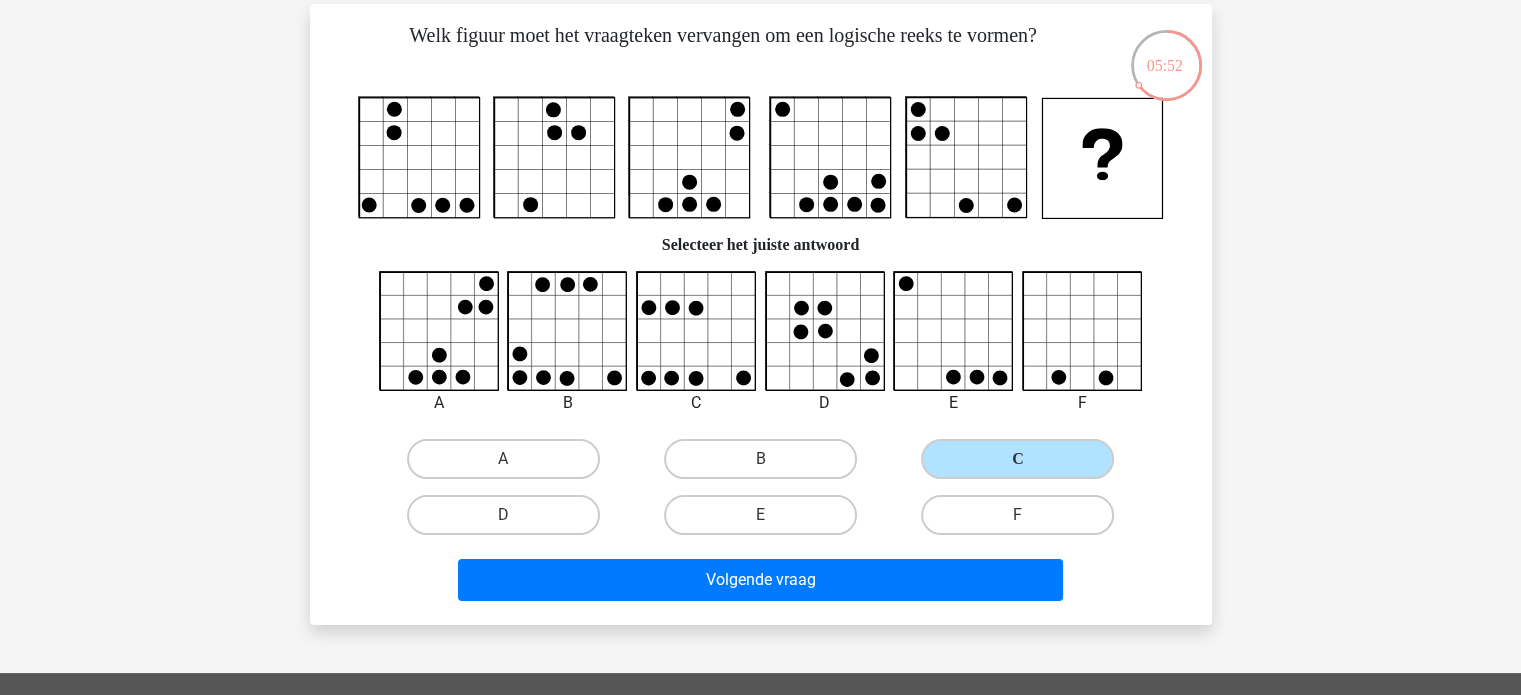 scroll, scrollTop: 87, scrollLeft: 0, axis: vertical 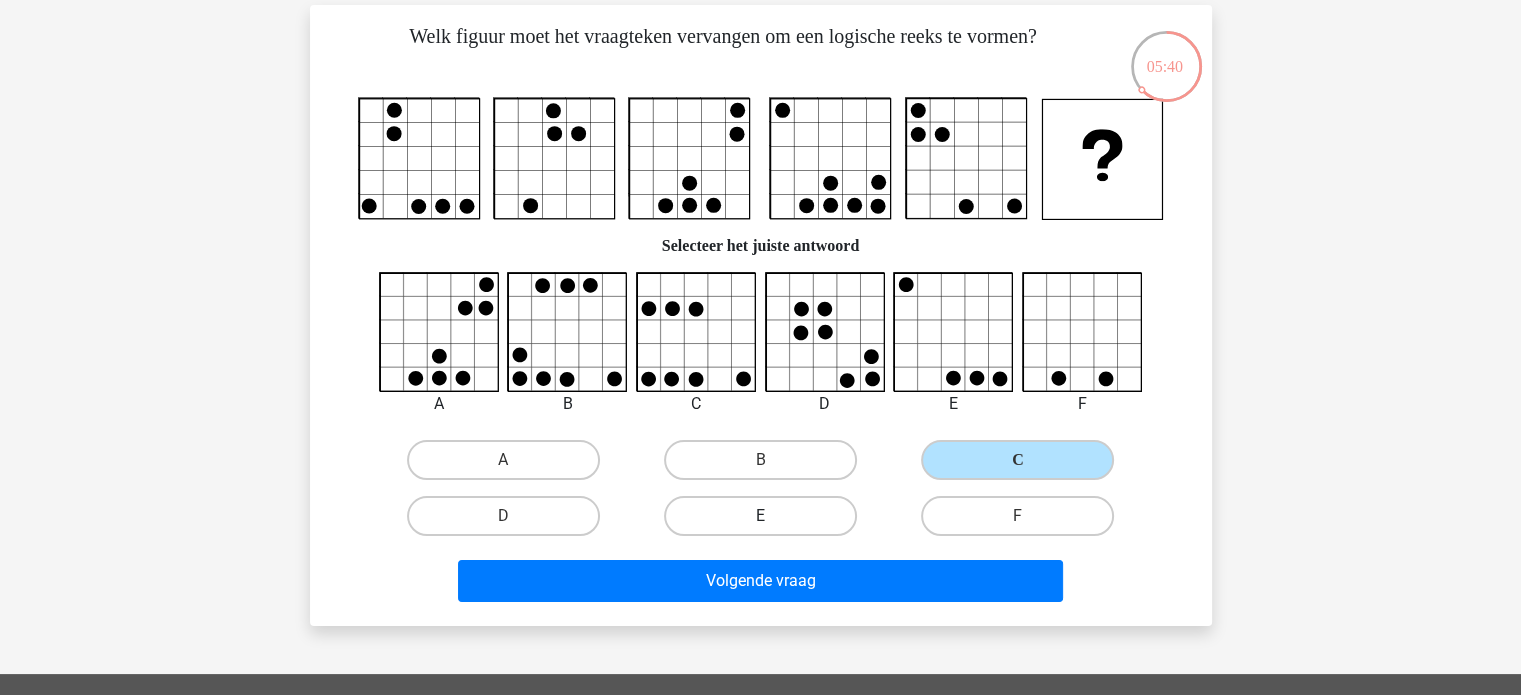 click on "E" at bounding box center (760, 516) 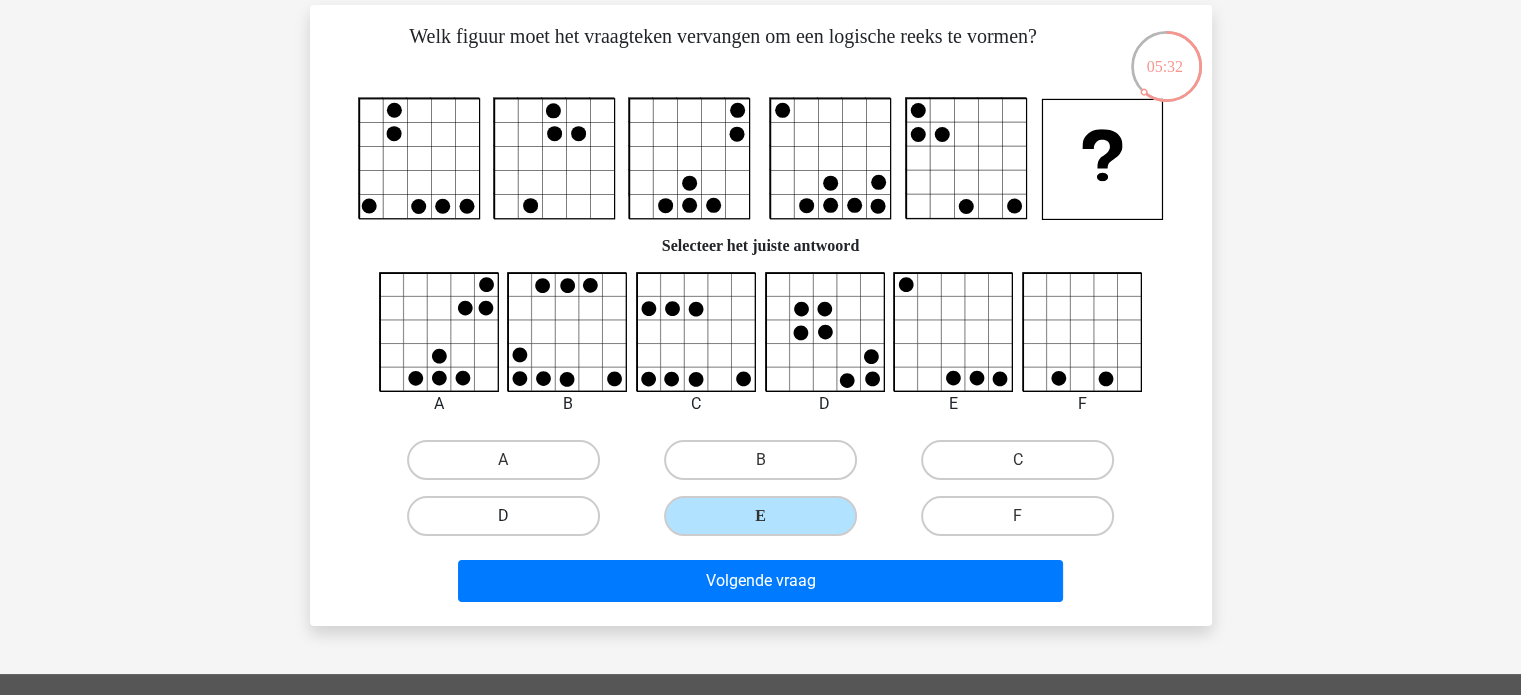 click on "D" at bounding box center (503, 516) 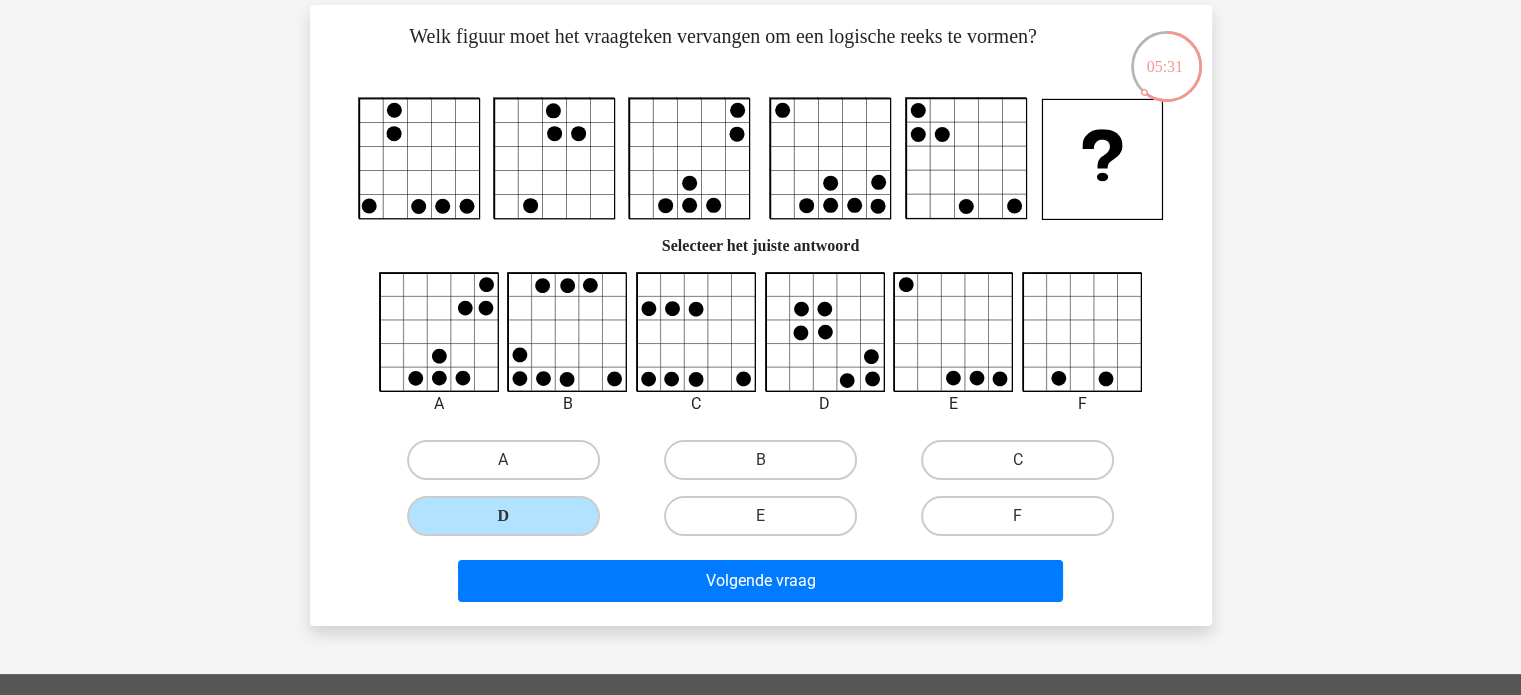 click on "A" at bounding box center [503, 460] 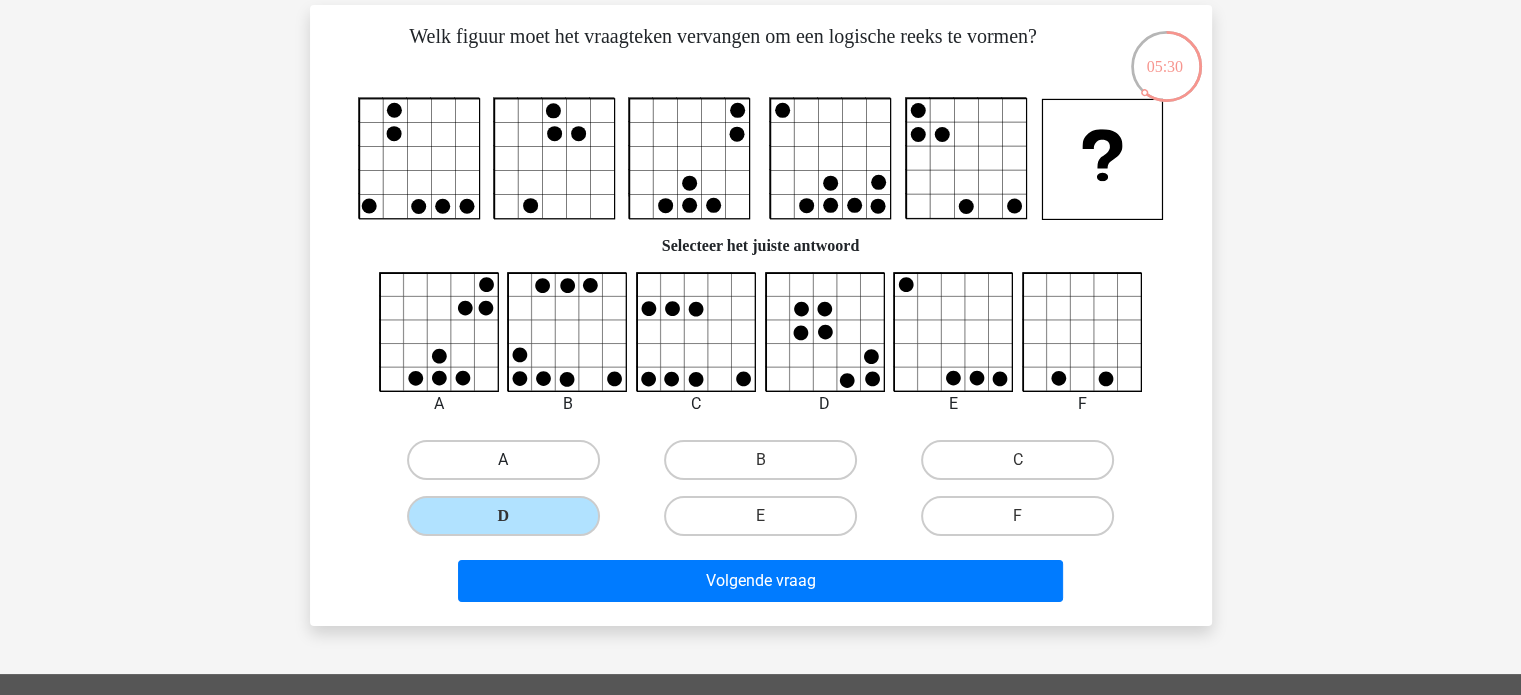 click on "A" at bounding box center (503, 460) 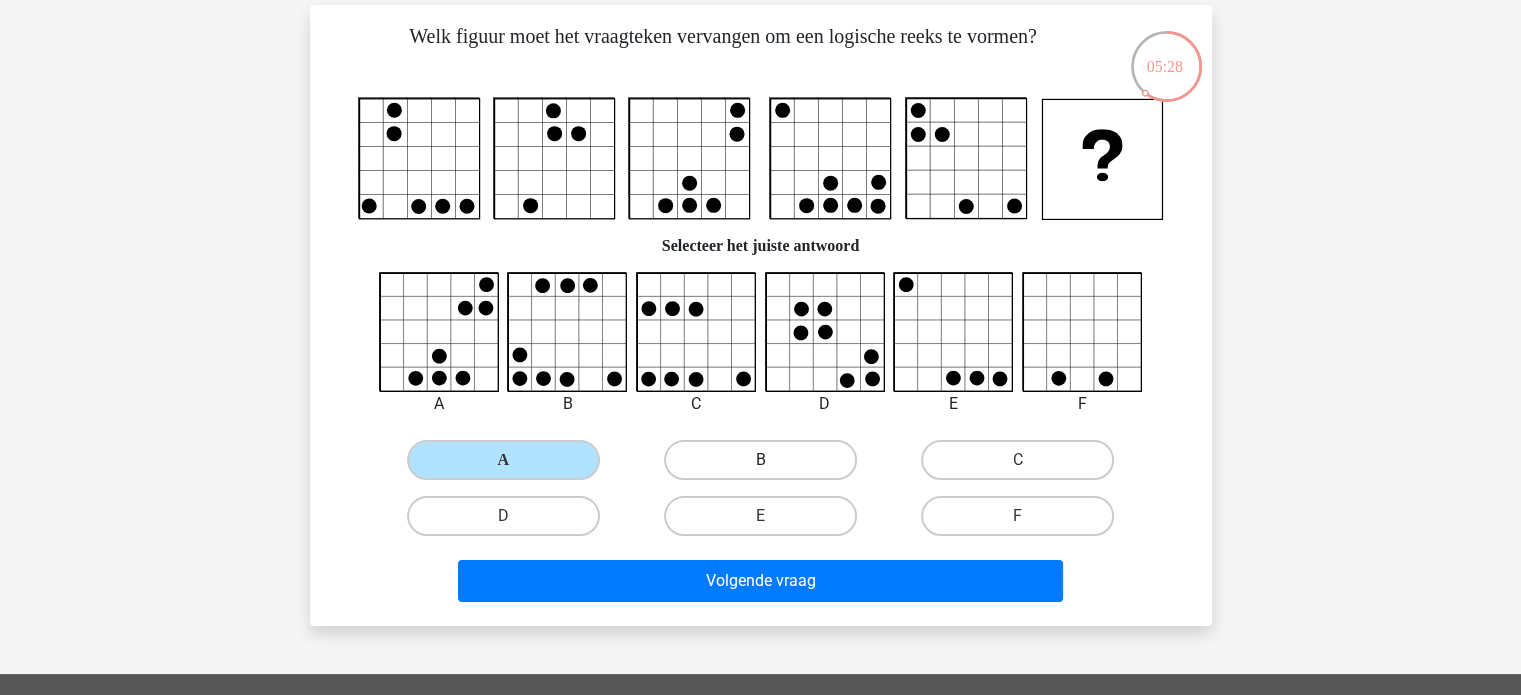 click on "B" at bounding box center [760, 460] 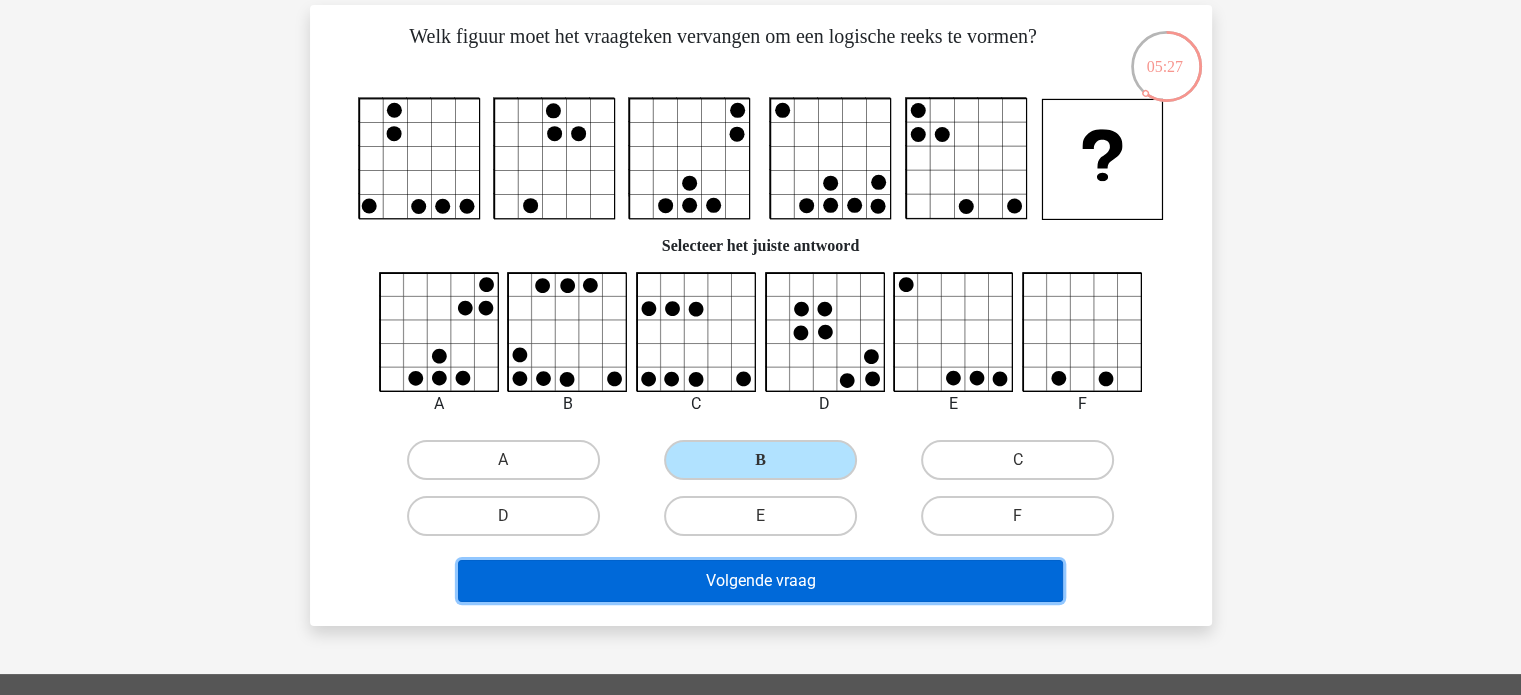 click on "Volgende vraag" at bounding box center (760, 581) 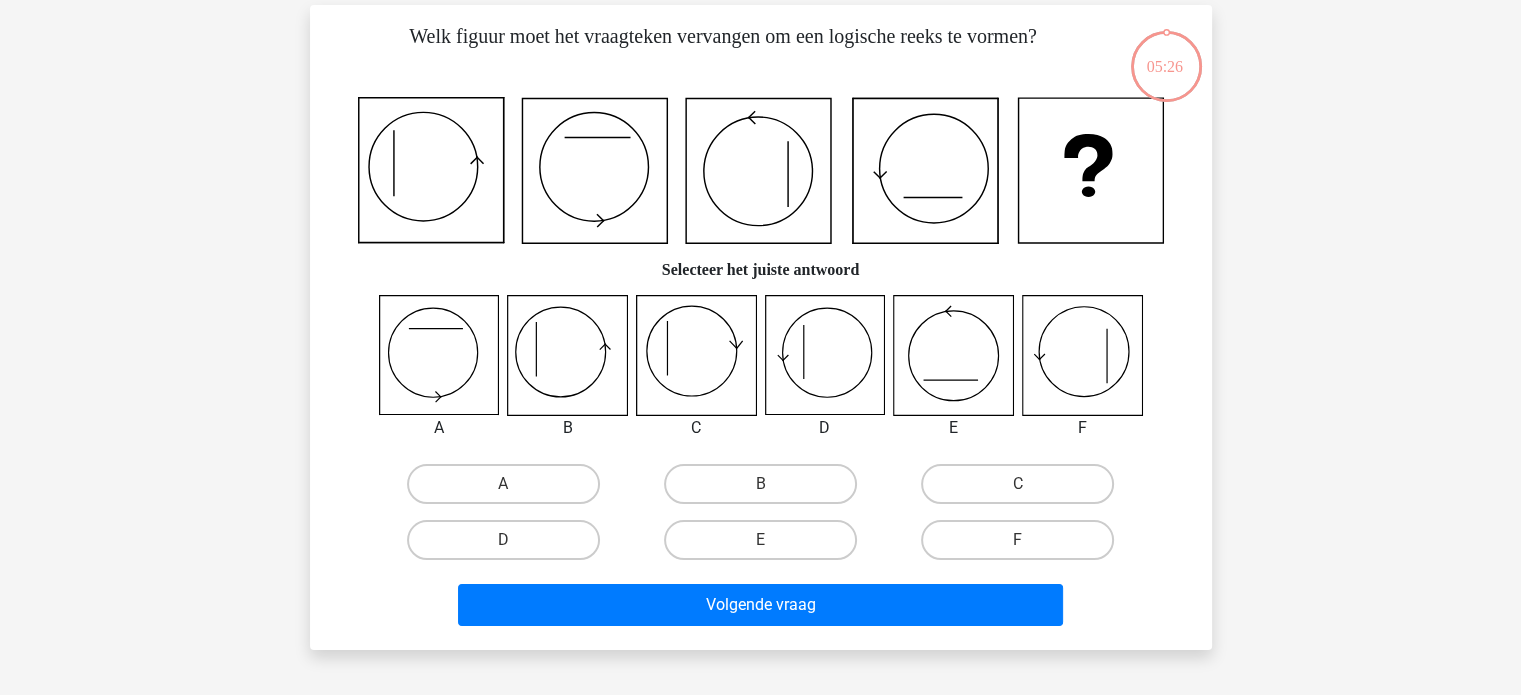 scroll, scrollTop: 92, scrollLeft: 0, axis: vertical 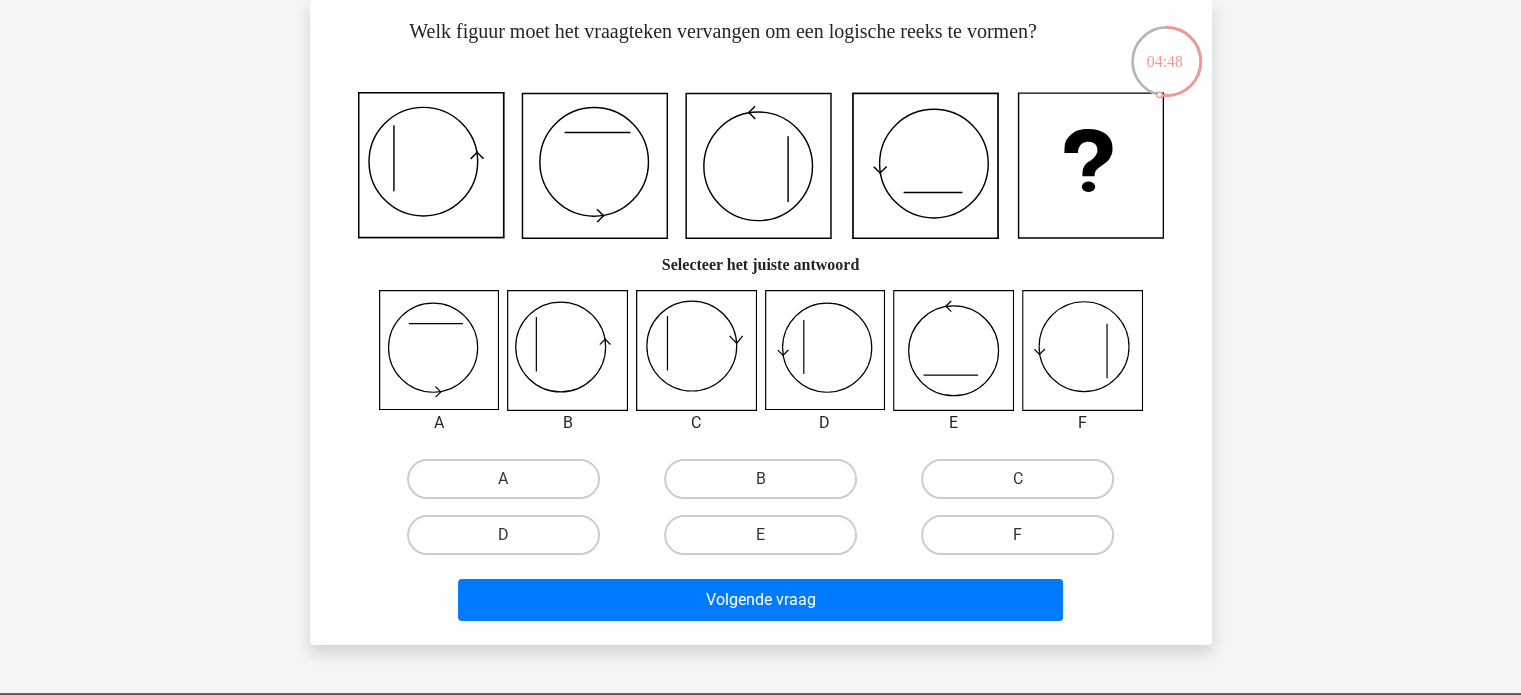 click on "B" at bounding box center (766, 485) 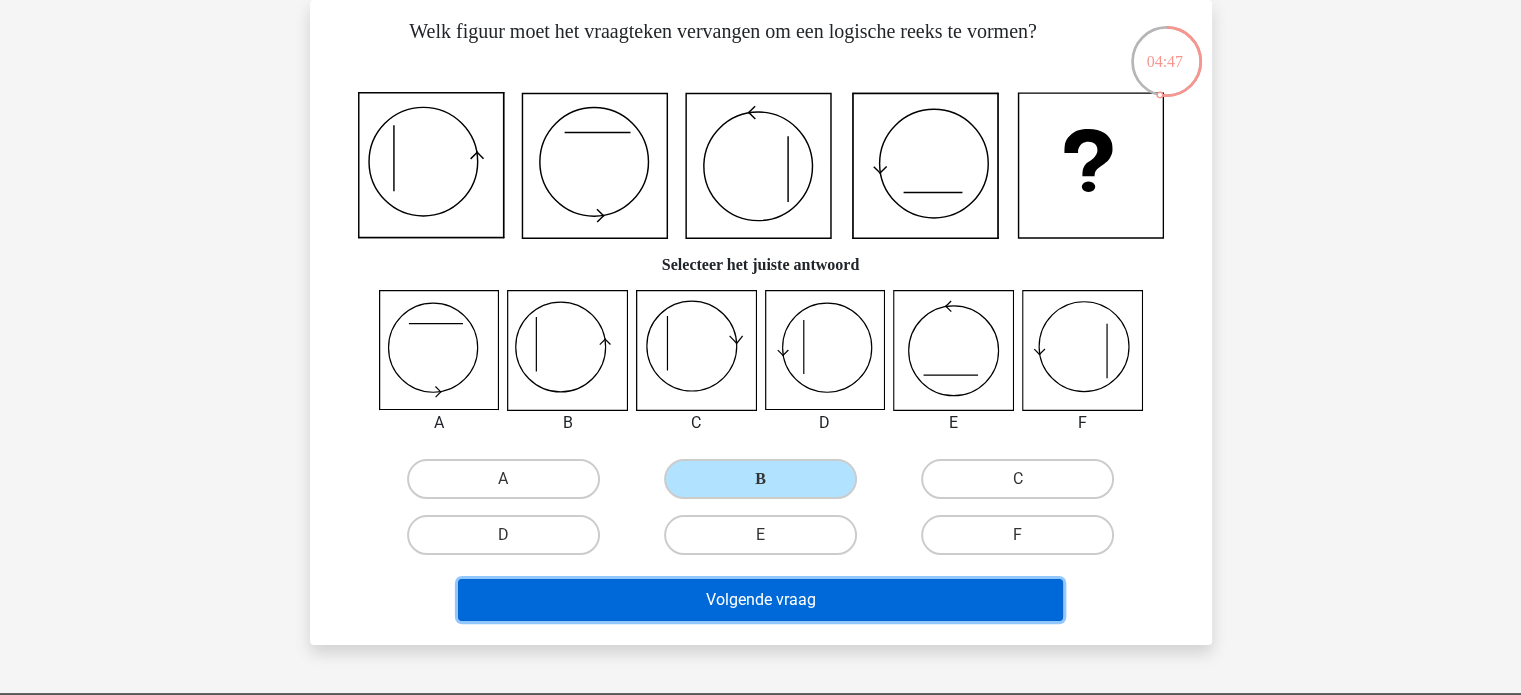 click on "Volgende vraag" at bounding box center (760, 600) 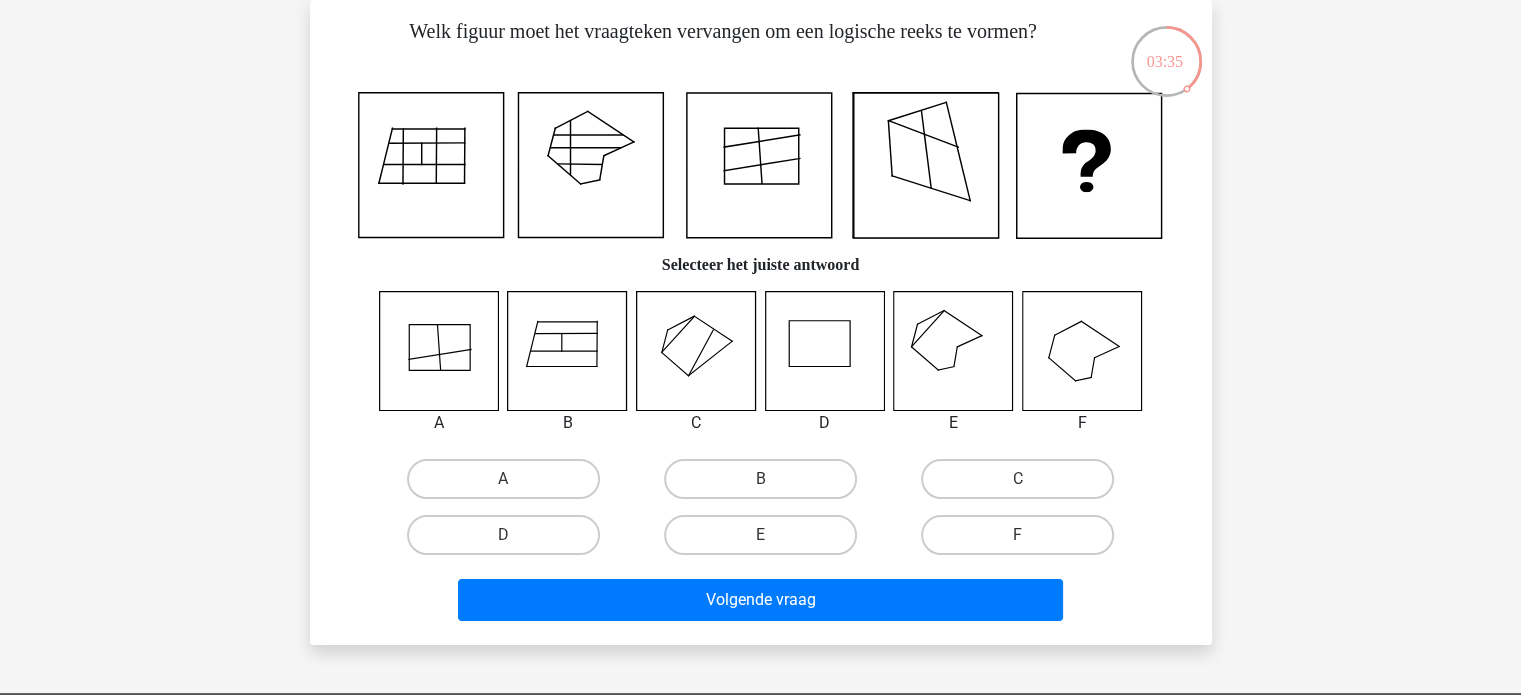 click 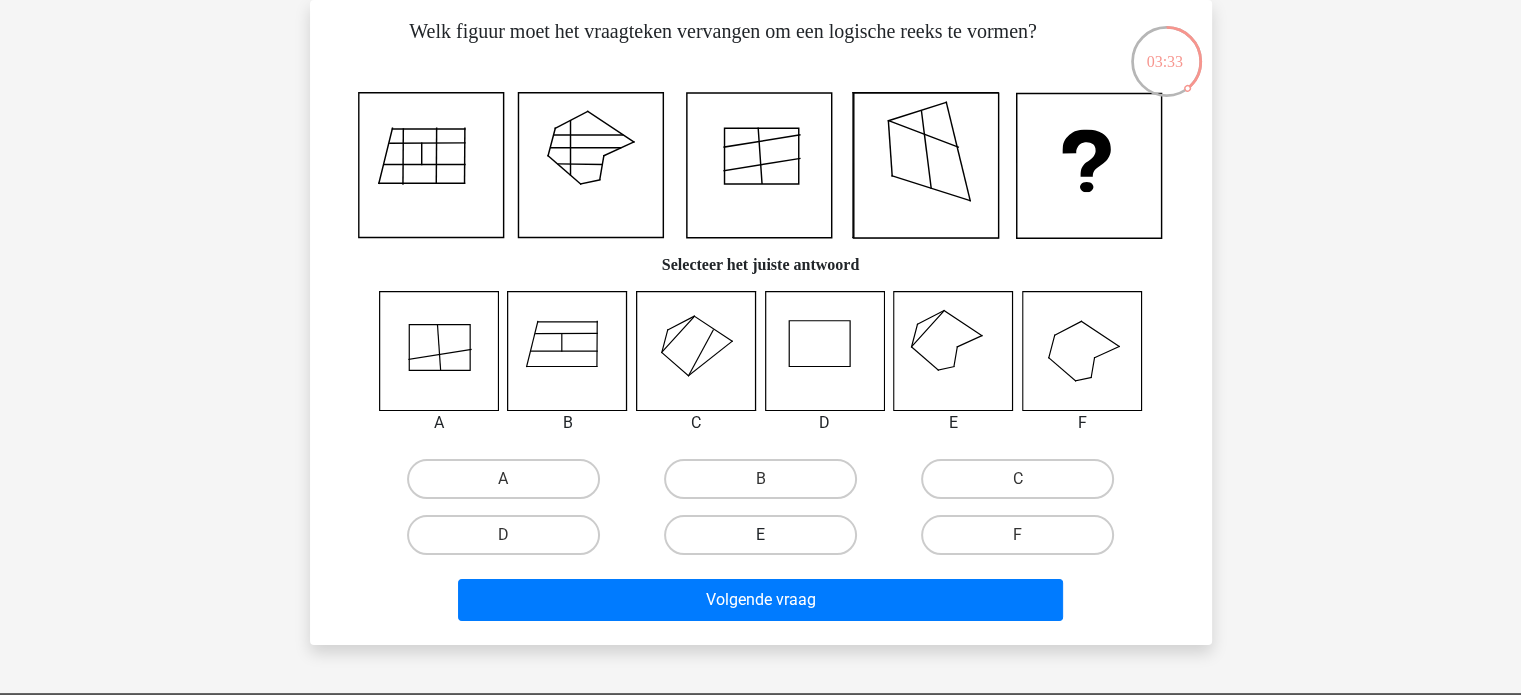 click on "E" at bounding box center [760, 535] 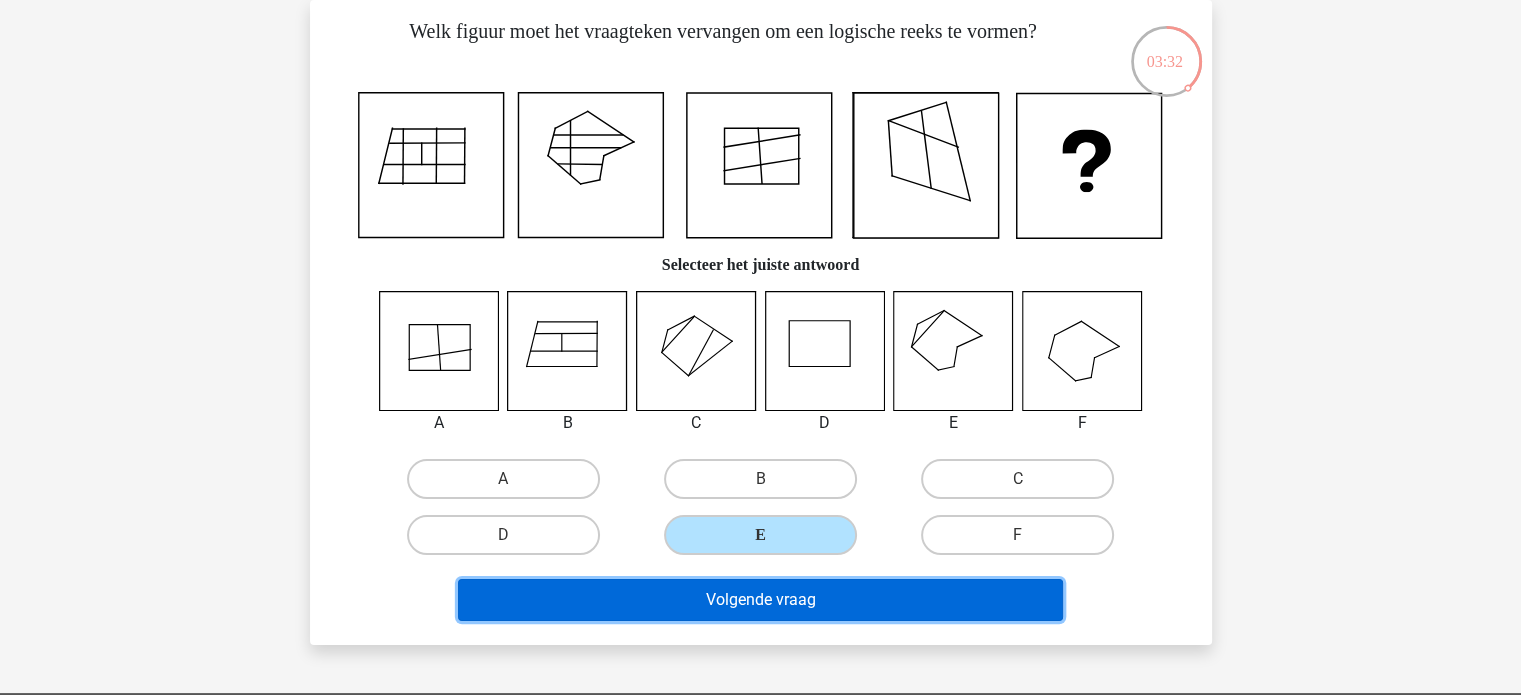 click on "Volgende vraag" at bounding box center [760, 600] 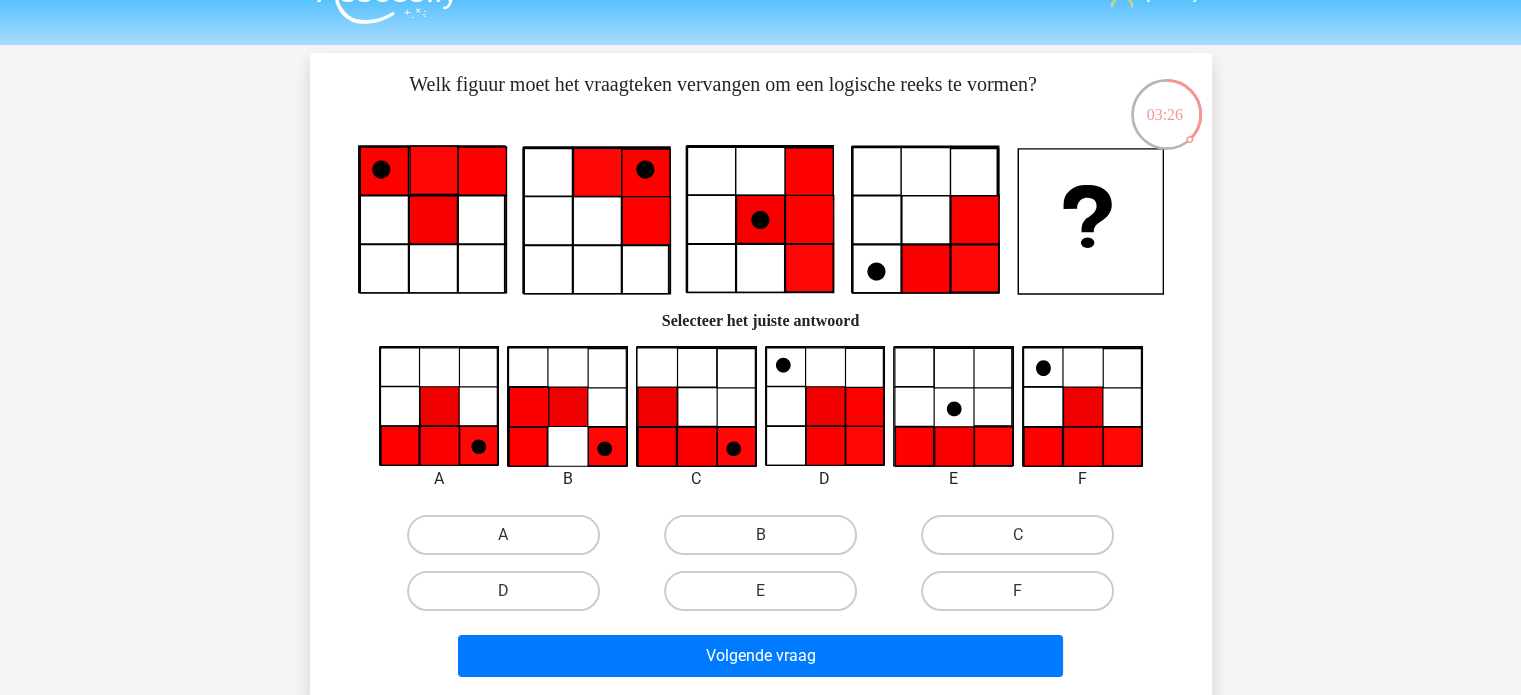scroll, scrollTop: 40, scrollLeft: 0, axis: vertical 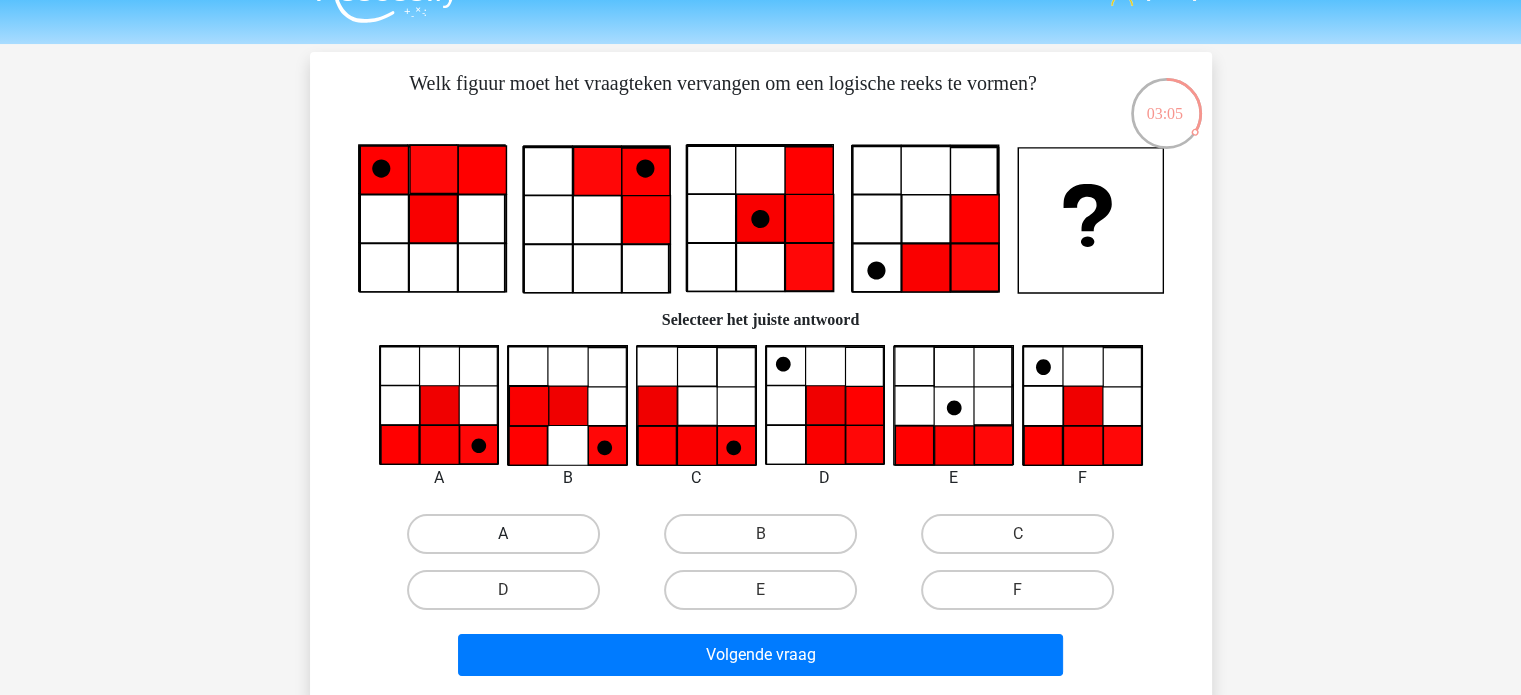 click on "A" at bounding box center (503, 534) 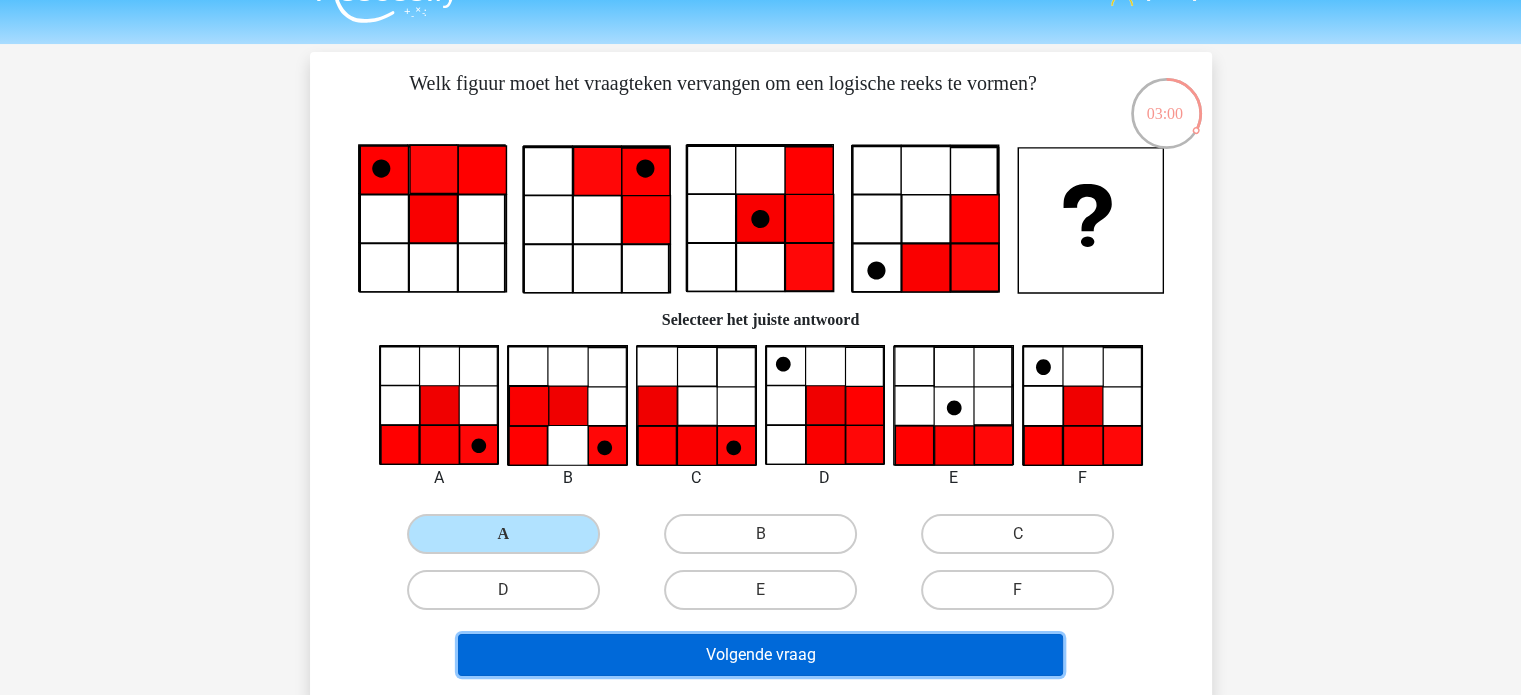 click on "Volgende vraag" at bounding box center (760, 655) 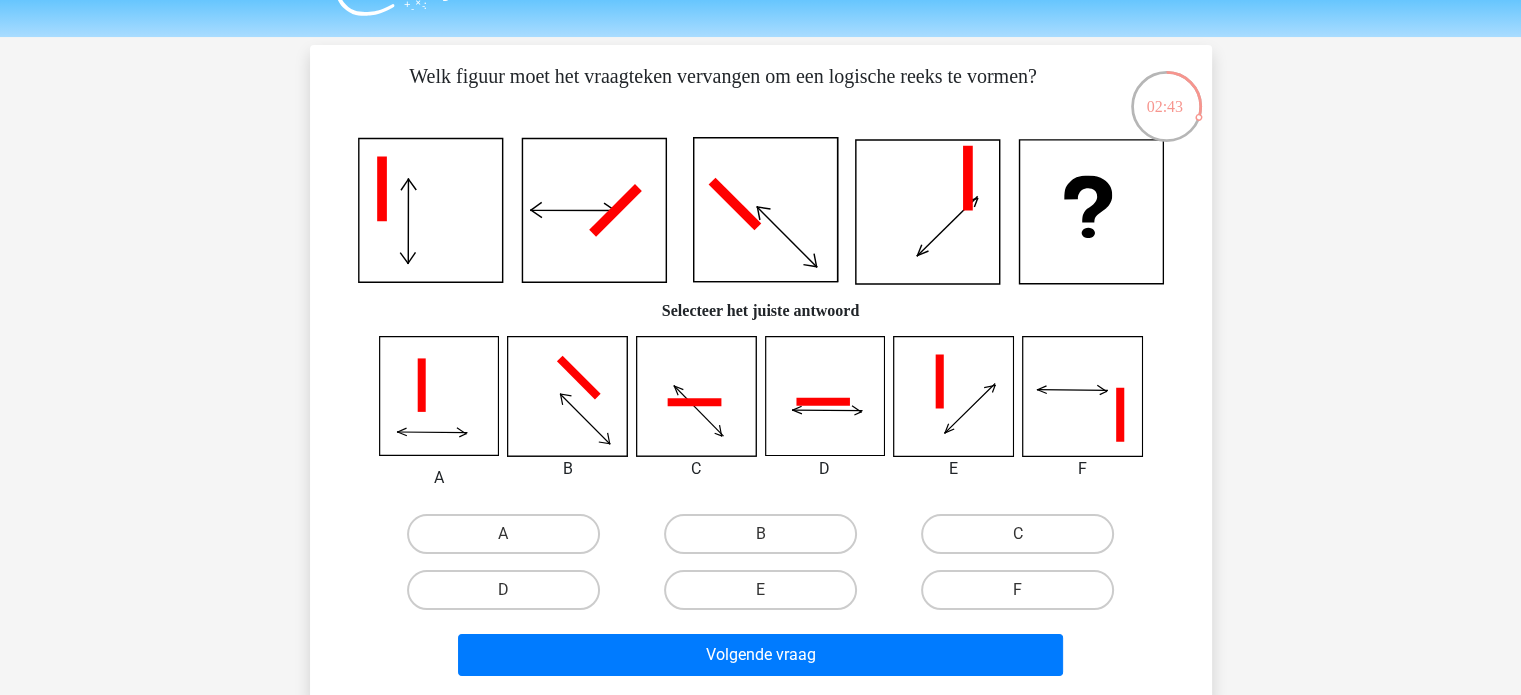 scroll, scrollTop: 48, scrollLeft: 0, axis: vertical 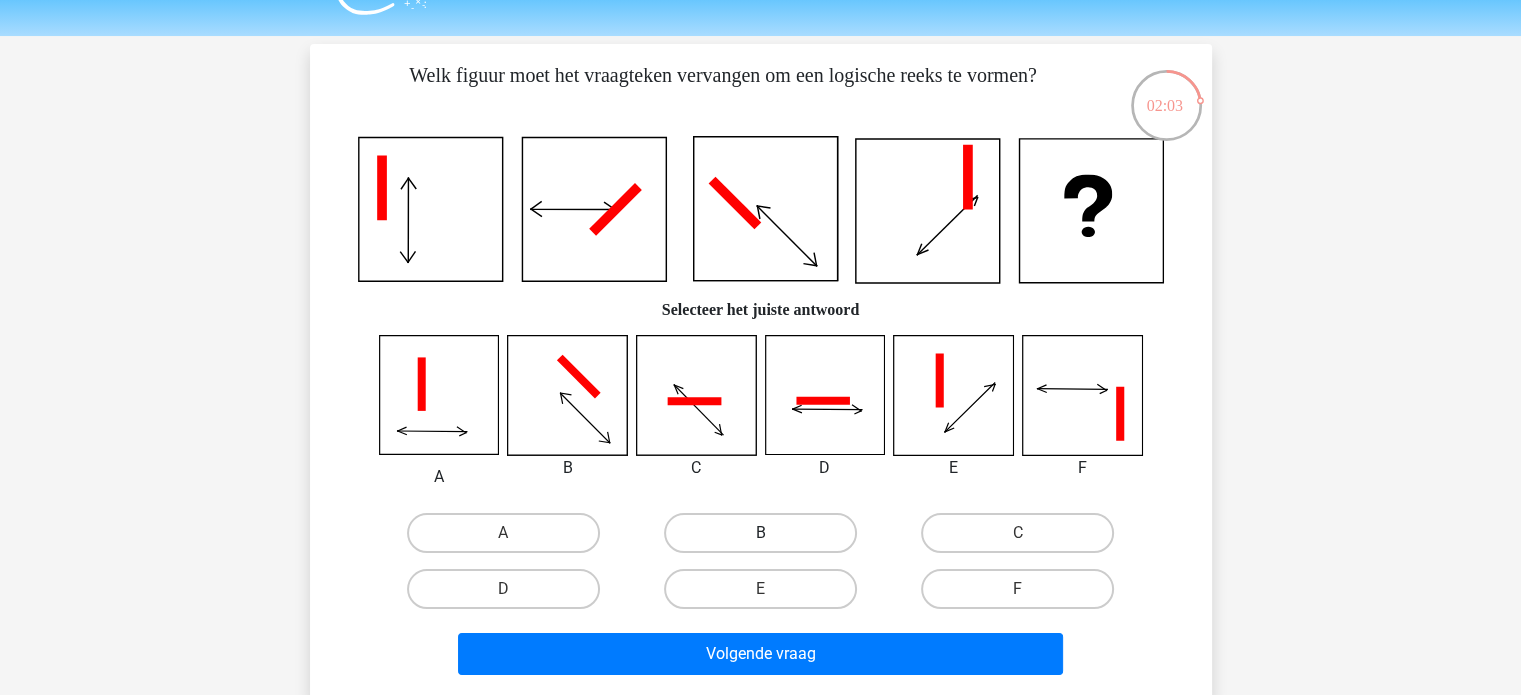 click on "B" at bounding box center (760, 533) 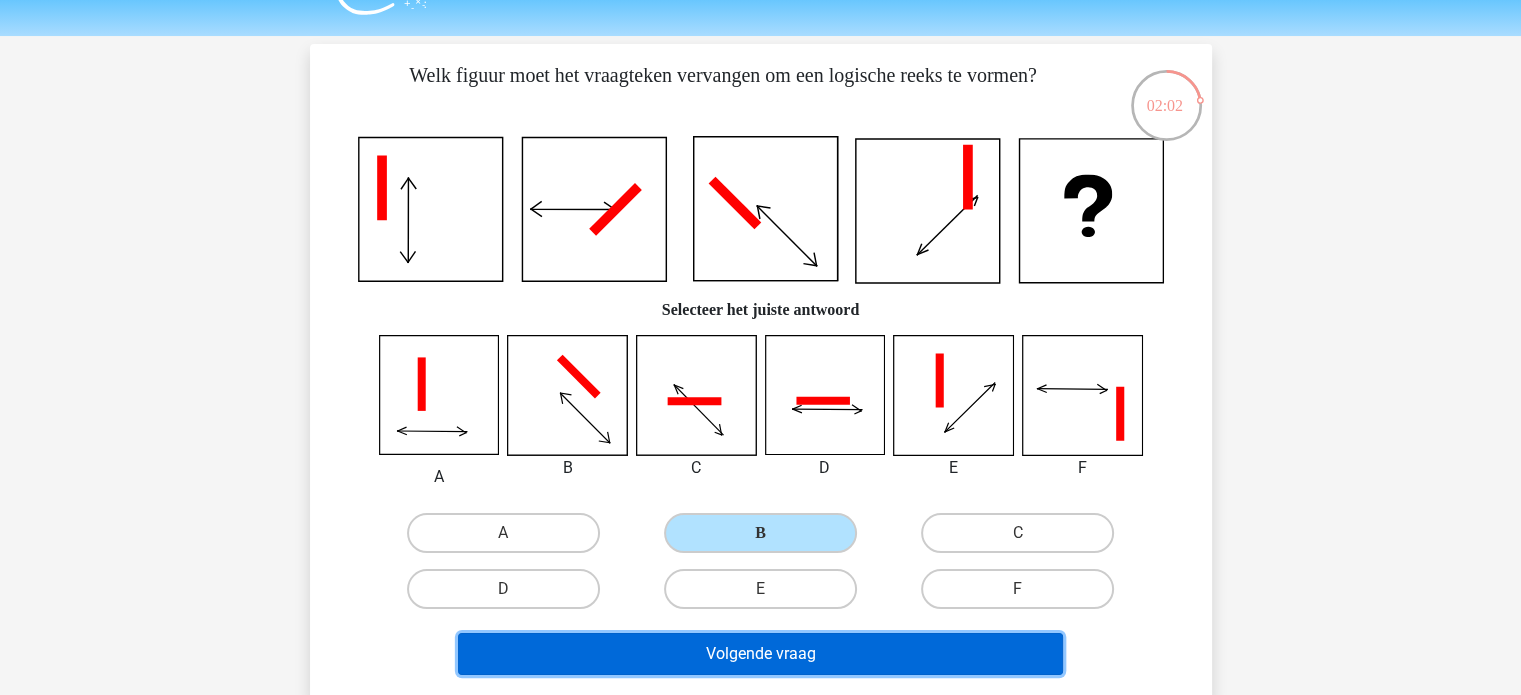 click on "Volgende vraag" at bounding box center [760, 654] 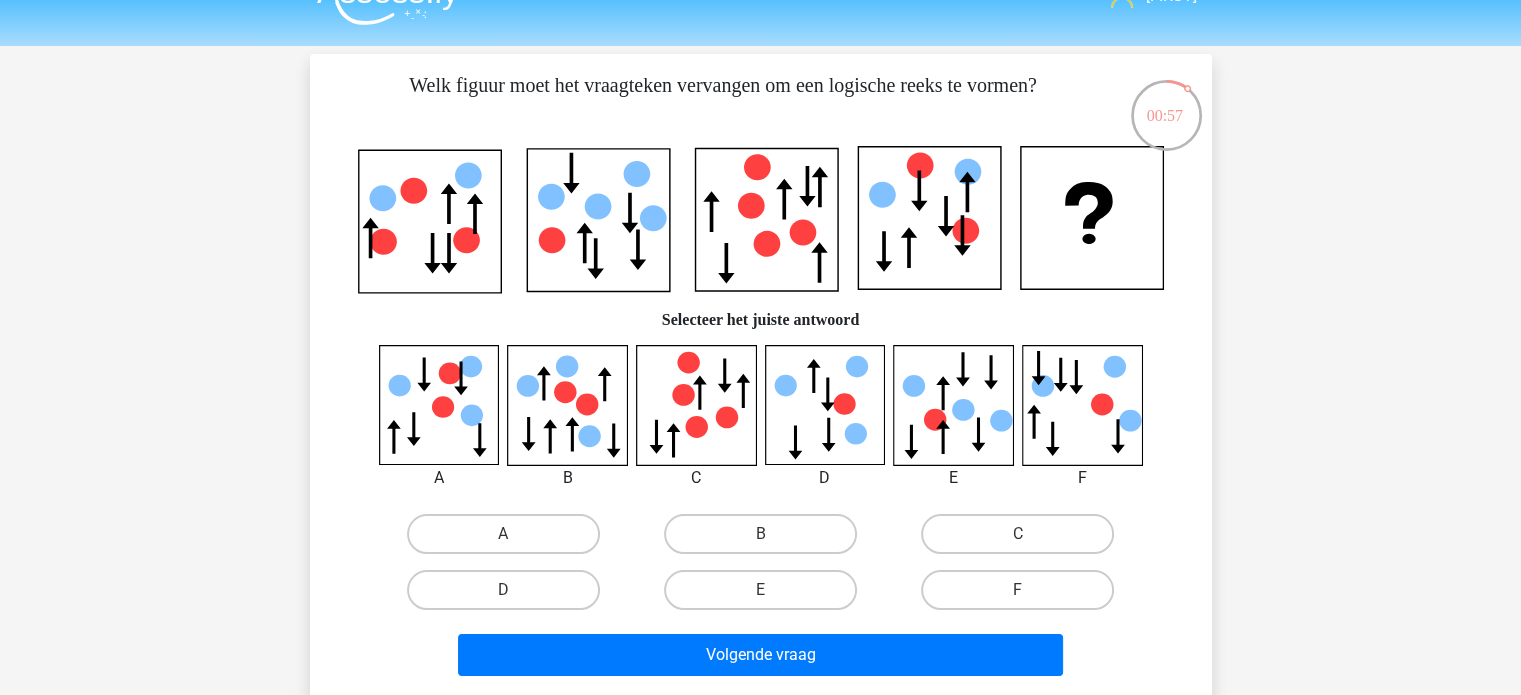 scroll, scrollTop: 39, scrollLeft: 0, axis: vertical 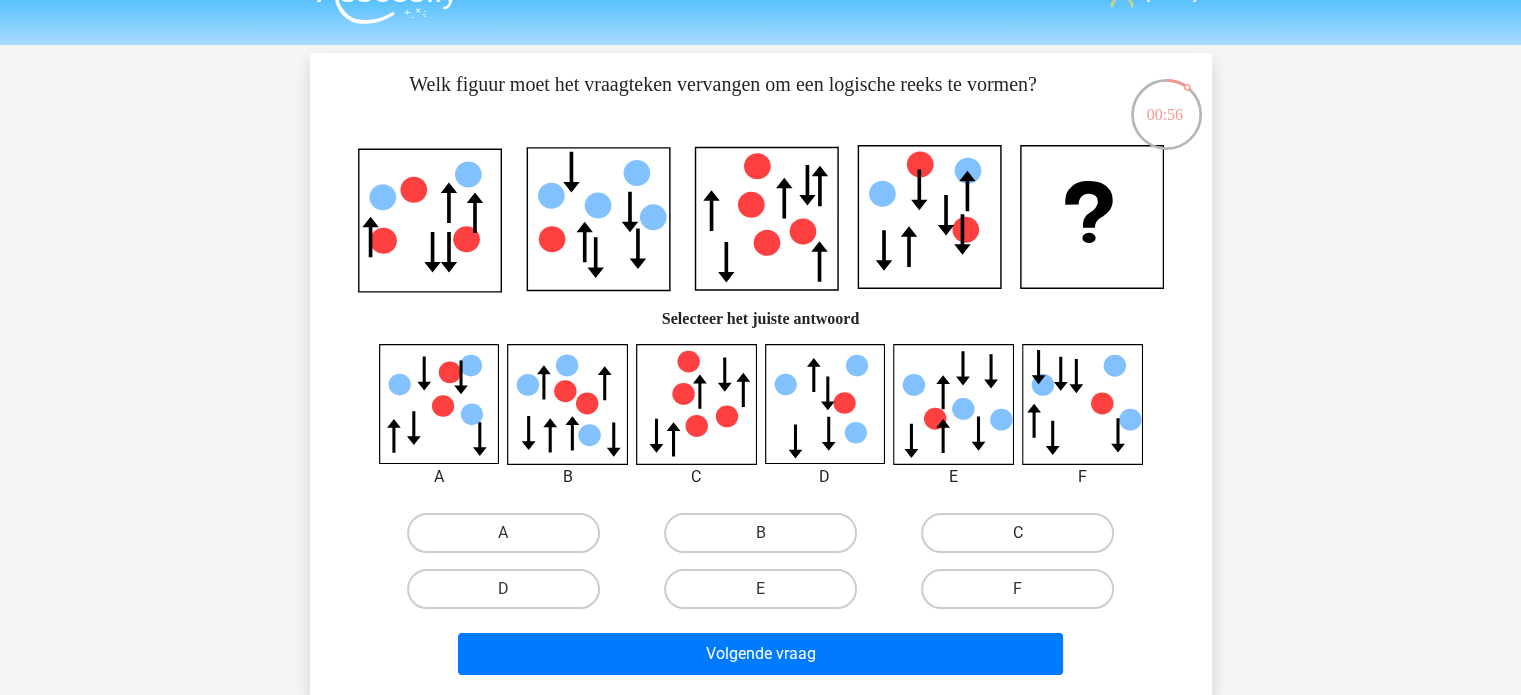 click on "C" at bounding box center [1017, 533] 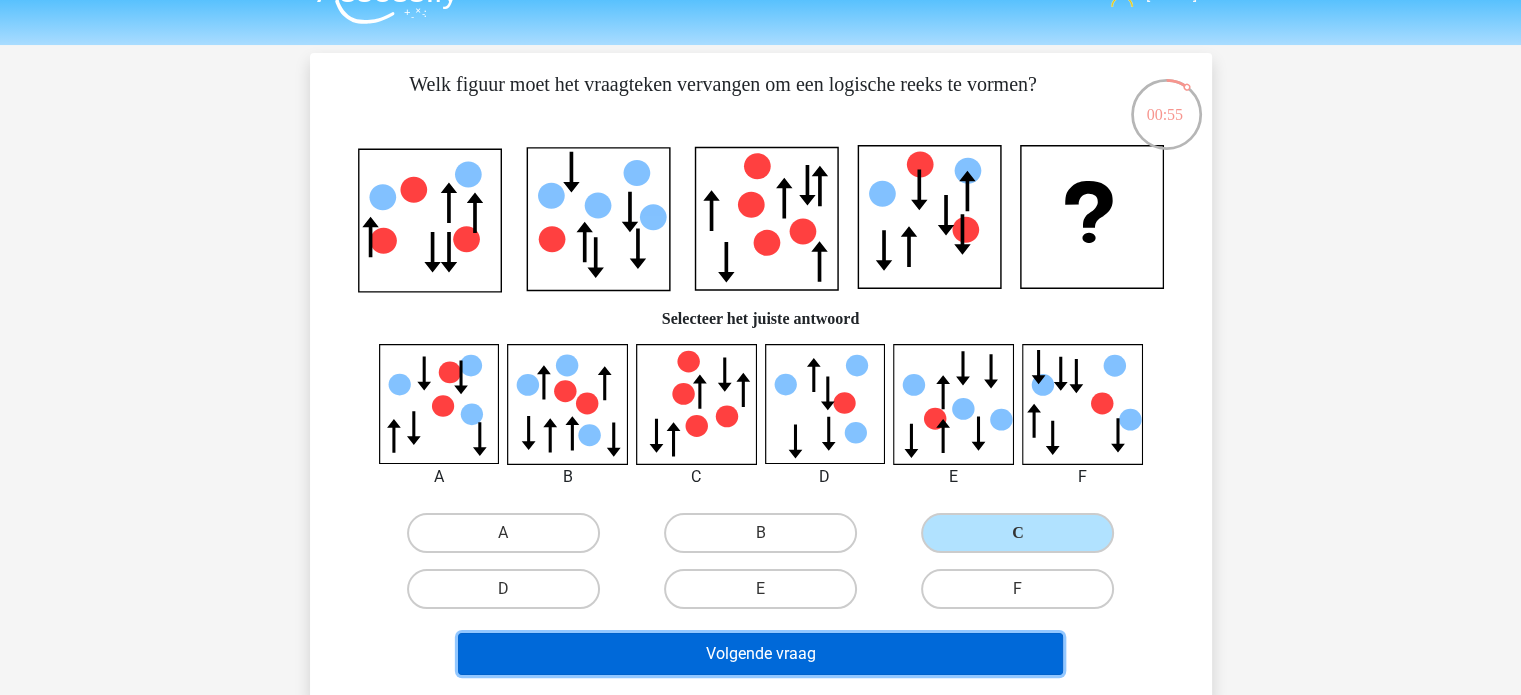 click on "Volgende vraag" at bounding box center (760, 654) 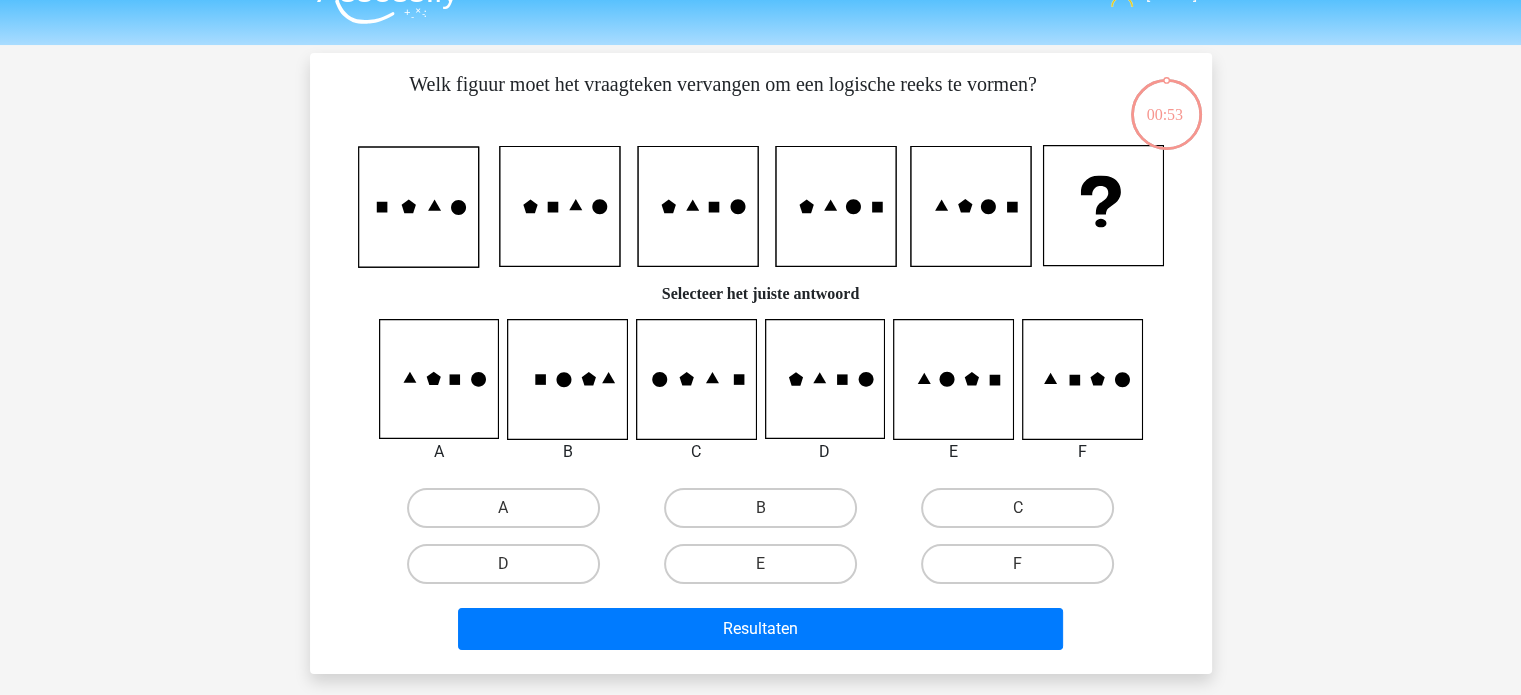 scroll, scrollTop: 92, scrollLeft: 0, axis: vertical 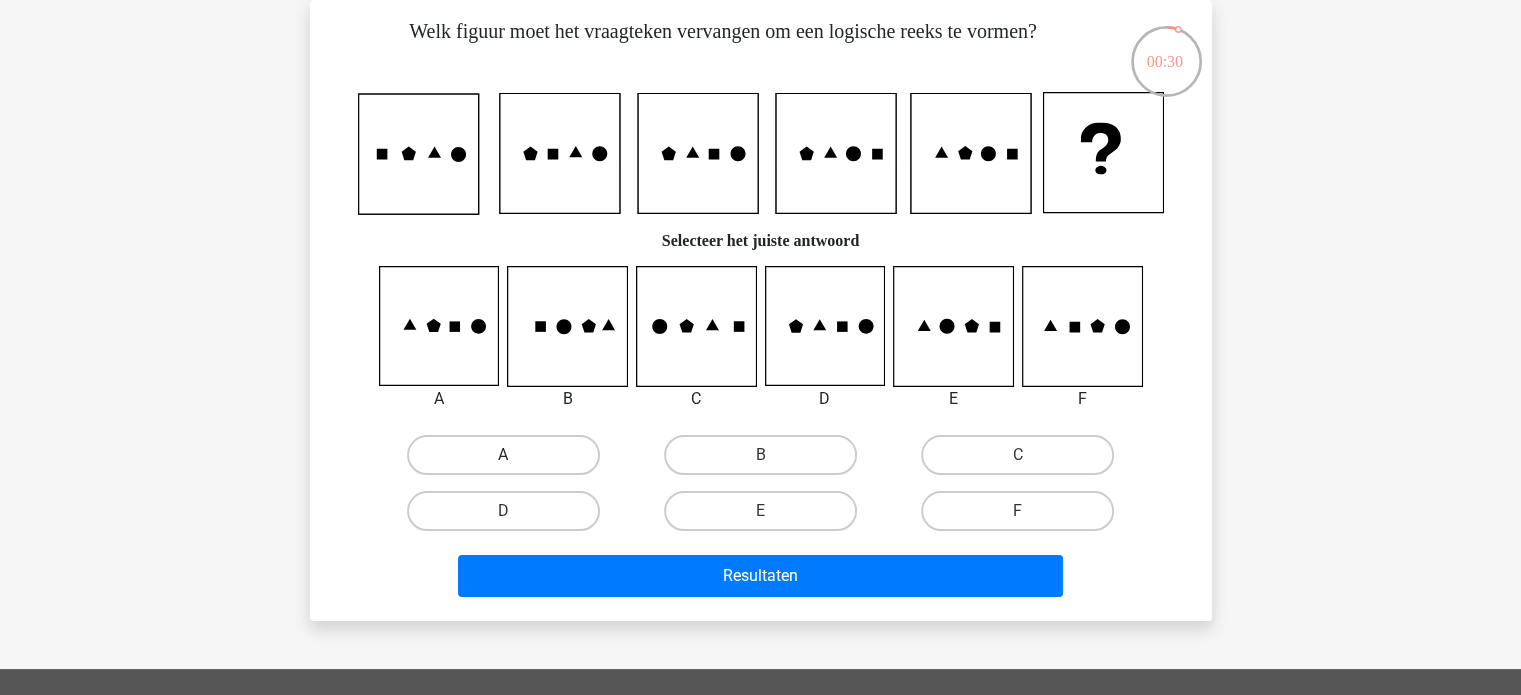 click on "A" at bounding box center [503, 455] 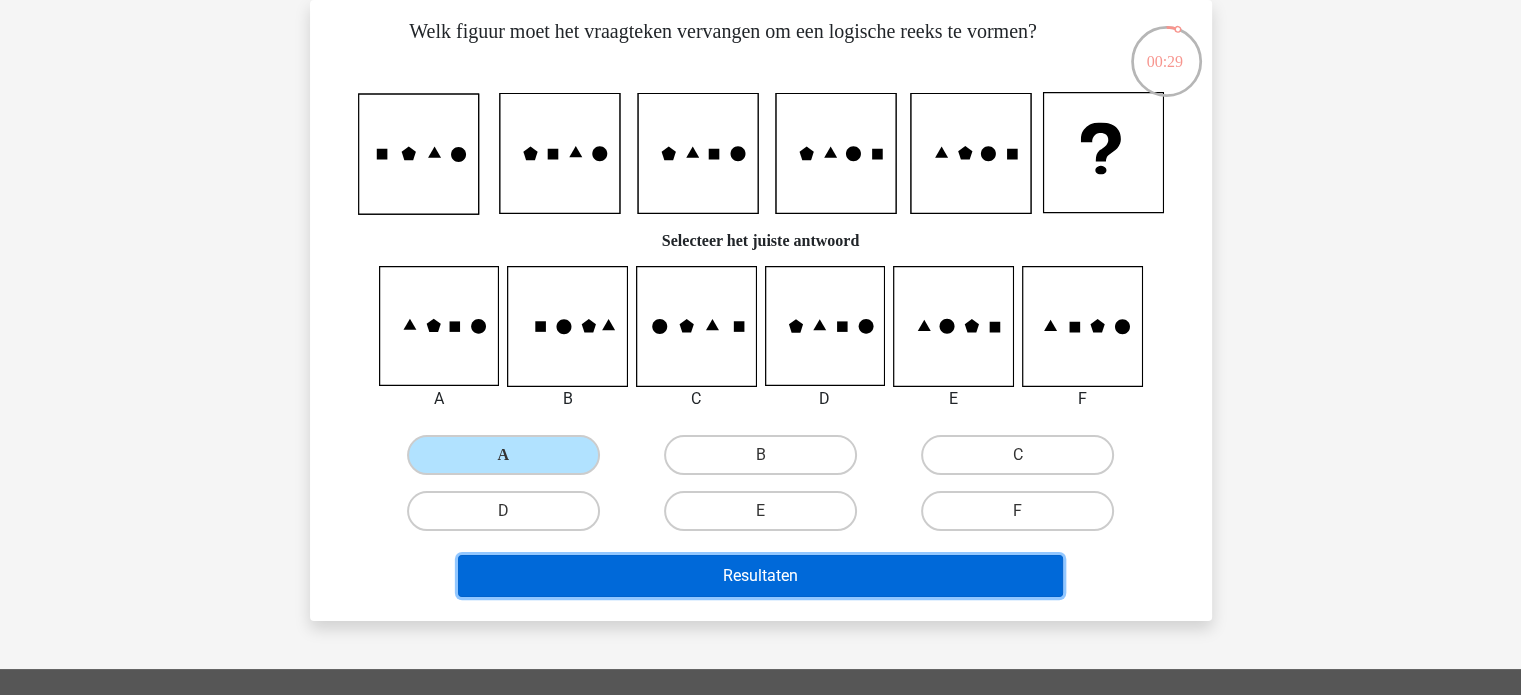 click on "Resultaten" at bounding box center (760, 576) 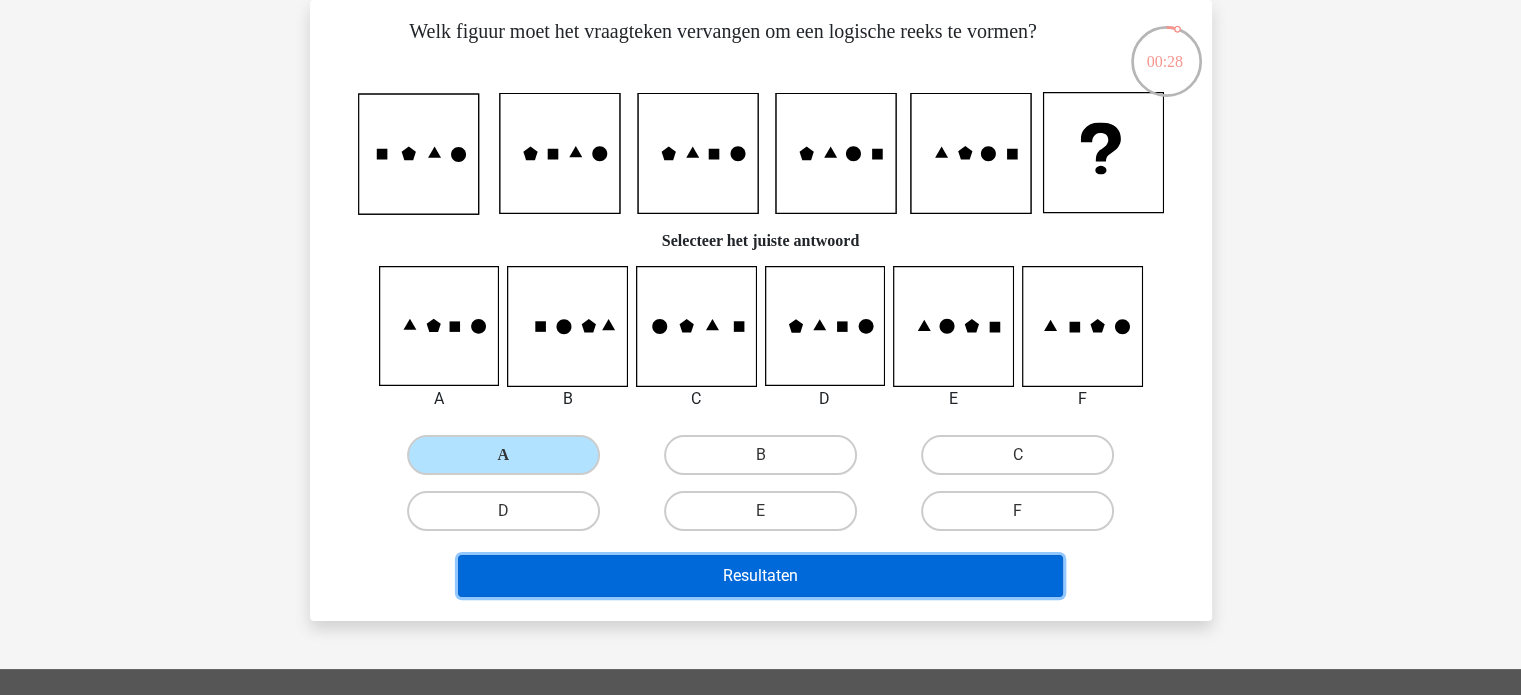 click on "Resultaten" at bounding box center [760, 576] 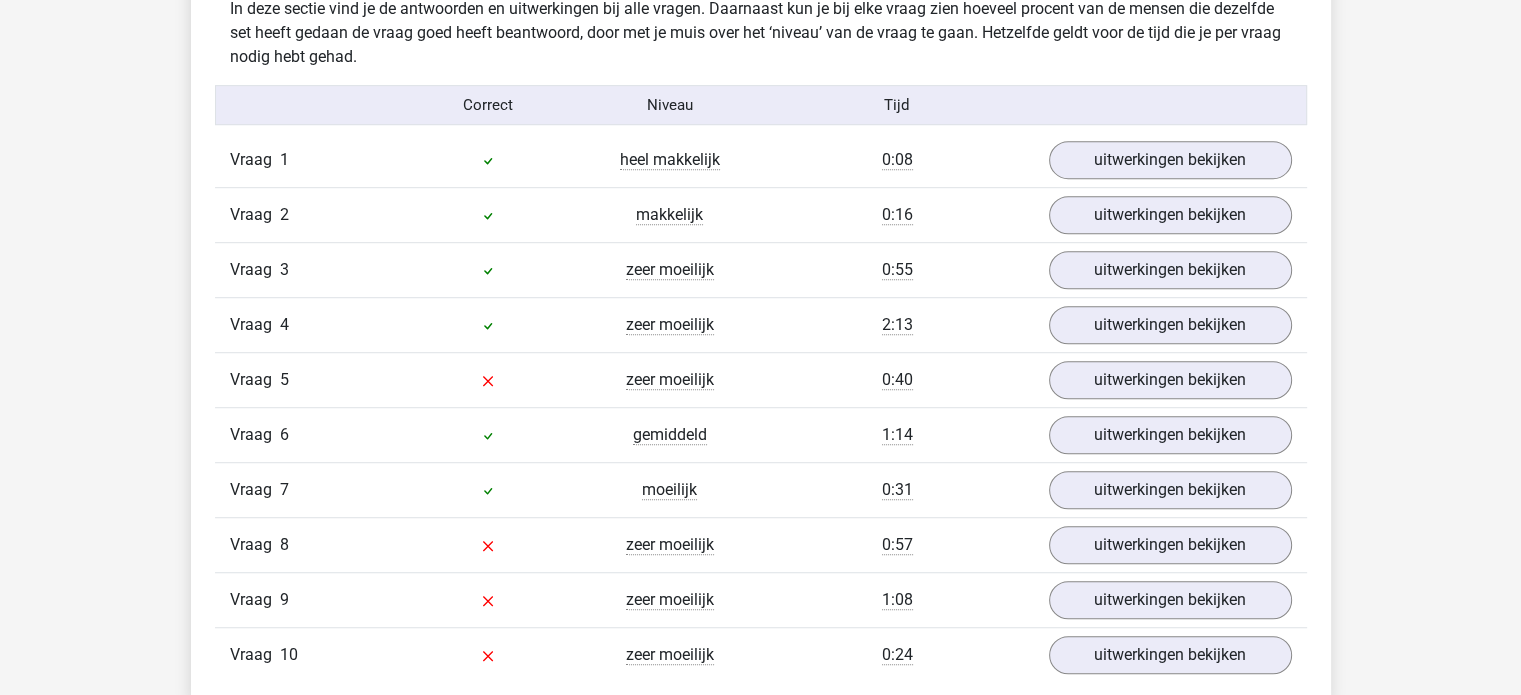 scroll, scrollTop: 1244, scrollLeft: 0, axis: vertical 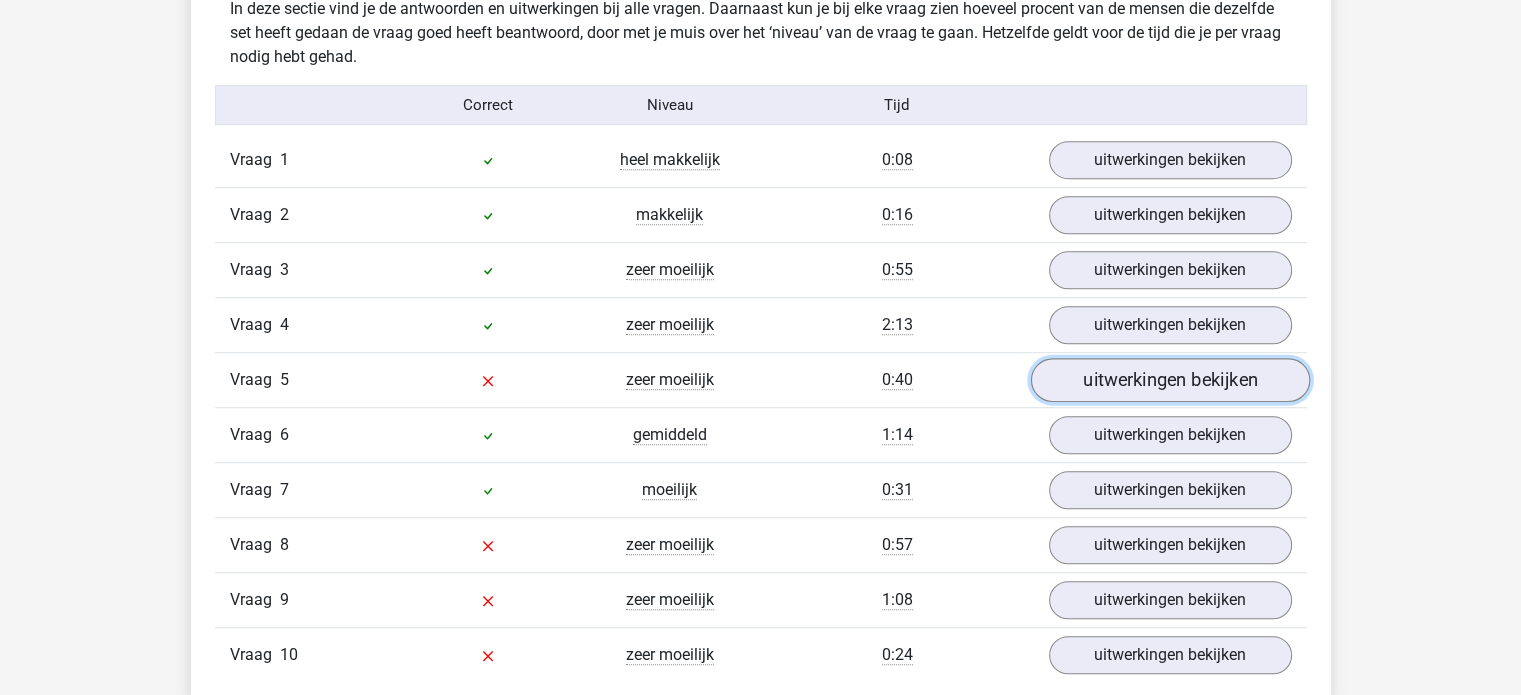 click on "uitwerkingen bekijken" at bounding box center [1169, 381] 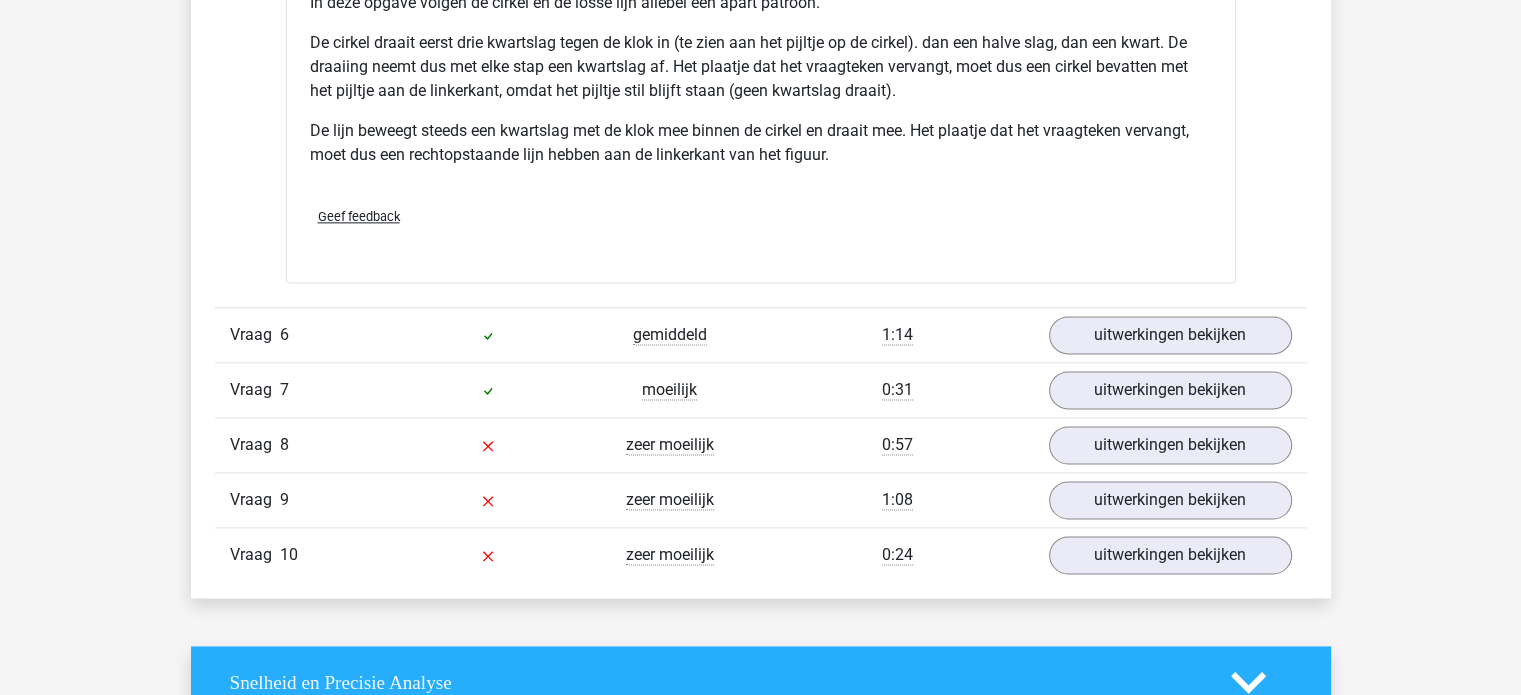 scroll, scrollTop: 2608, scrollLeft: 0, axis: vertical 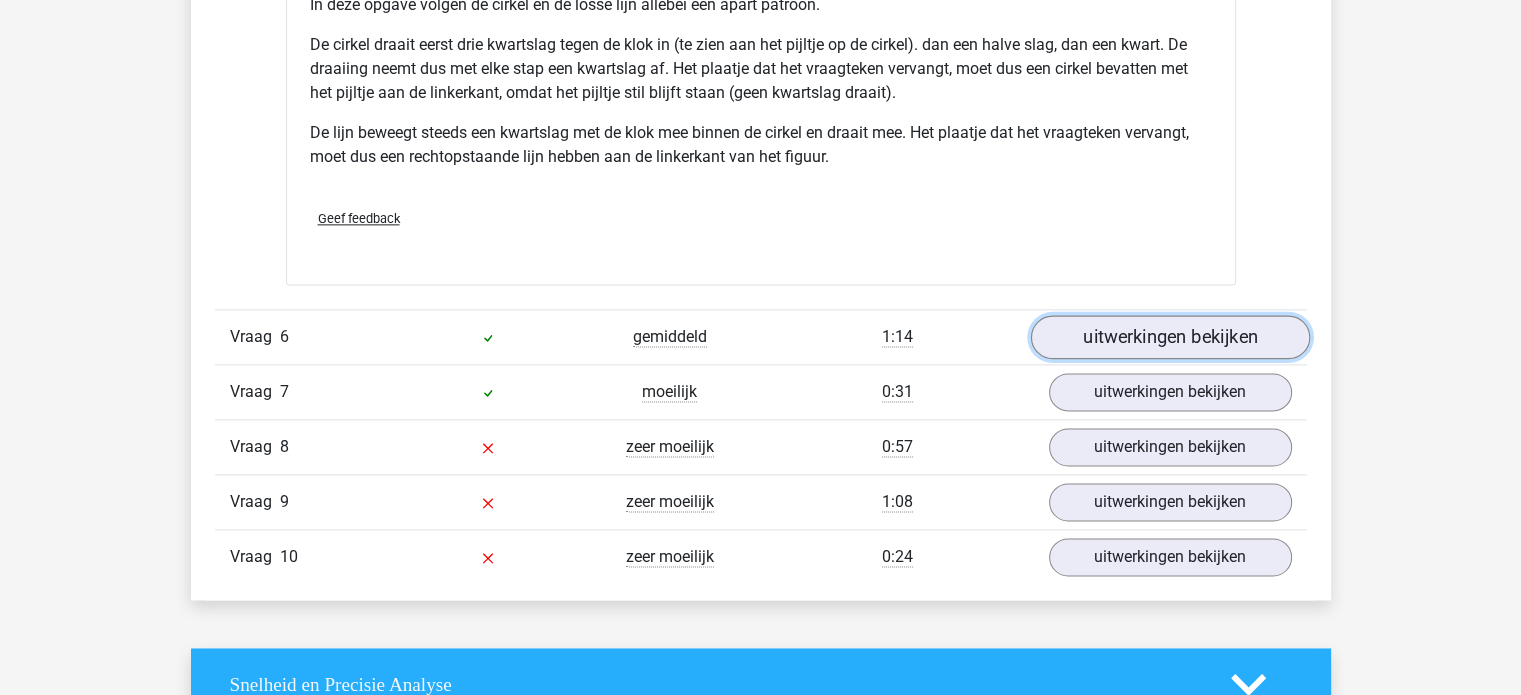 click on "uitwerkingen bekijken" at bounding box center (1169, 337) 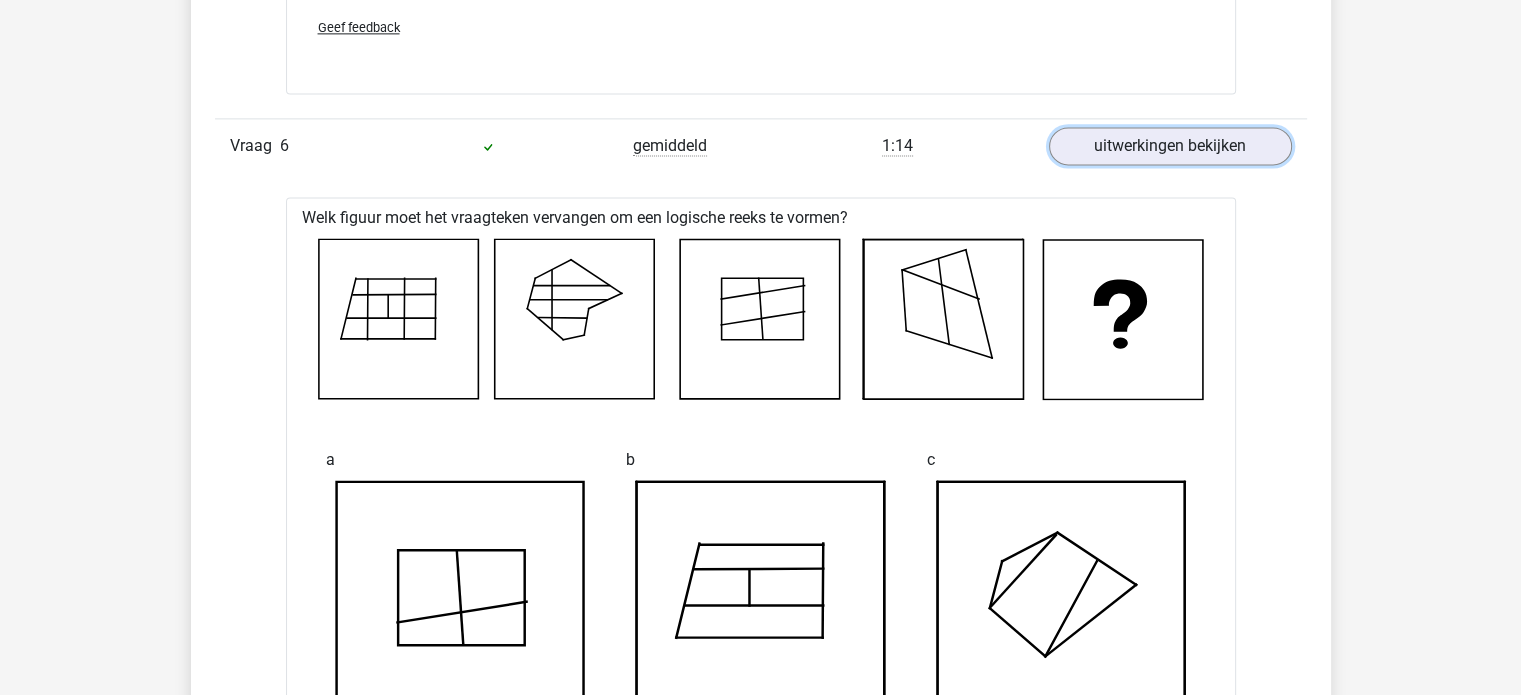 scroll, scrollTop: 2794, scrollLeft: 0, axis: vertical 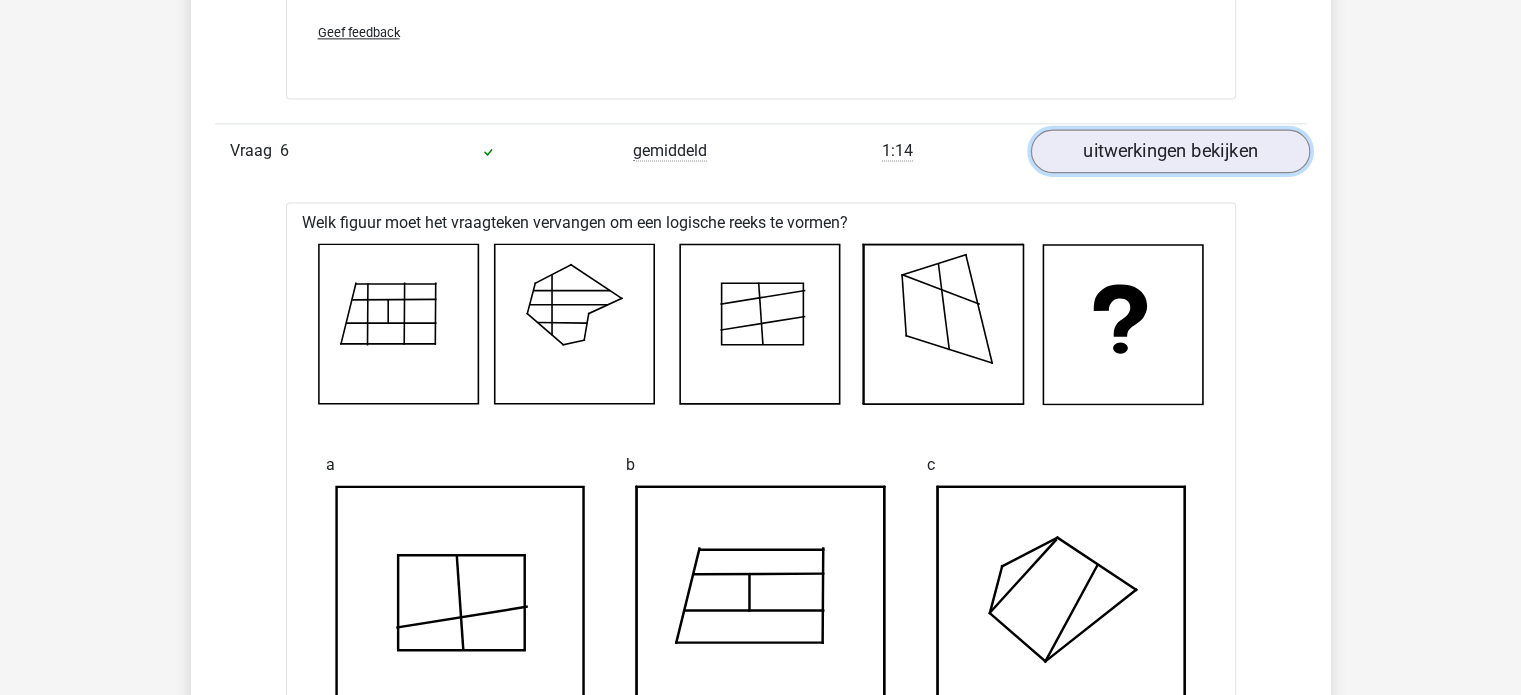 click on "uitwerkingen bekijken" at bounding box center (1169, 151) 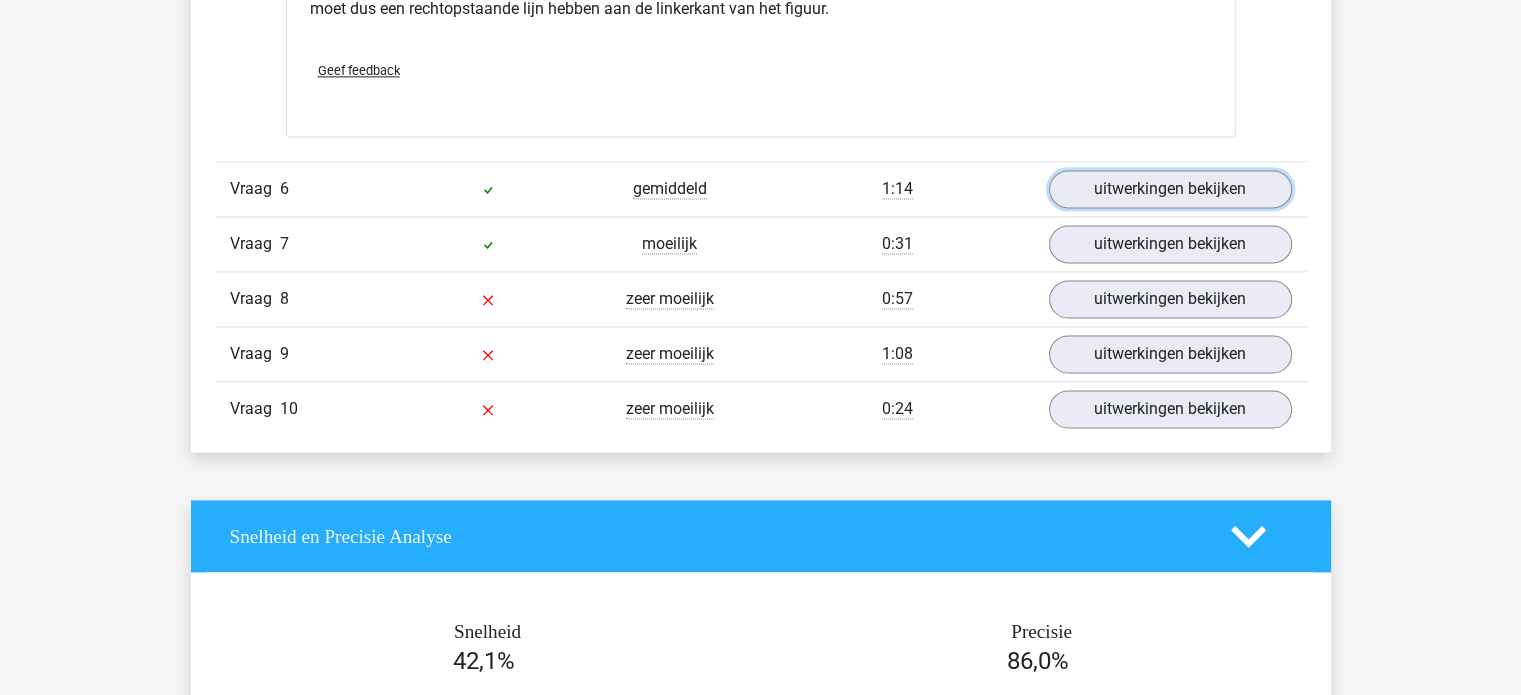 scroll, scrollTop: 2755, scrollLeft: 0, axis: vertical 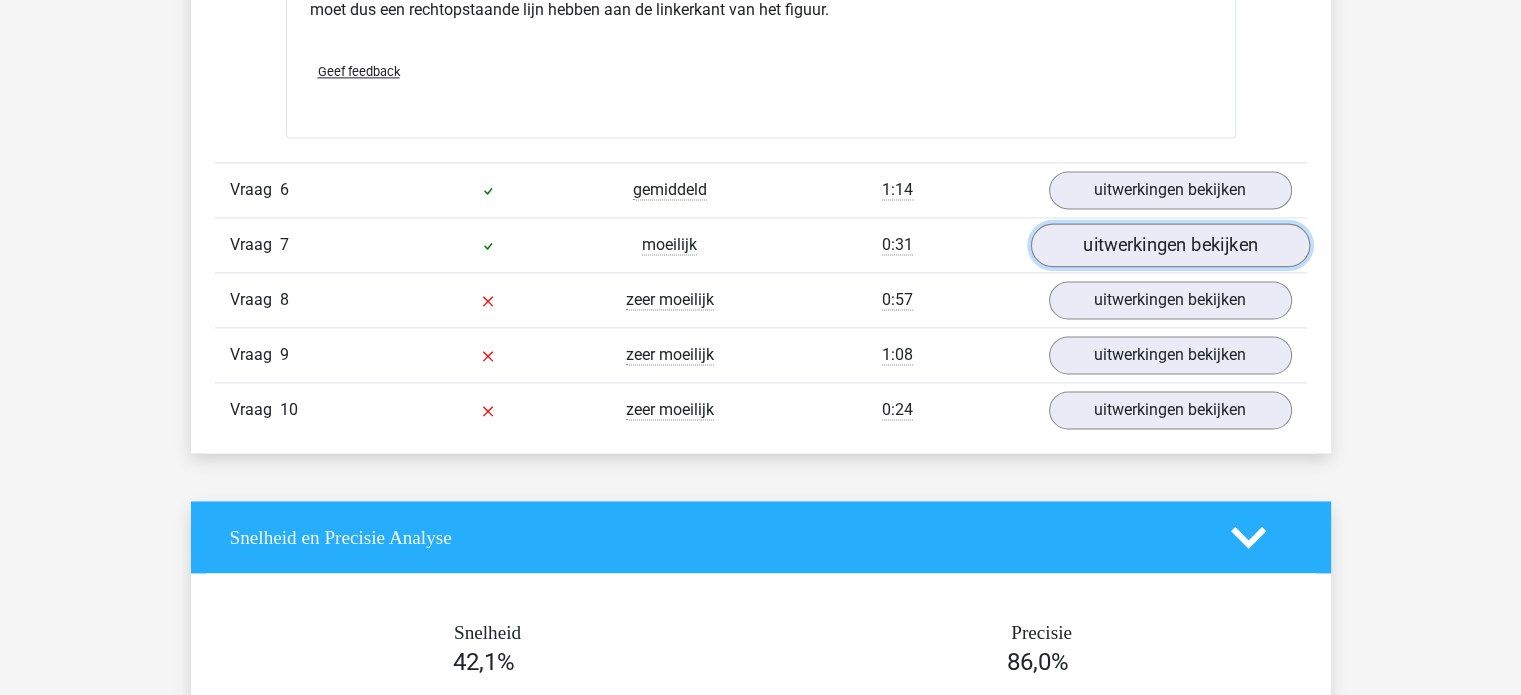click on "uitwerkingen bekijken" at bounding box center [1169, 245] 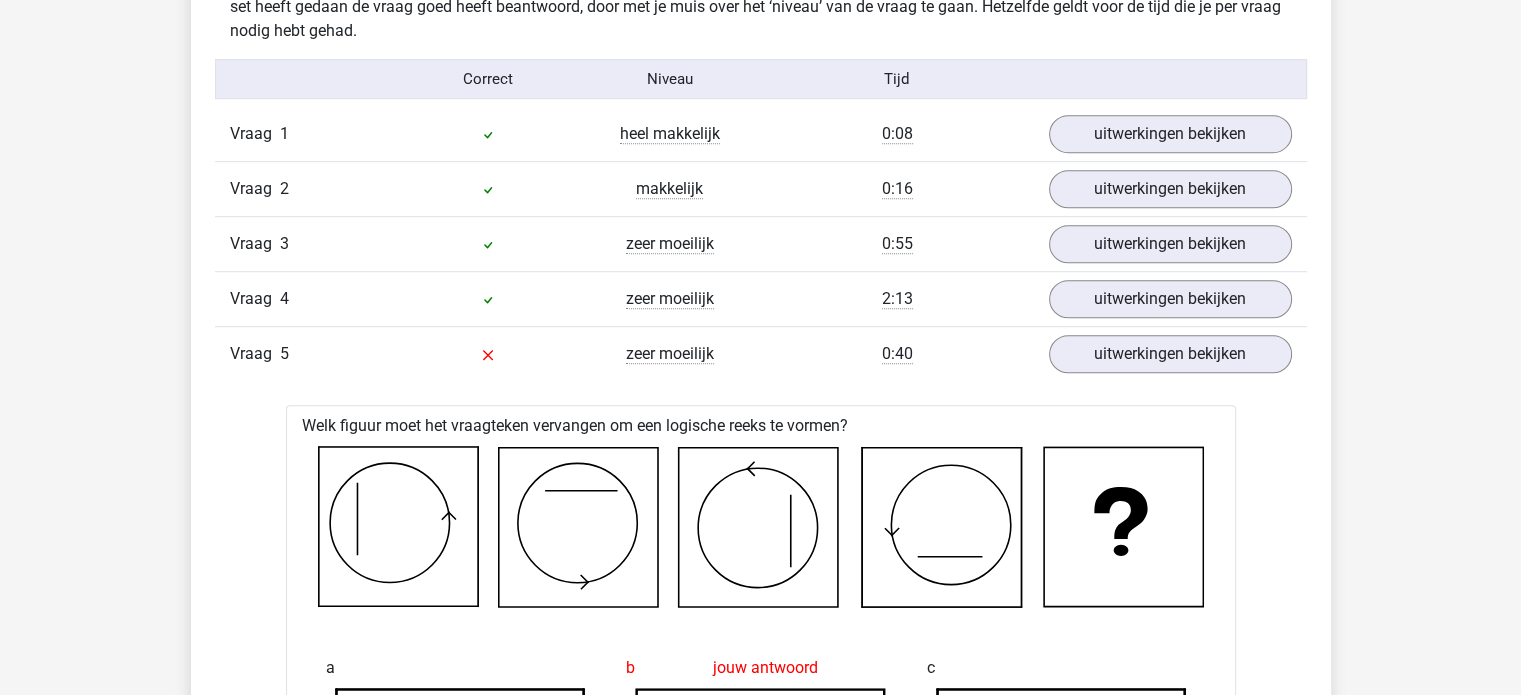 scroll, scrollTop: 1238, scrollLeft: 0, axis: vertical 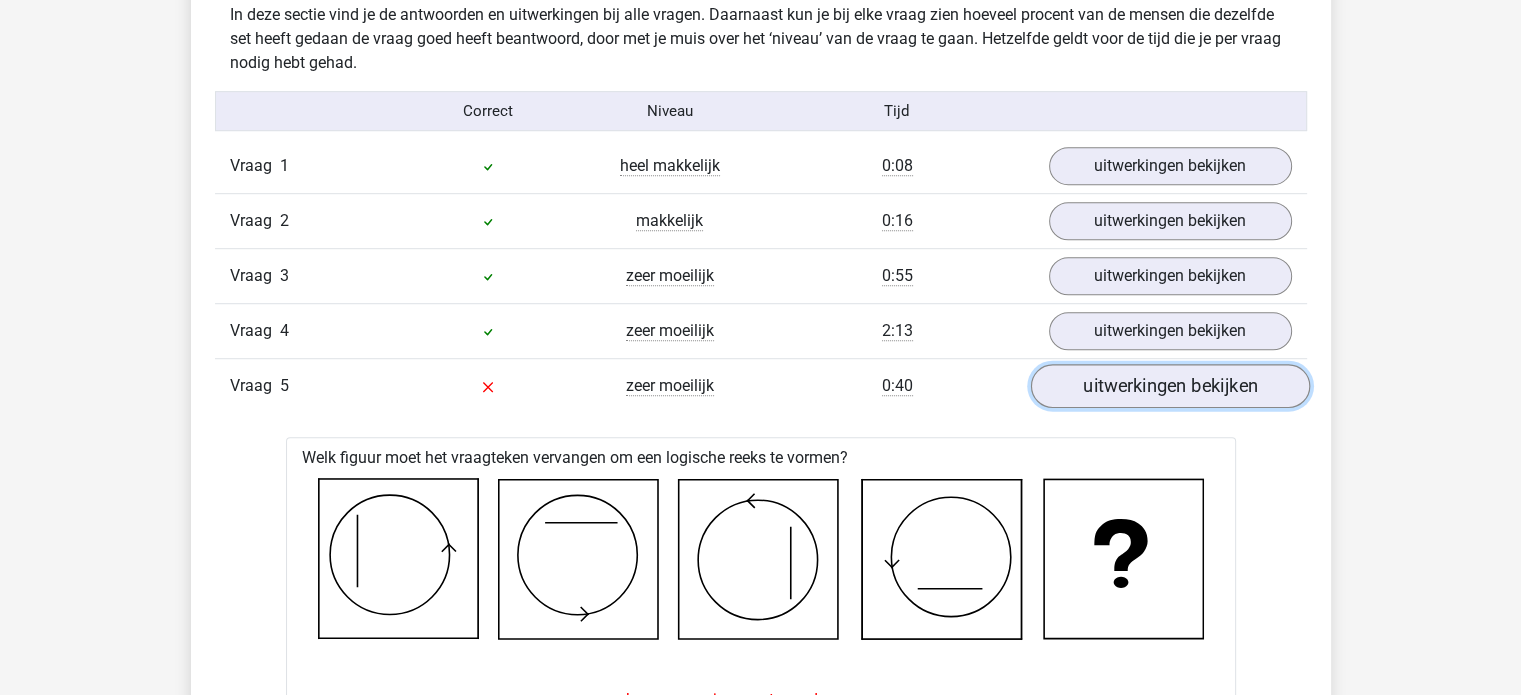 click on "uitwerkingen bekijken" at bounding box center (1169, 387) 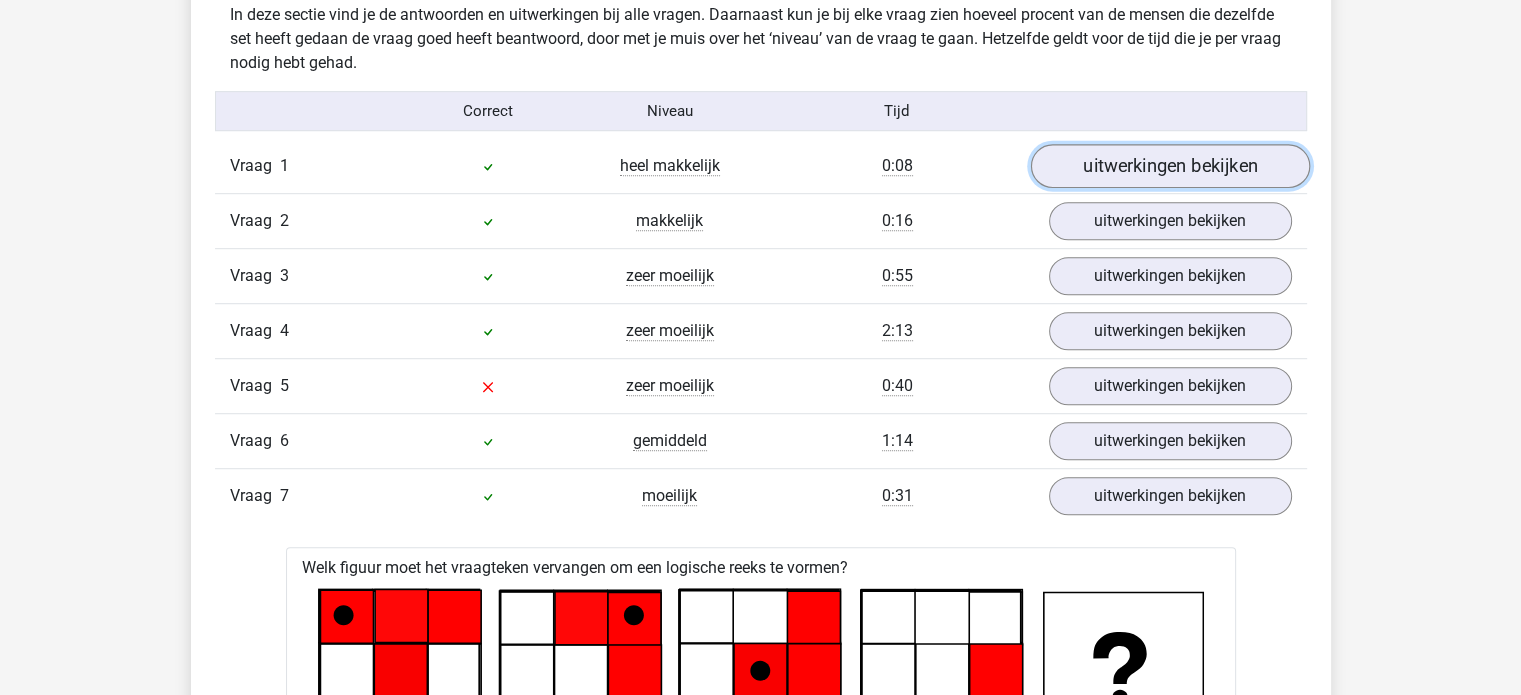 click on "uitwerkingen bekijken" at bounding box center [1169, 167] 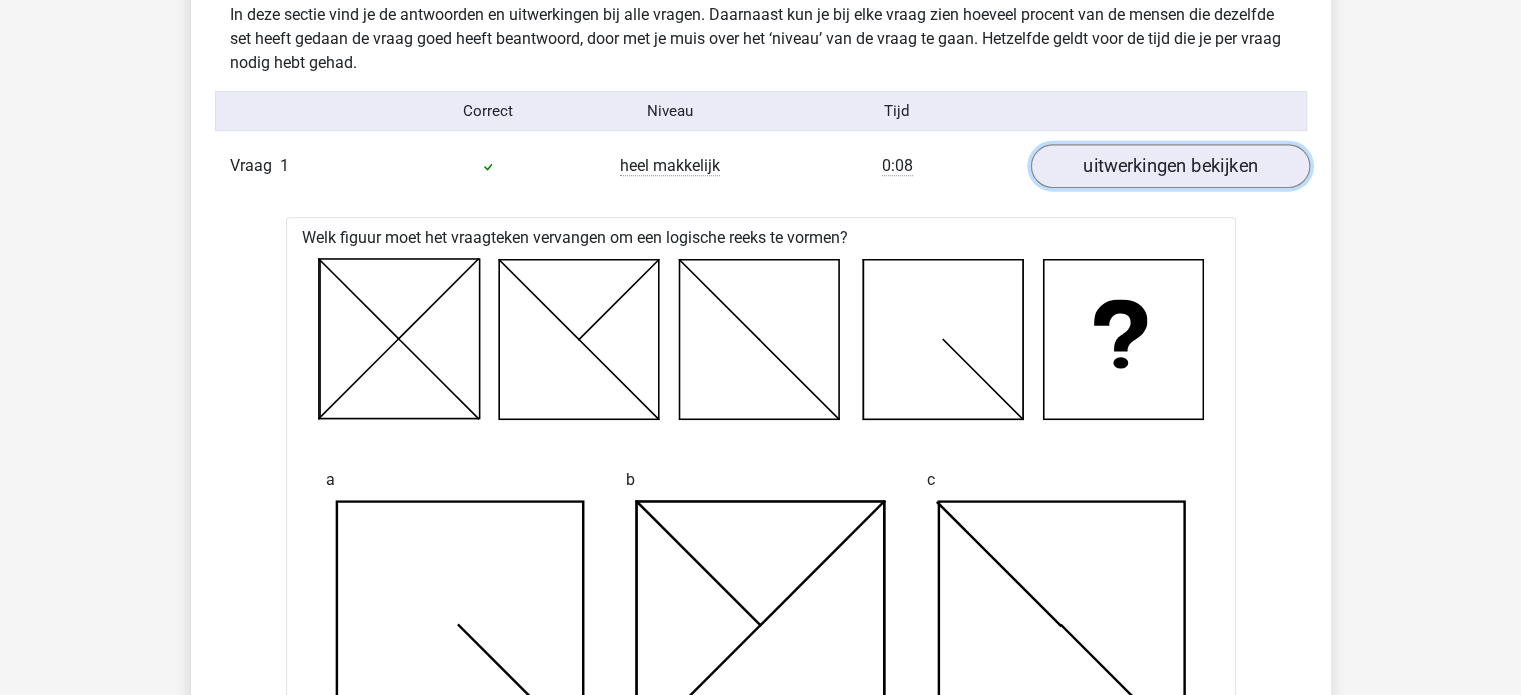 click on "uitwerkingen bekijken" at bounding box center (1169, 167) 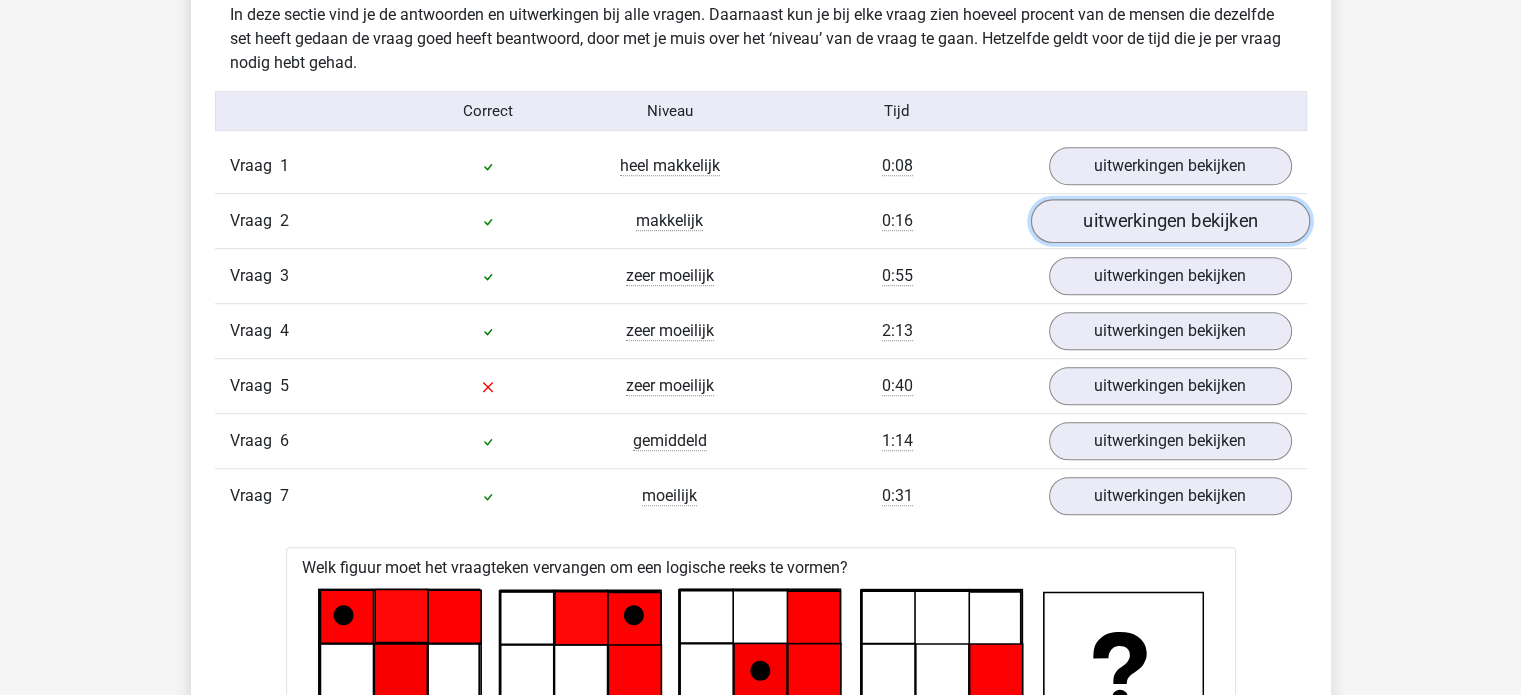 click on "uitwerkingen bekijken" at bounding box center (1169, 222) 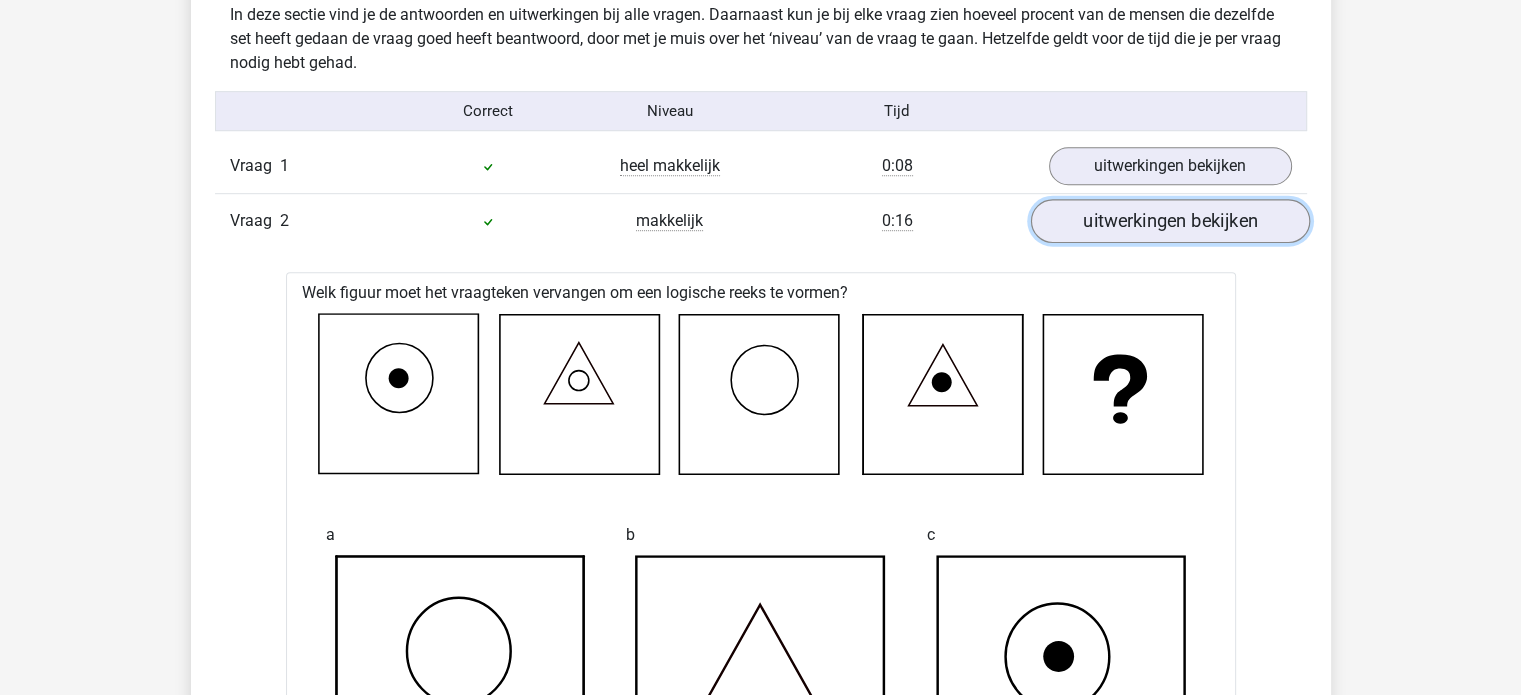 click on "uitwerkingen bekijken" at bounding box center [1169, 222] 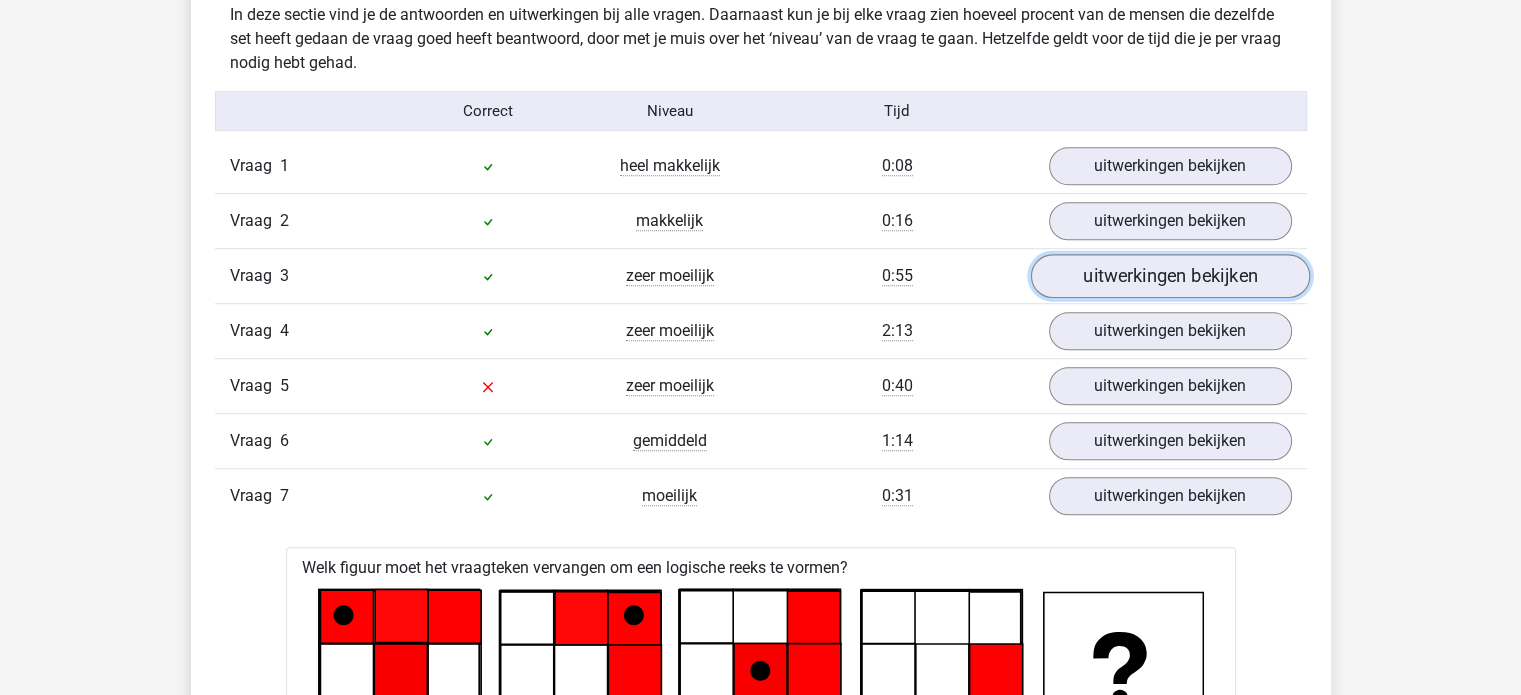 click on "uitwerkingen bekijken" at bounding box center (1169, 277) 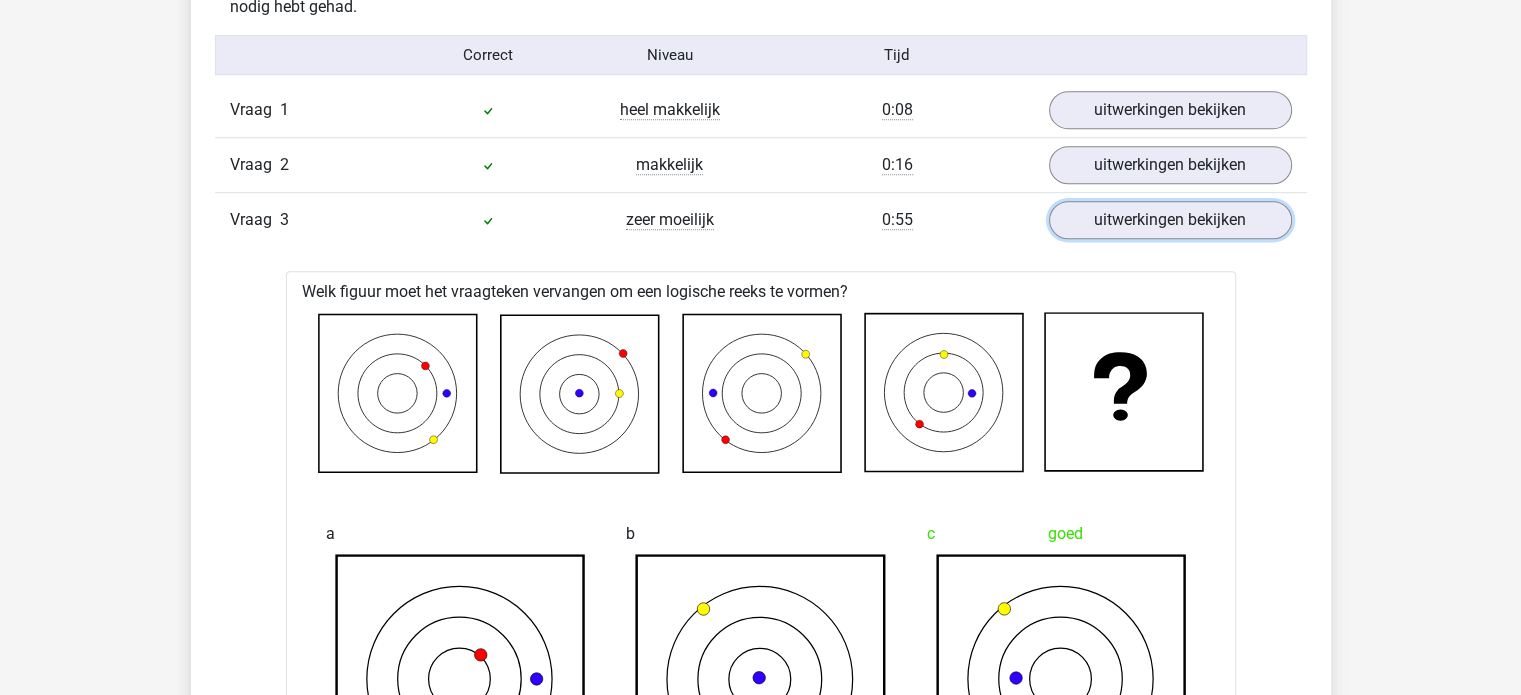 scroll, scrollTop: 1288, scrollLeft: 0, axis: vertical 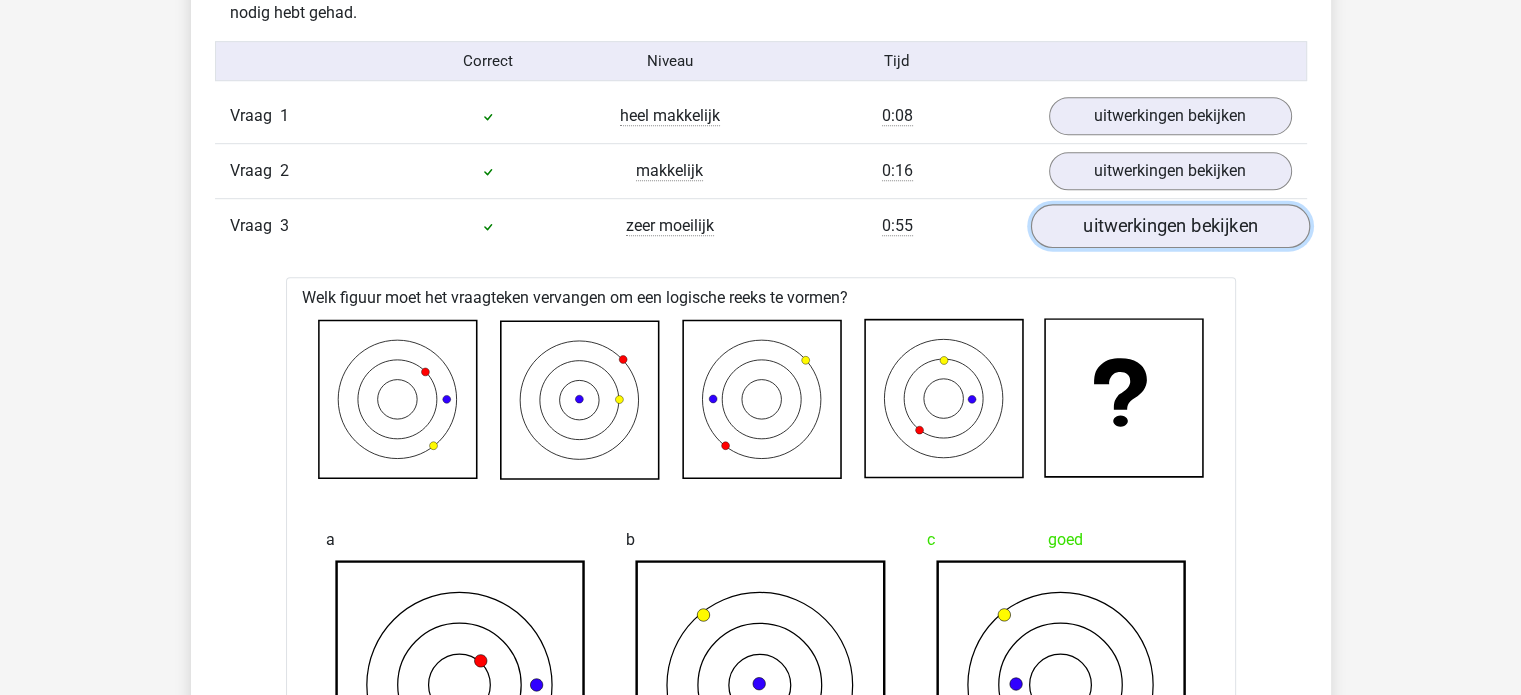 click on "uitwerkingen bekijken" at bounding box center [1169, 227] 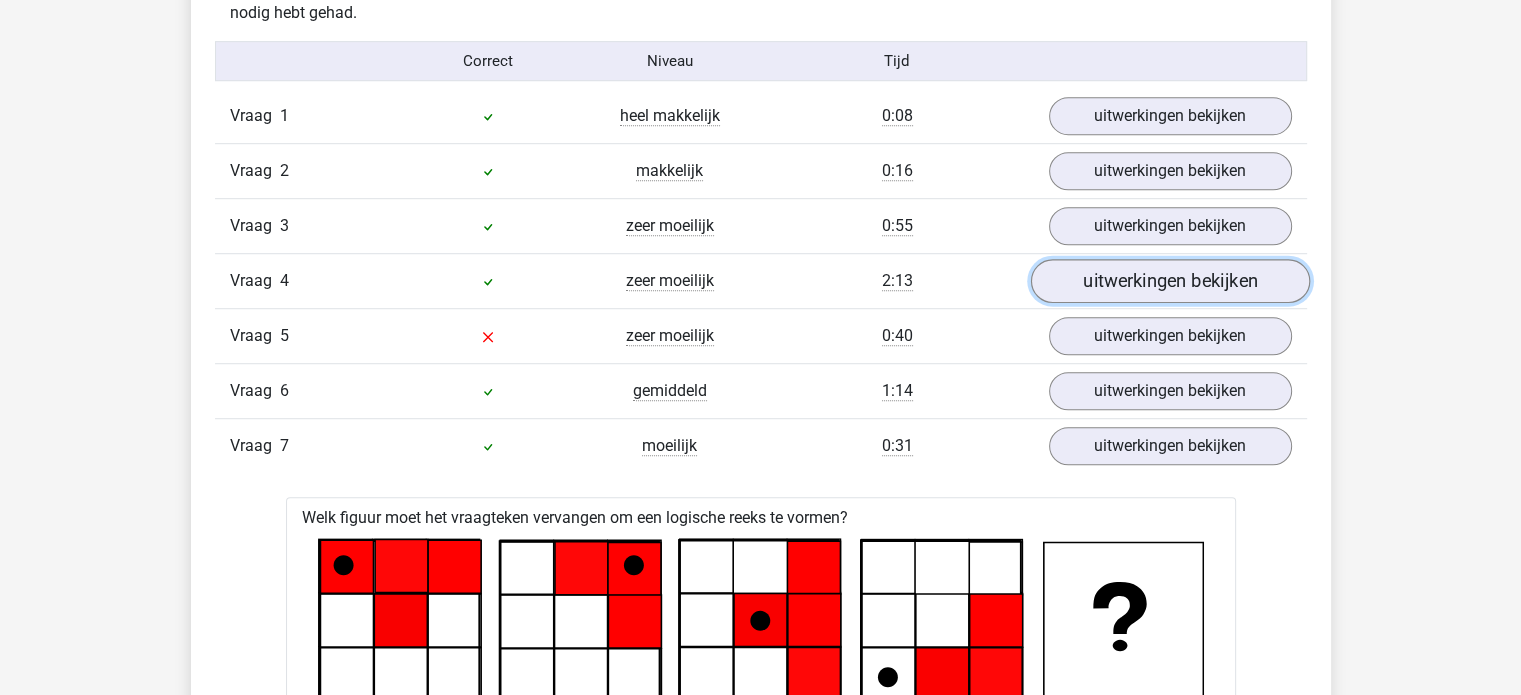 click on "uitwerkingen bekijken" at bounding box center [1169, 282] 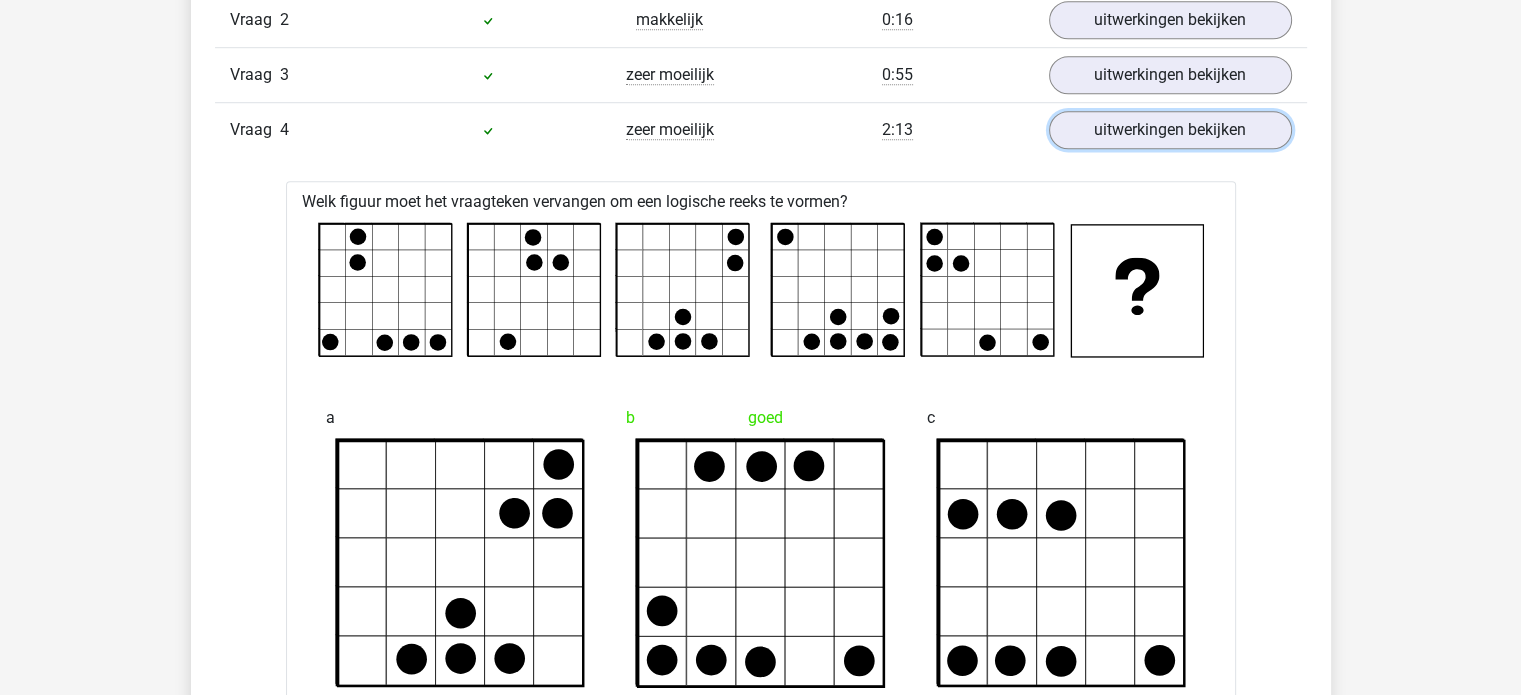 scroll, scrollTop: 1438, scrollLeft: 0, axis: vertical 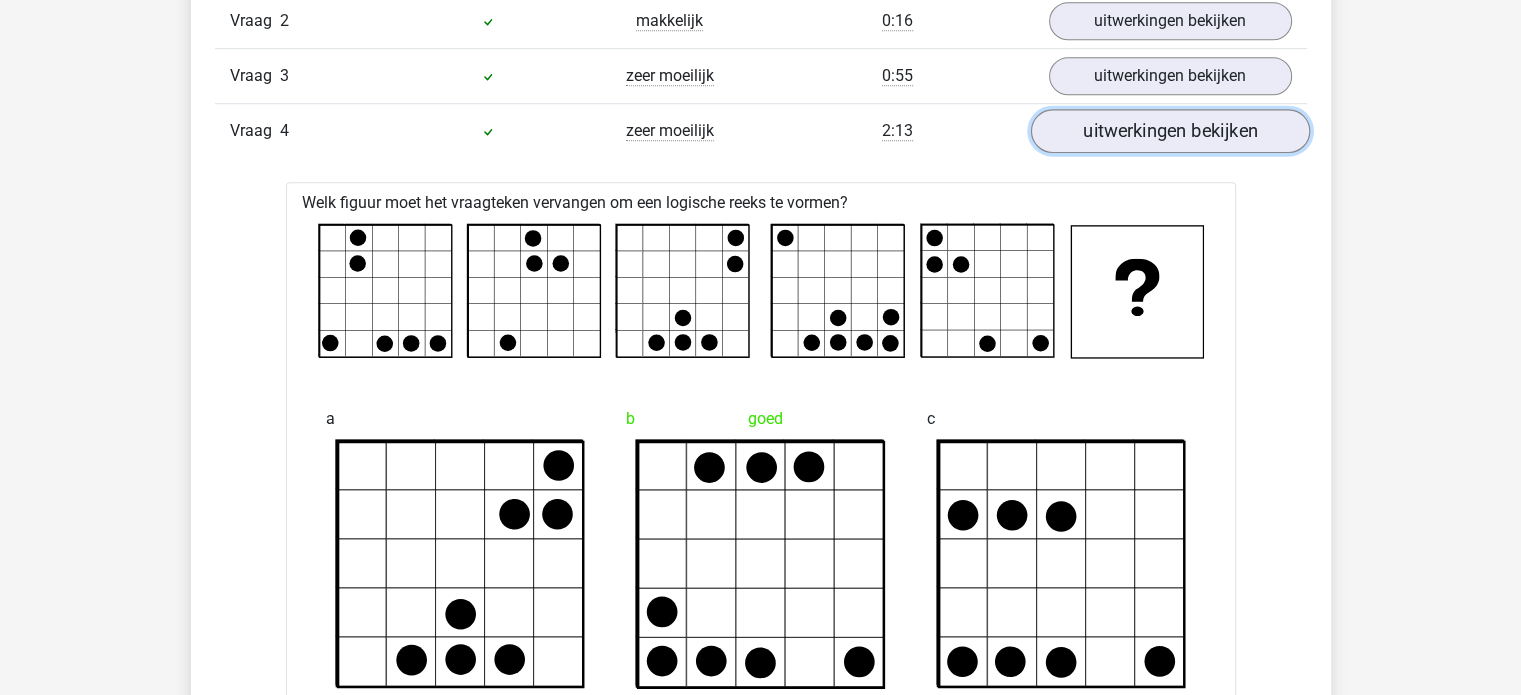 click on "uitwerkingen bekijken" at bounding box center [1169, 132] 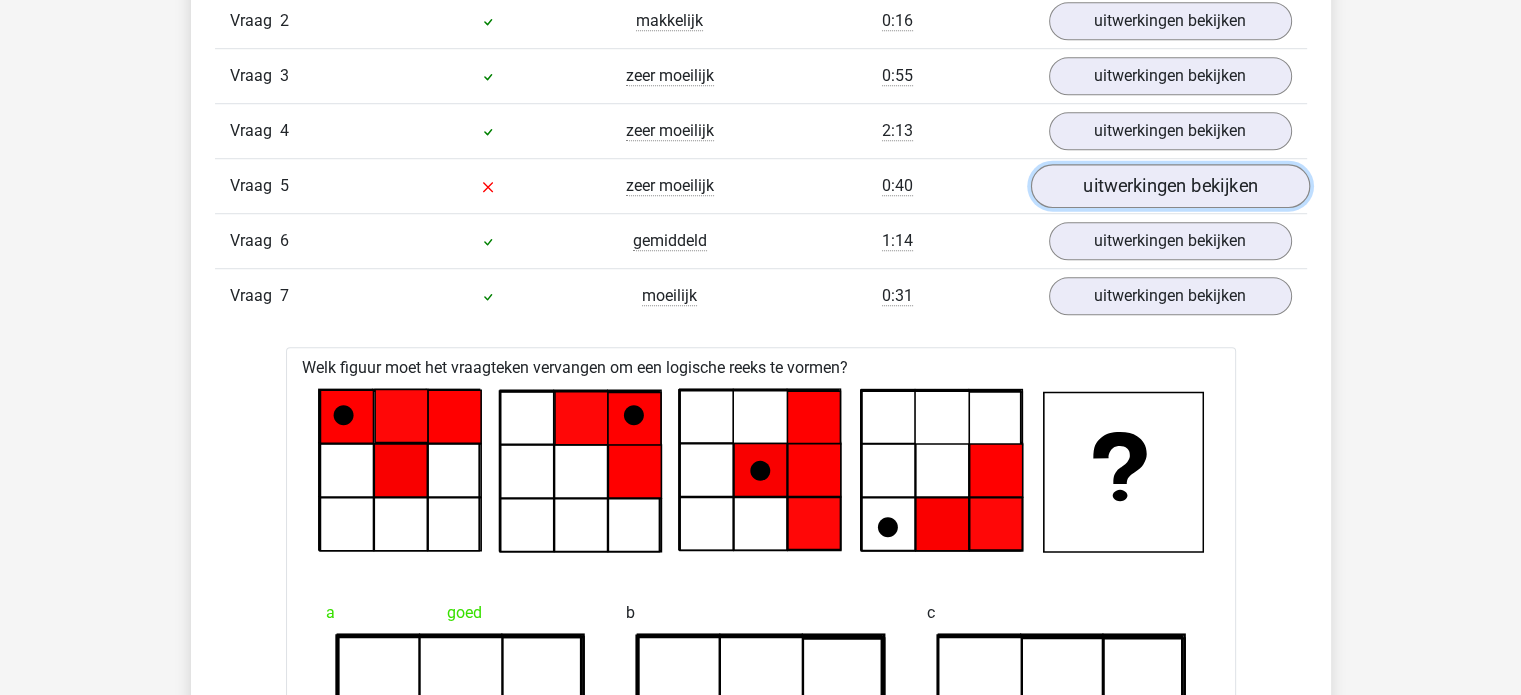 click on "uitwerkingen bekijken" at bounding box center (1169, 187) 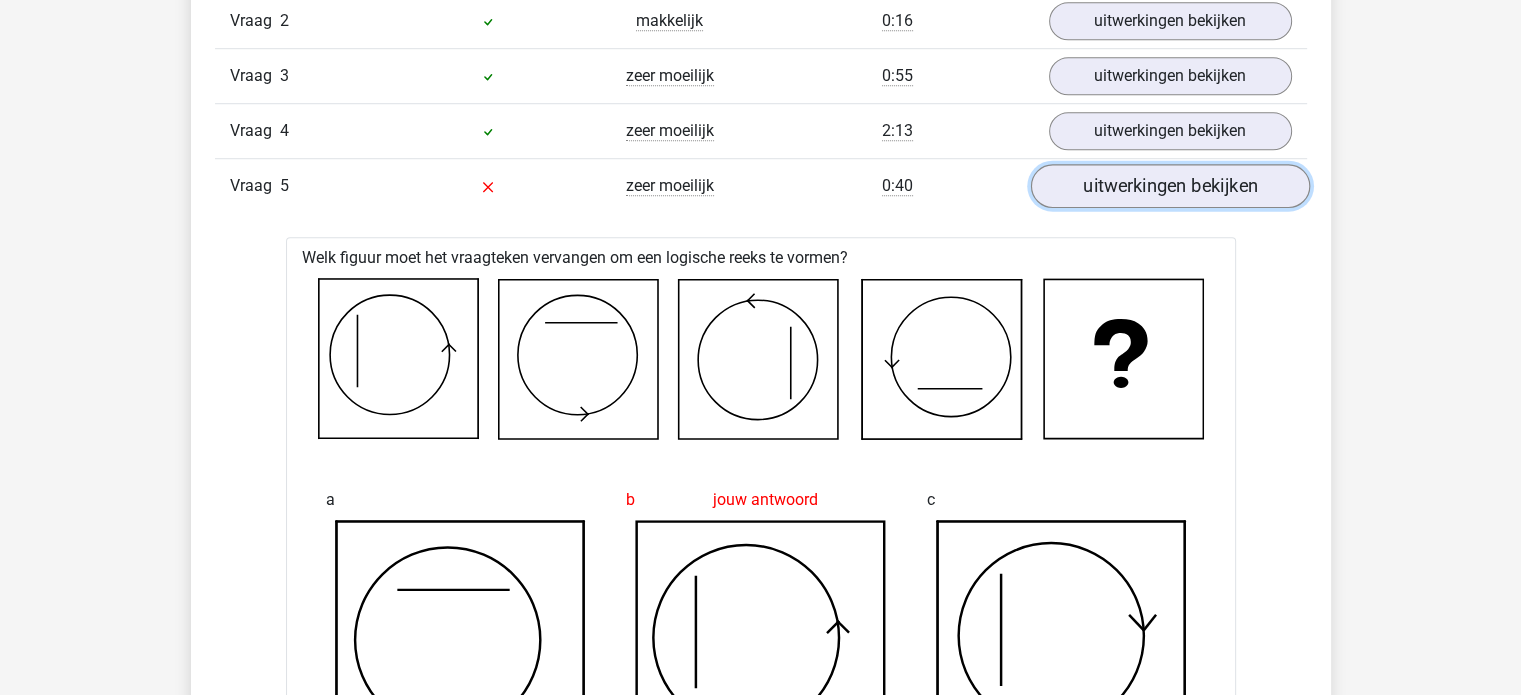 click on "uitwerkingen bekijken" at bounding box center (1169, 187) 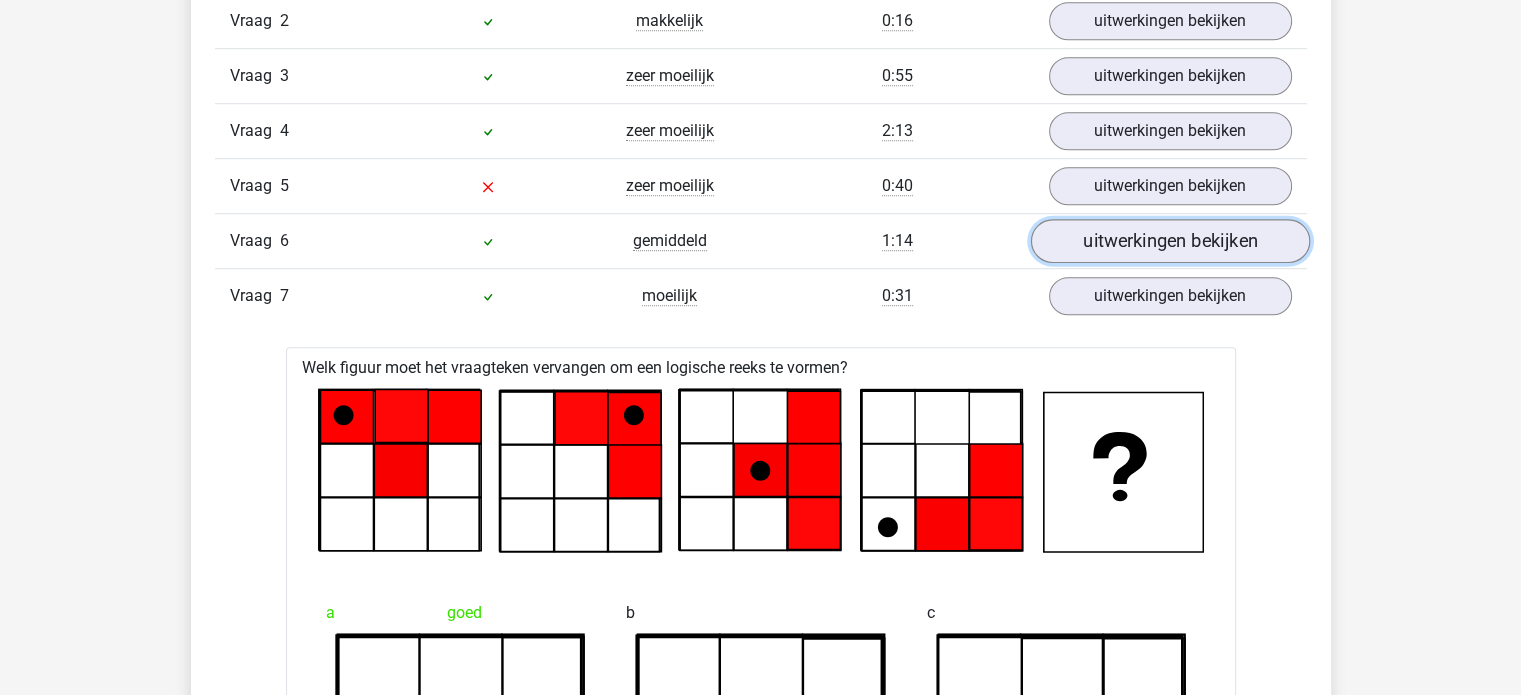 click on "uitwerkingen bekijken" at bounding box center (1169, 242) 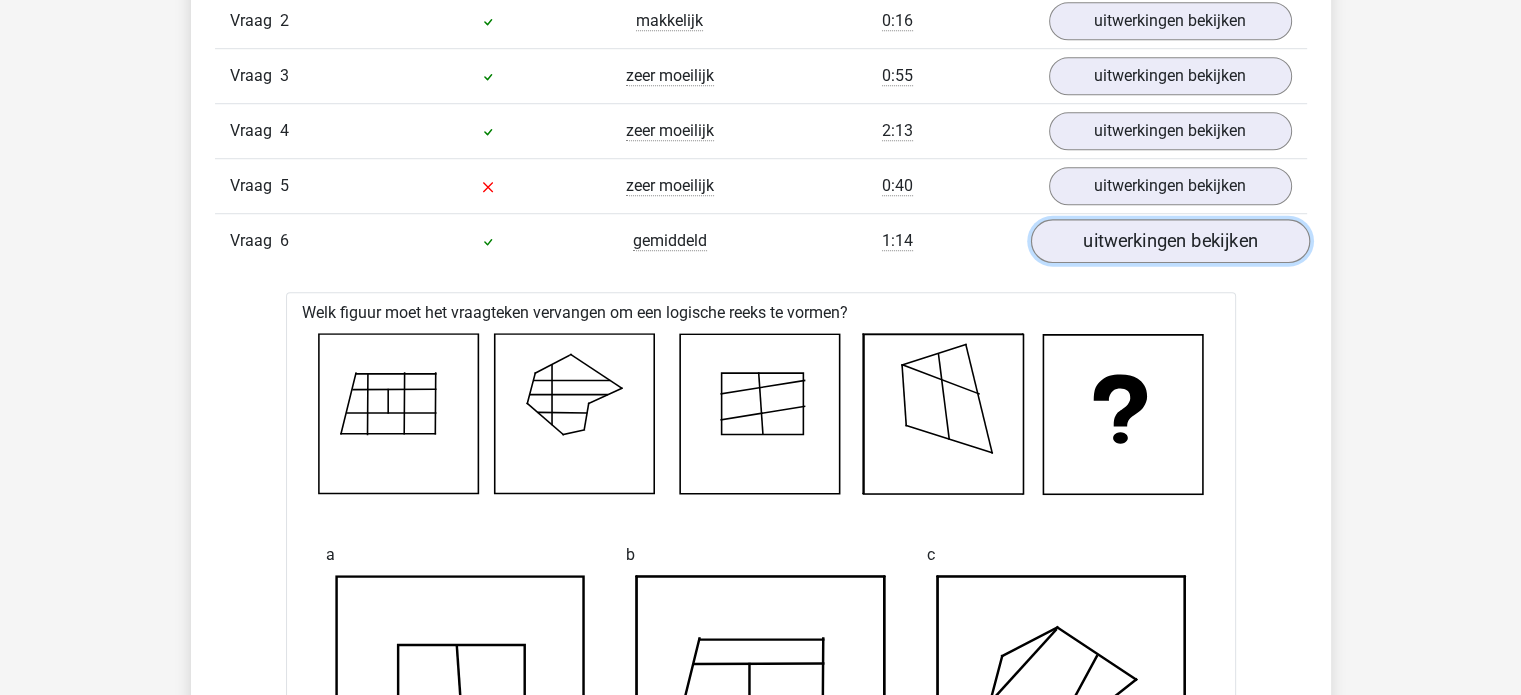 click on "uitwerkingen bekijken" at bounding box center (1169, 242) 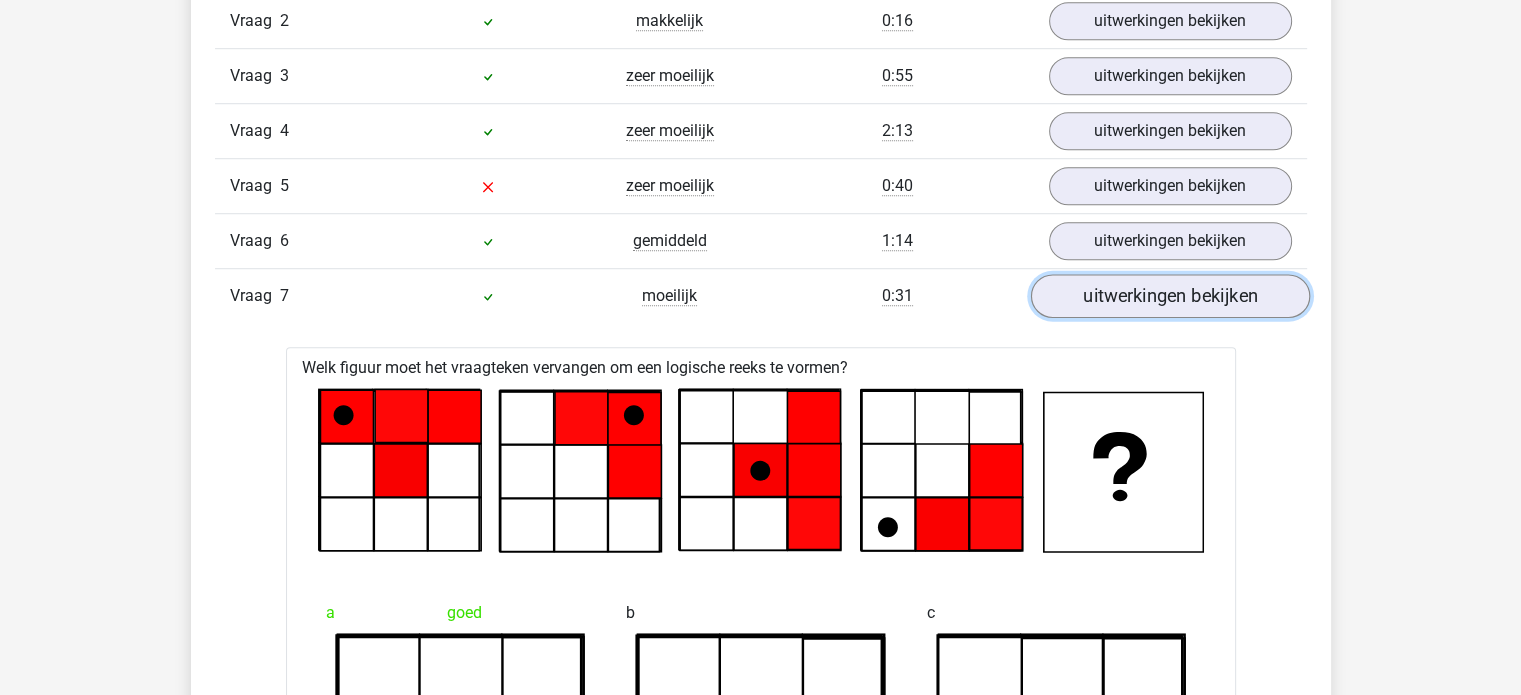 click on "uitwerkingen bekijken" at bounding box center (1169, 297) 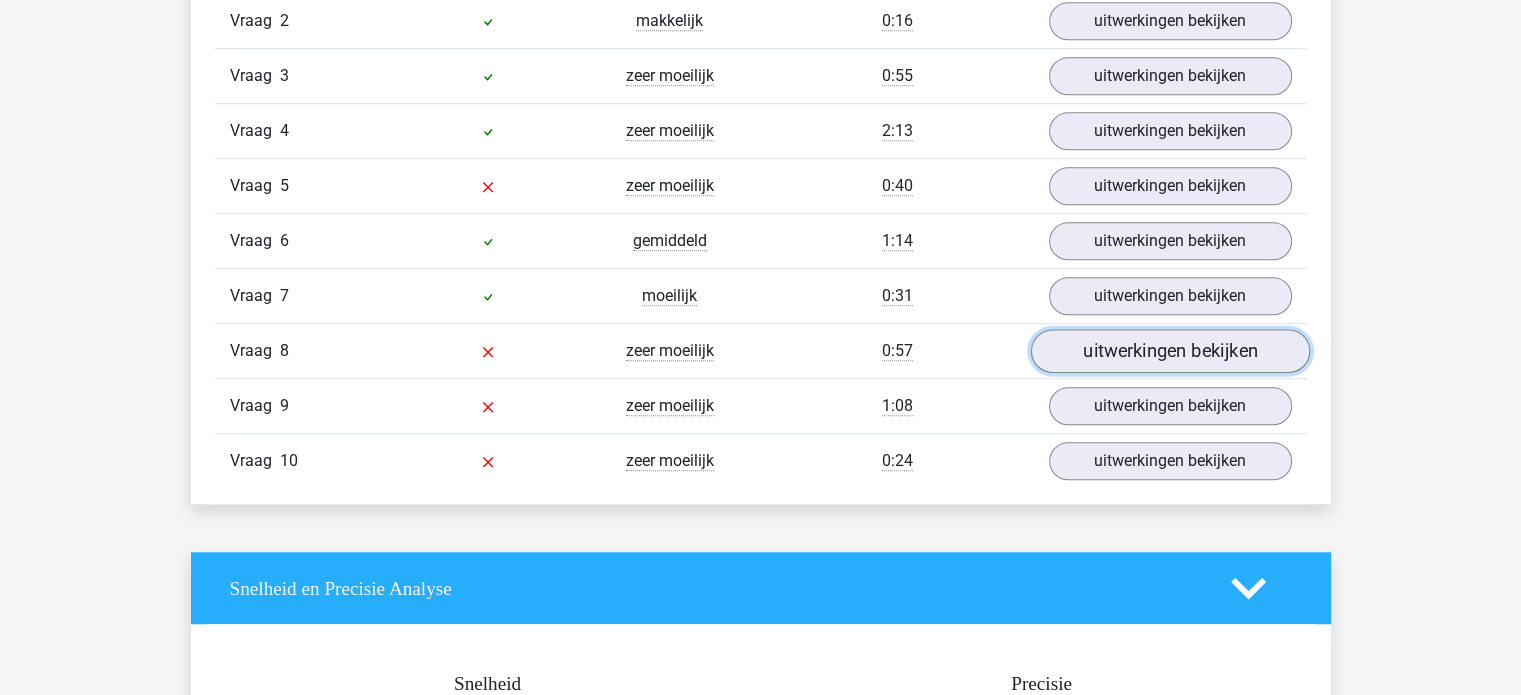 click on "uitwerkingen bekijken" at bounding box center (1169, 352) 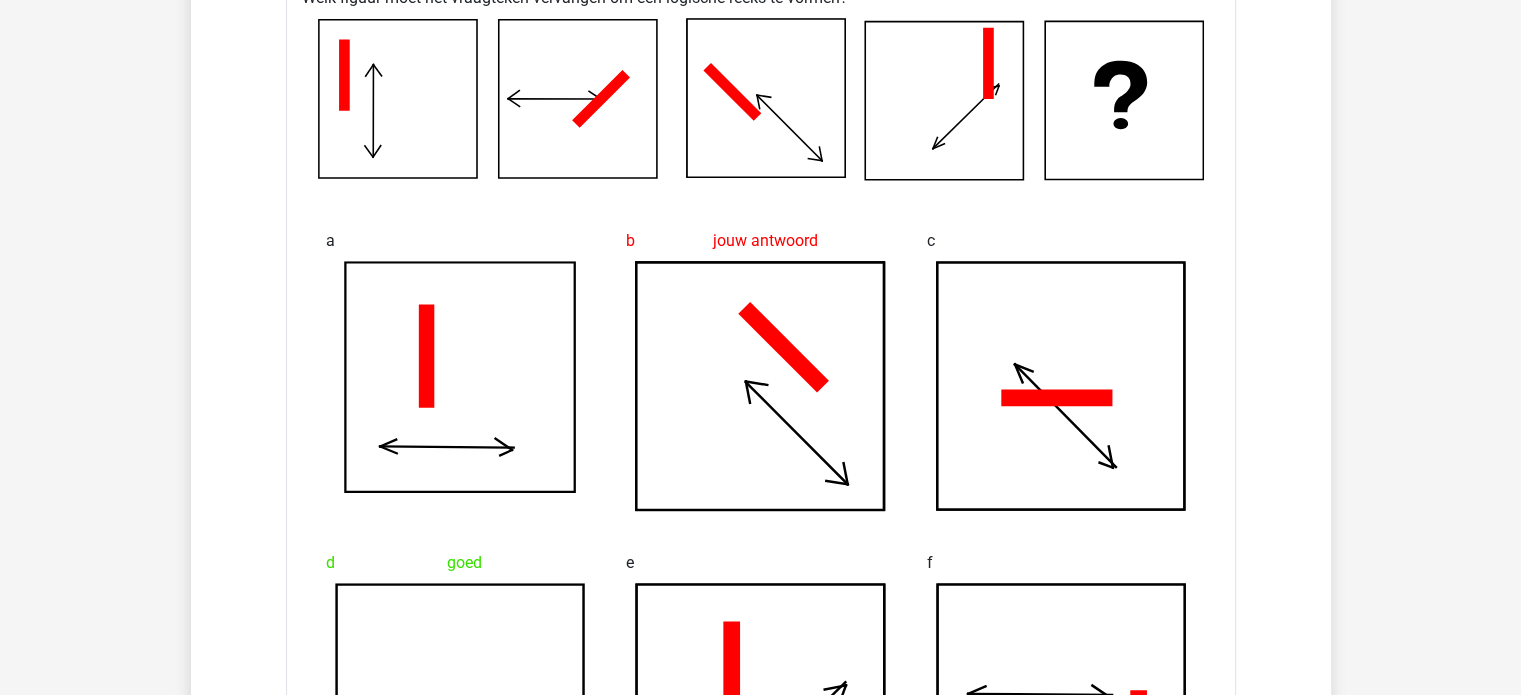 scroll, scrollTop: 1862, scrollLeft: 0, axis: vertical 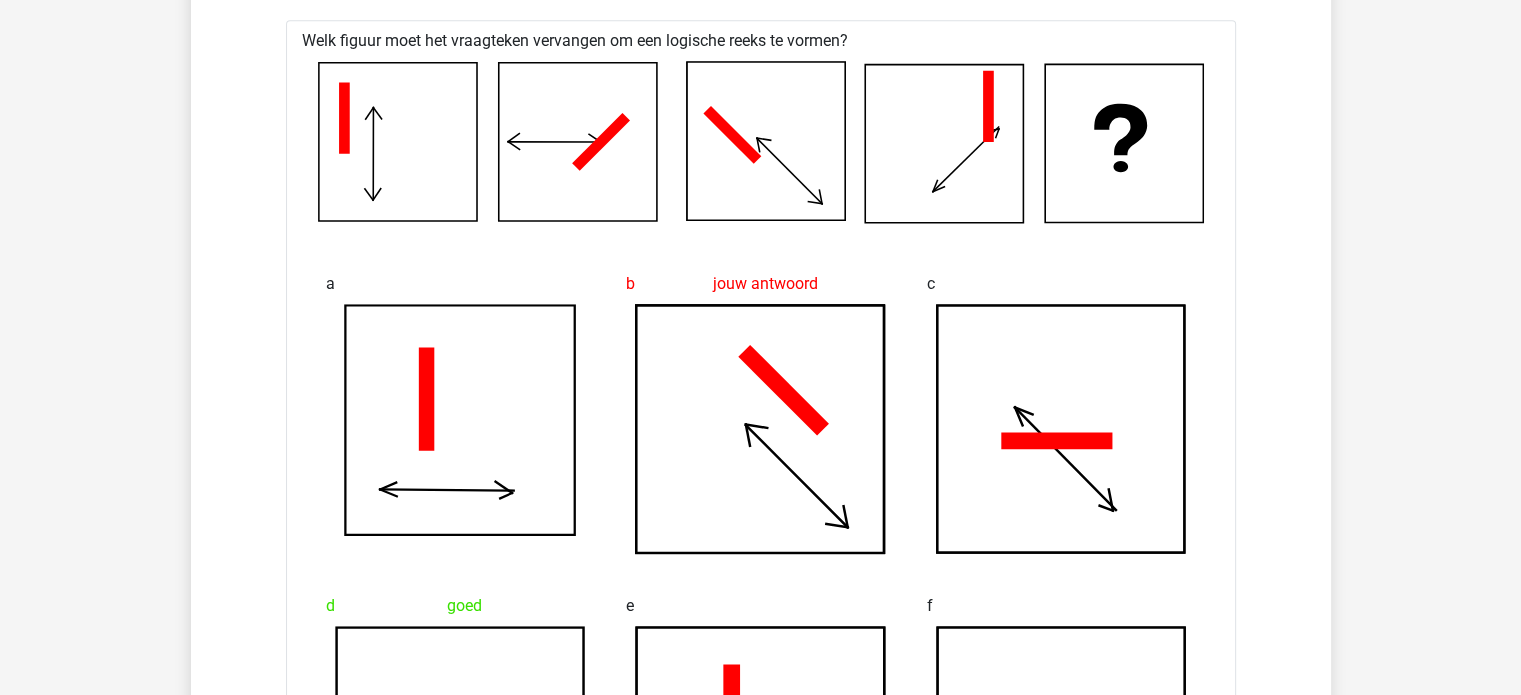 click on "In deze sectie vind je de antwoorden en uitwerkingen bij alle vragen. Daarnaast kun je bij elke vraag zien hoeveel procent van de mensen die dezelfde set heeft gedaan de vraag goed heeft beantwoord, door met je muis over het ‘niveau’ van de vraag te gaan. Hetzelfde geldt voor de tijd die je per vraag nodig hebt gehad.
Correct
Niveau
Tijd
Vraag
1
heel makkelijk
0:08
uitwerkingen bekijken
Welk figuur moet het vraagteken vervangen om een logische reeks te vormen?" at bounding box center (761, 397) 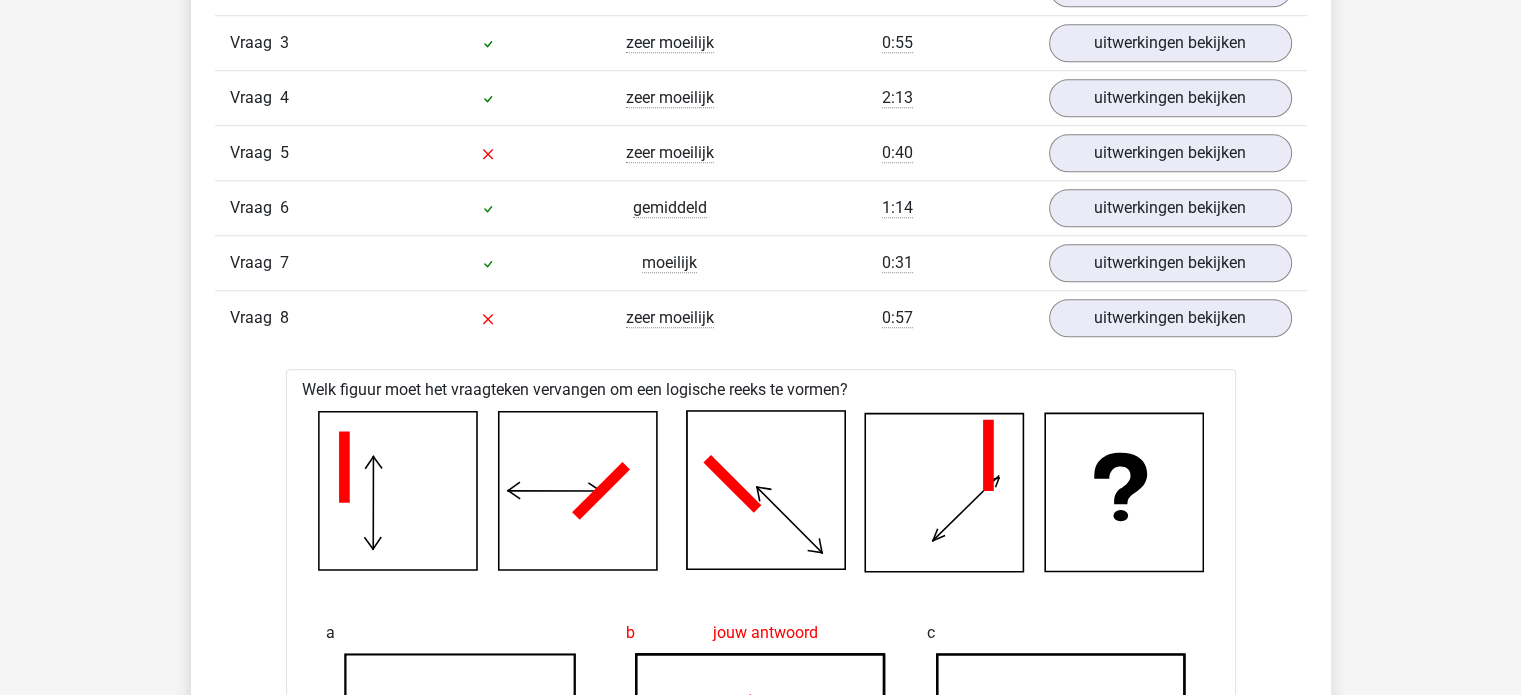 scroll, scrollTop: 1472, scrollLeft: 0, axis: vertical 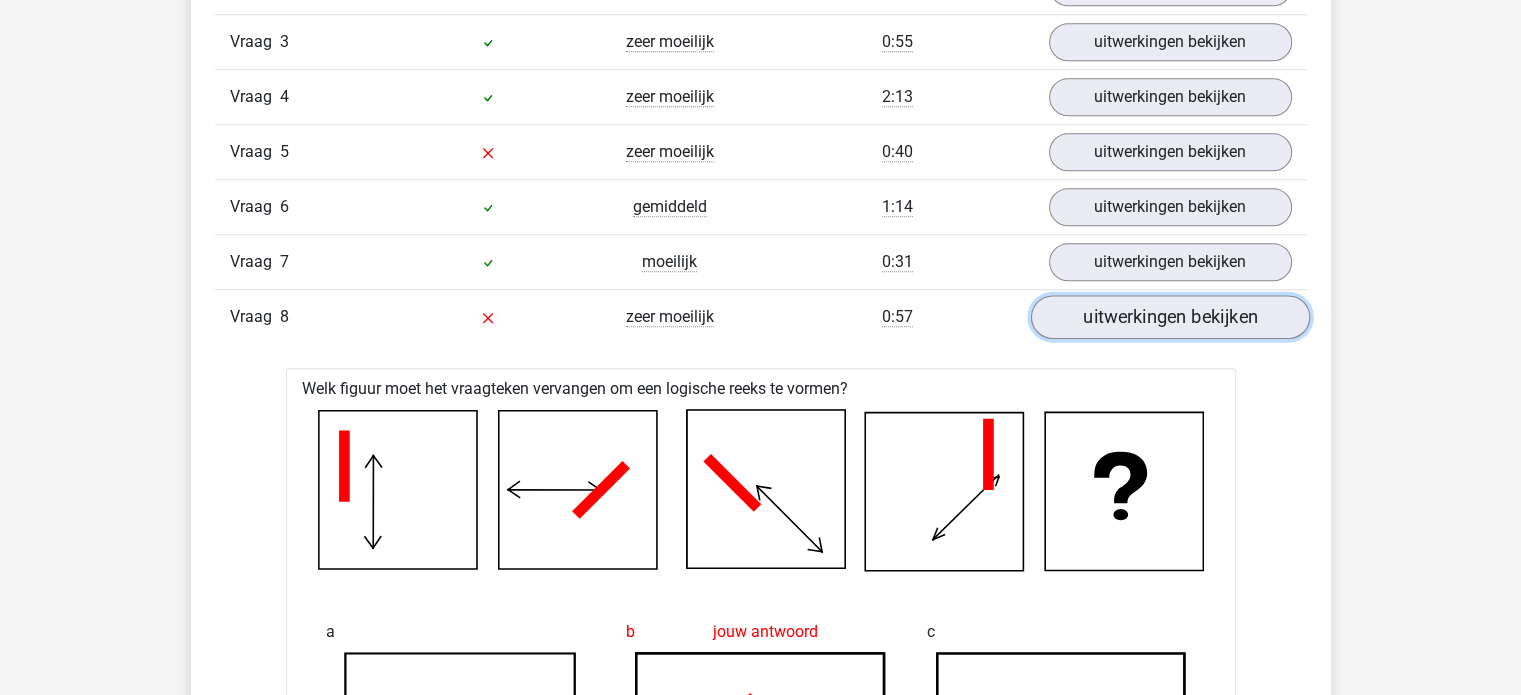 click on "uitwerkingen bekijken" at bounding box center (1169, 318) 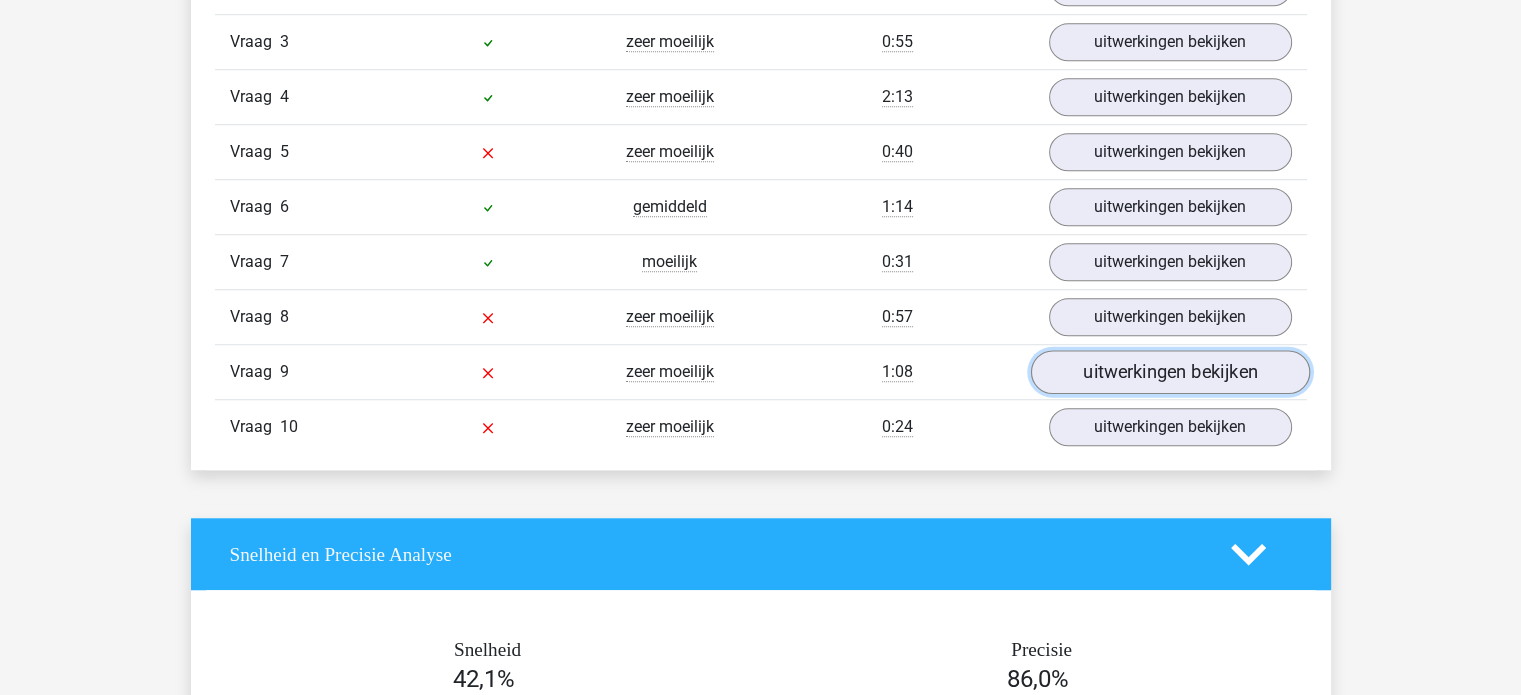 click on "uitwerkingen bekijken" at bounding box center [1169, 373] 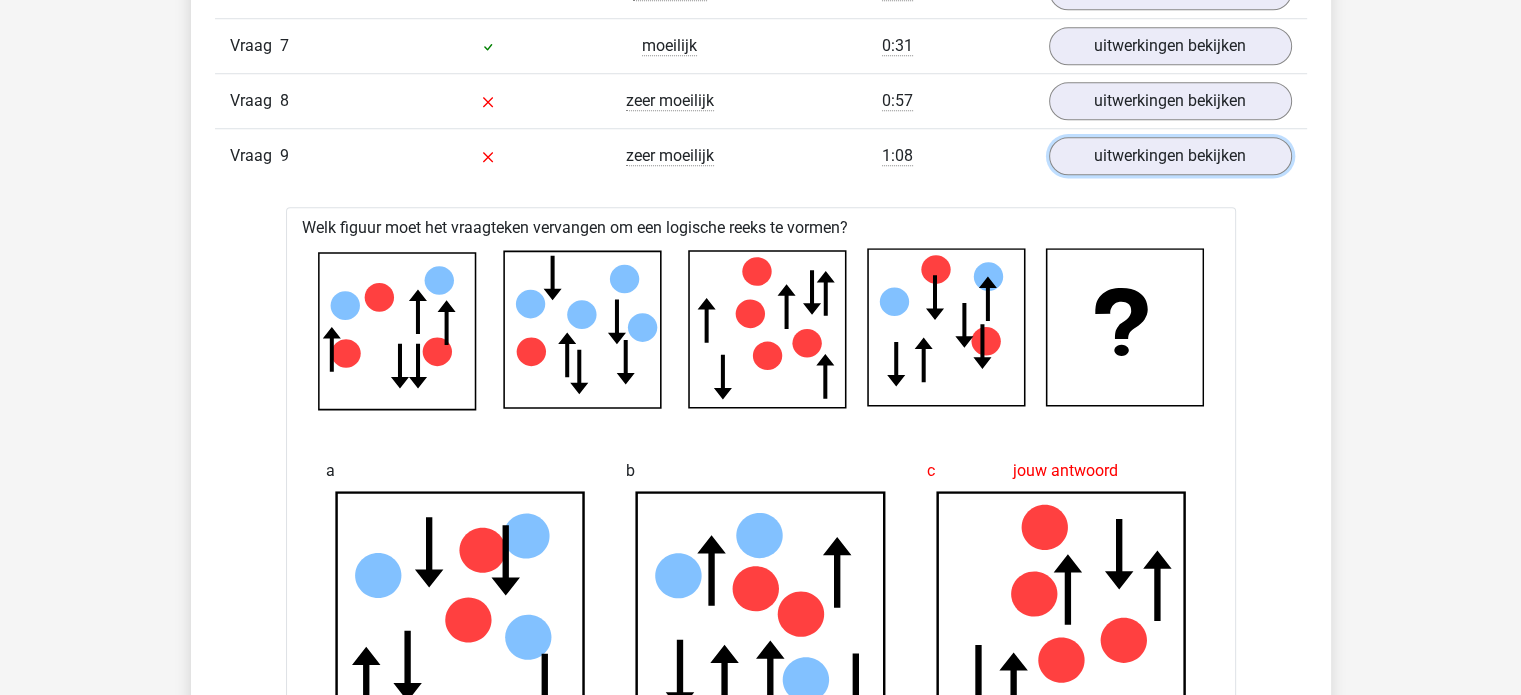 scroll, scrollTop: 1686, scrollLeft: 0, axis: vertical 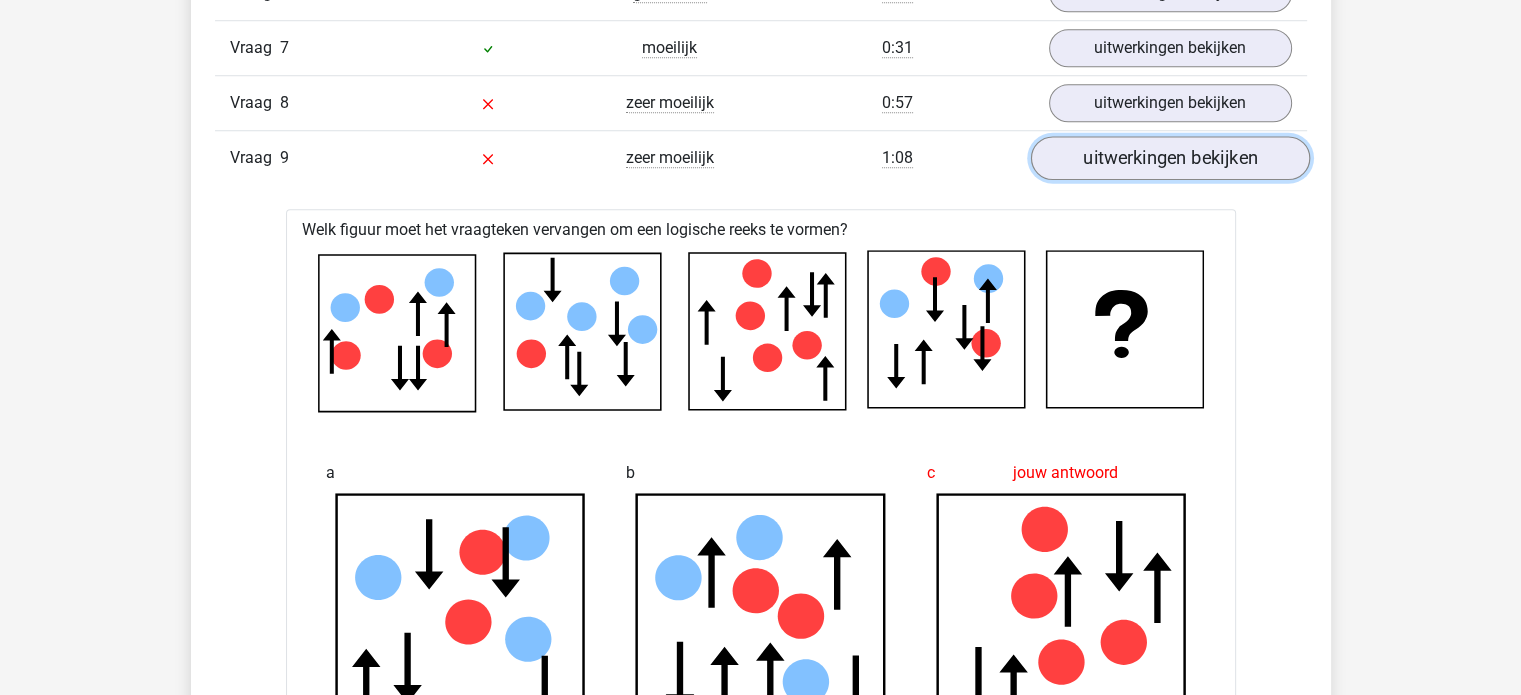 click on "uitwerkingen bekijken" at bounding box center [1169, 159] 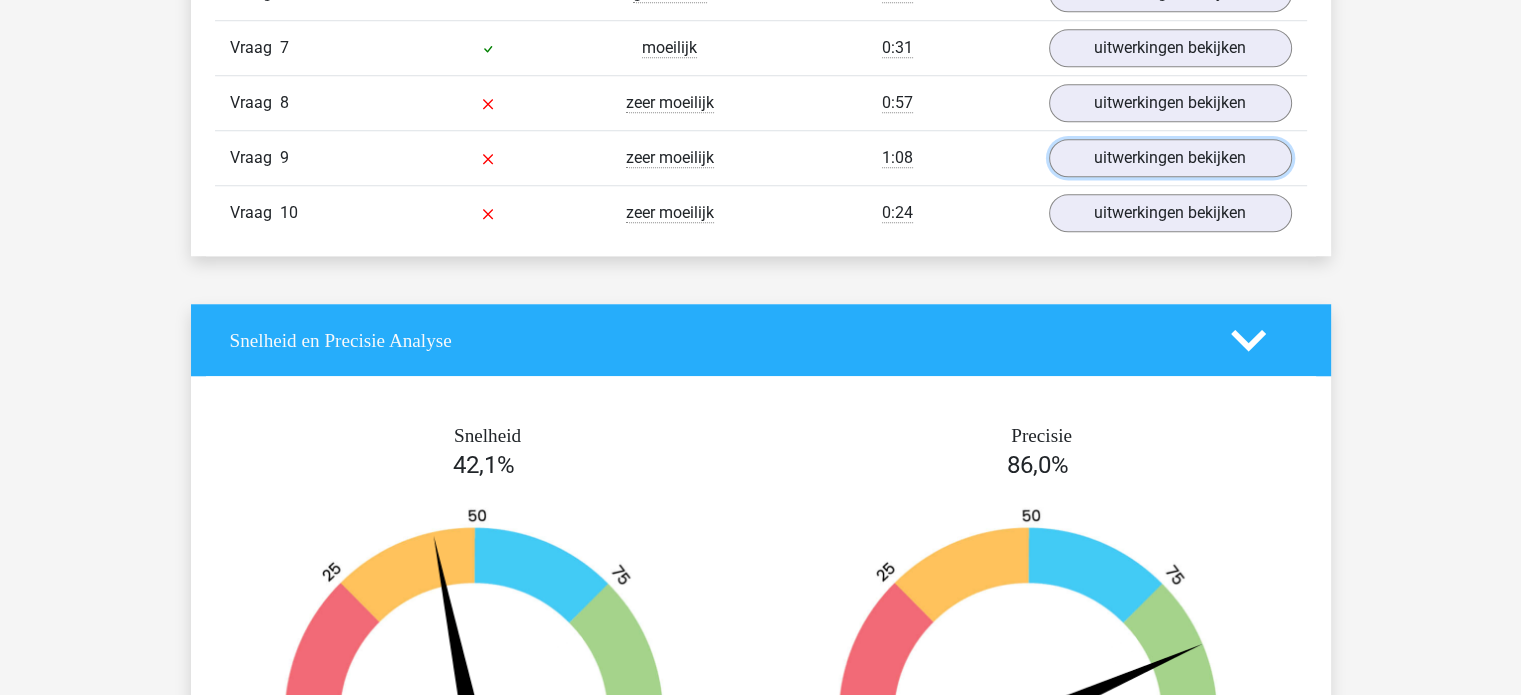 scroll, scrollTop: 1804, scrollLeft: 0, axis: vertical 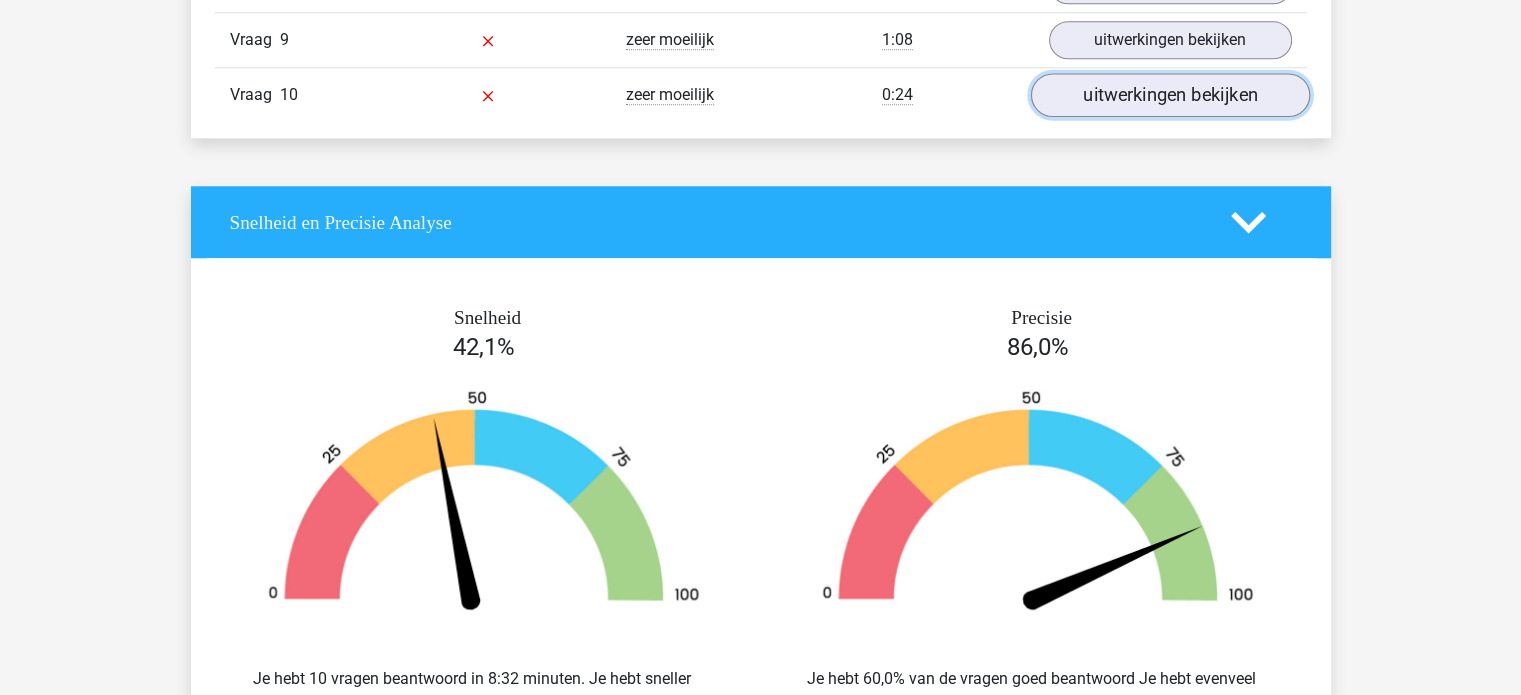 click on "uitwerkingen bekijken" at bounding box center [1169, 96] 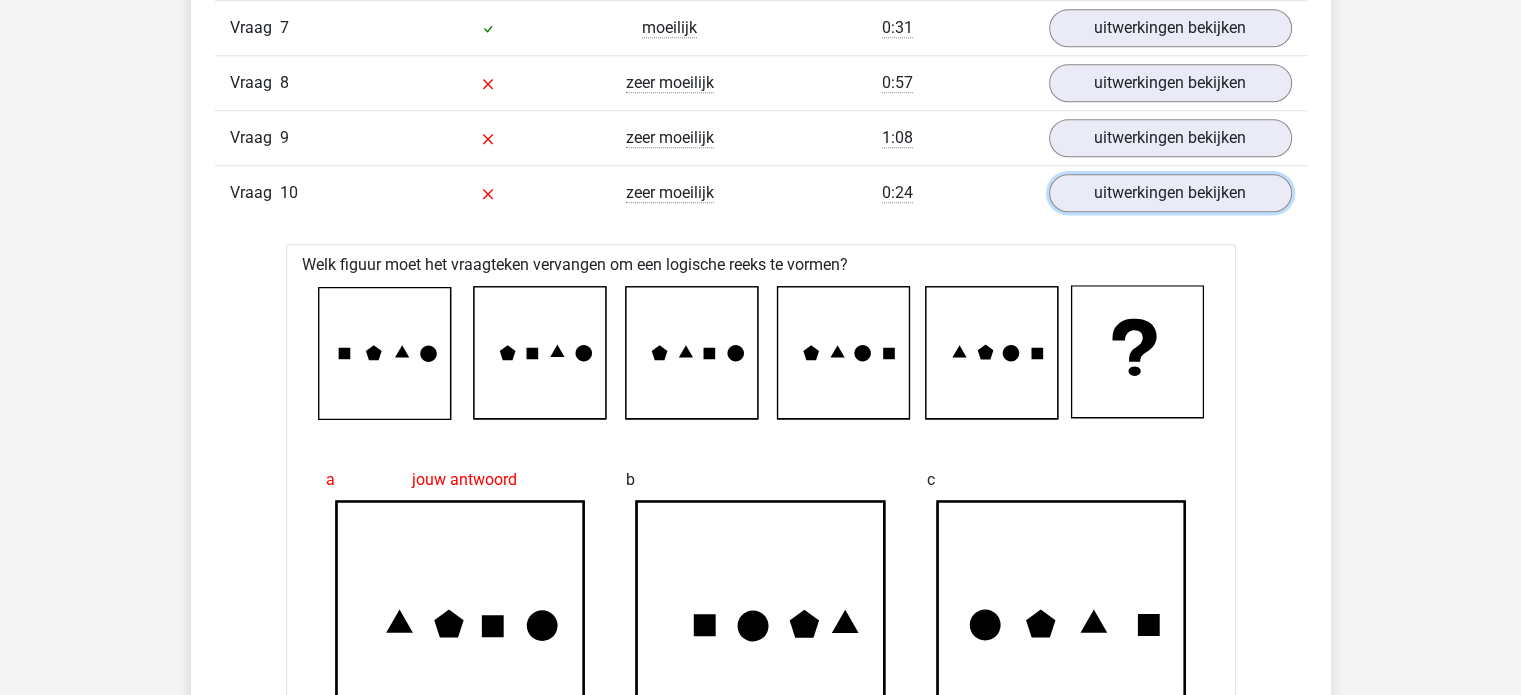 scroll, scrollTop: 1704, scrollLeft: 0, axis: vertical 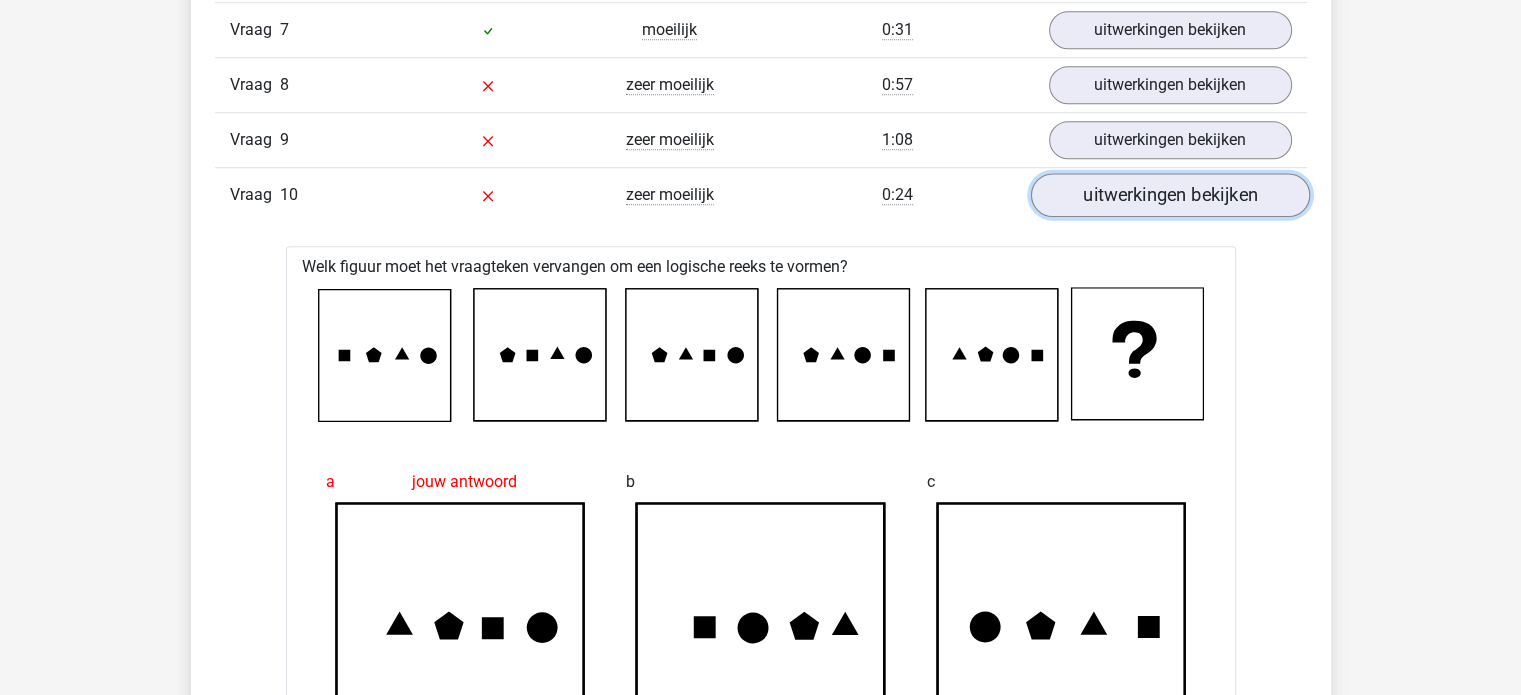click on "uitwerkingen bekijken" at bounding box center (1169, 196) 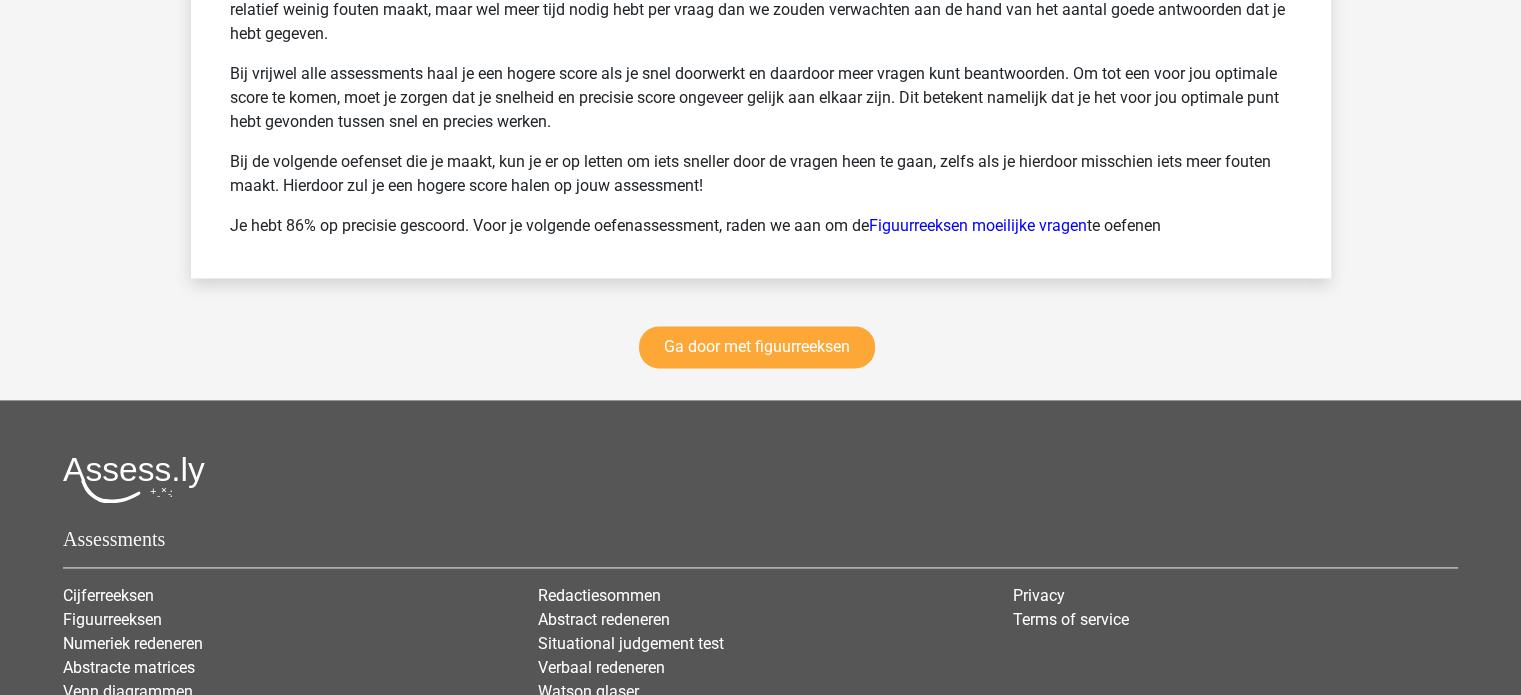 scroll, scrollTop: 2811, scrollLeft: 0, axis: vertical 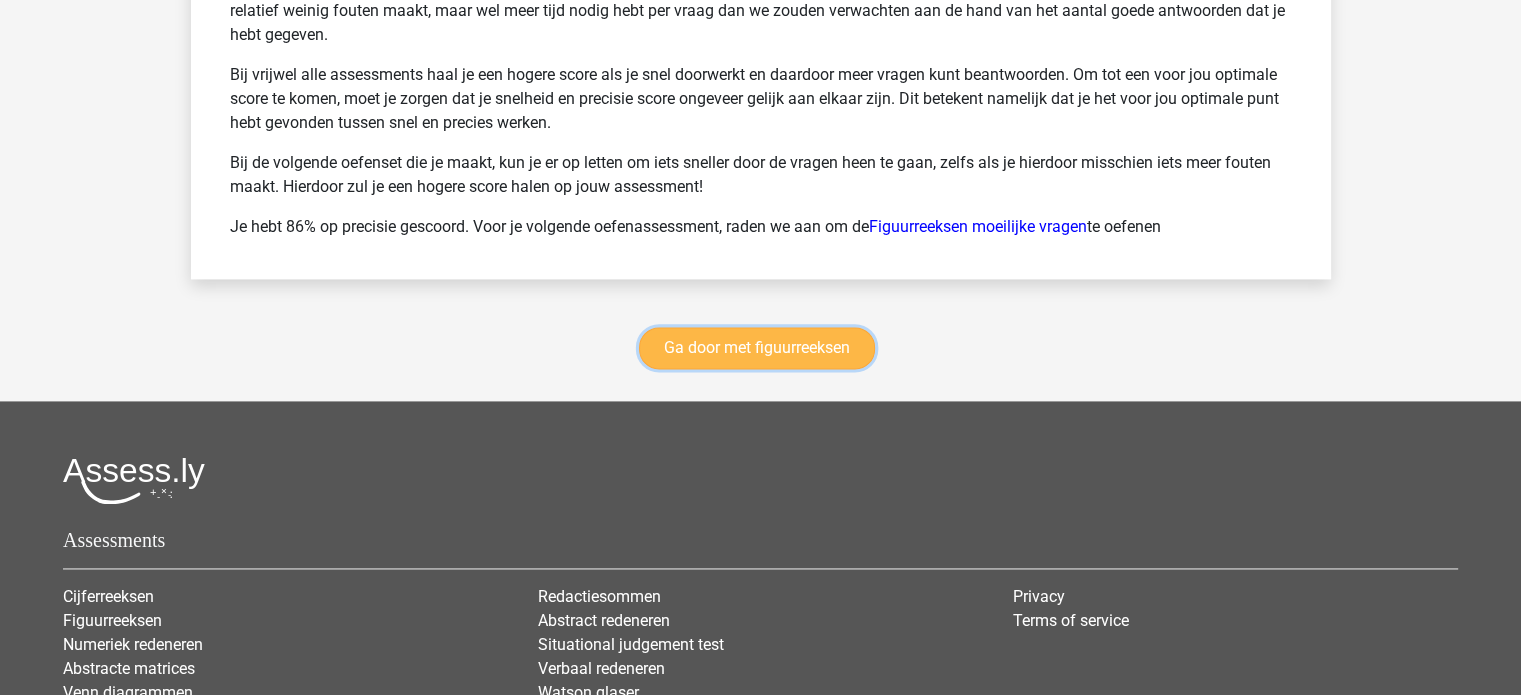 click on "Ga door met figuurreeksen" at bounding box center (757, 348) 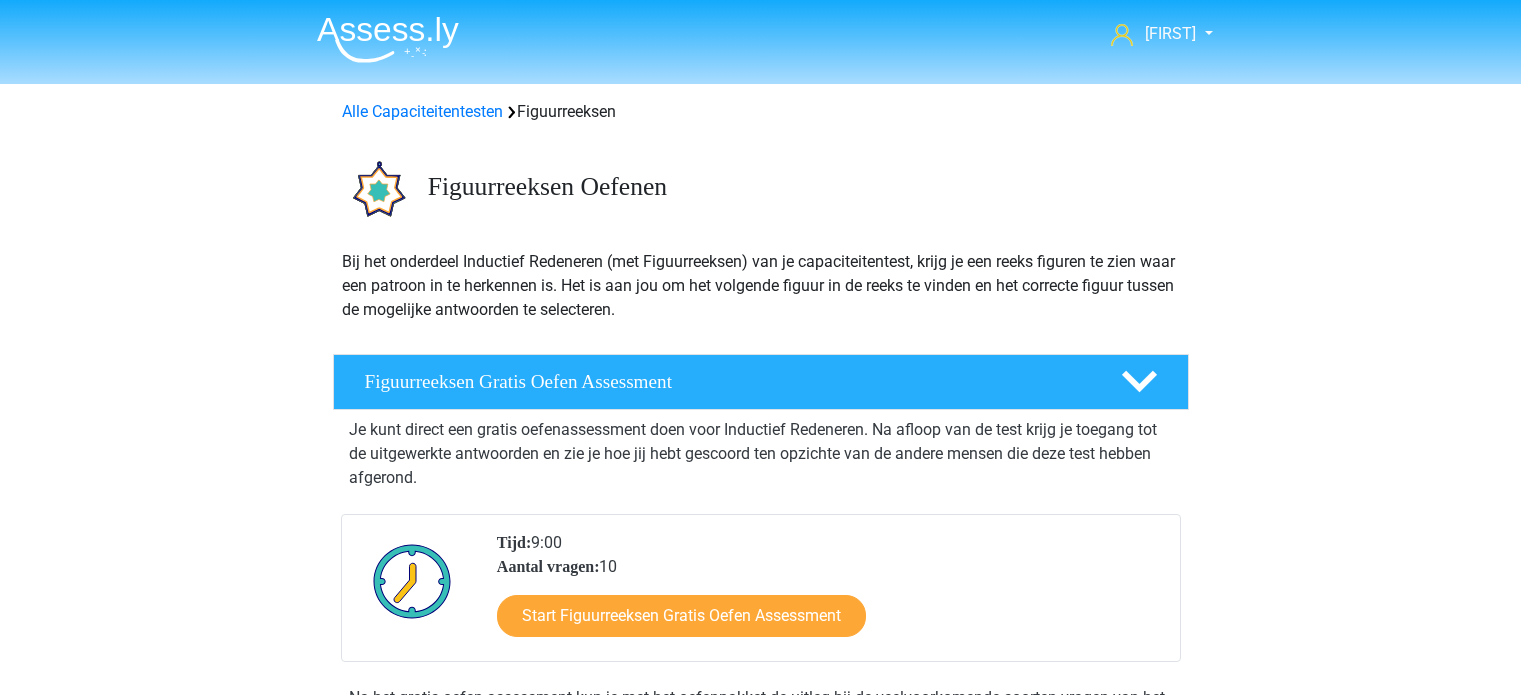 scroll, scrollTop: 868, scrollLeft: 0, axis: vertical 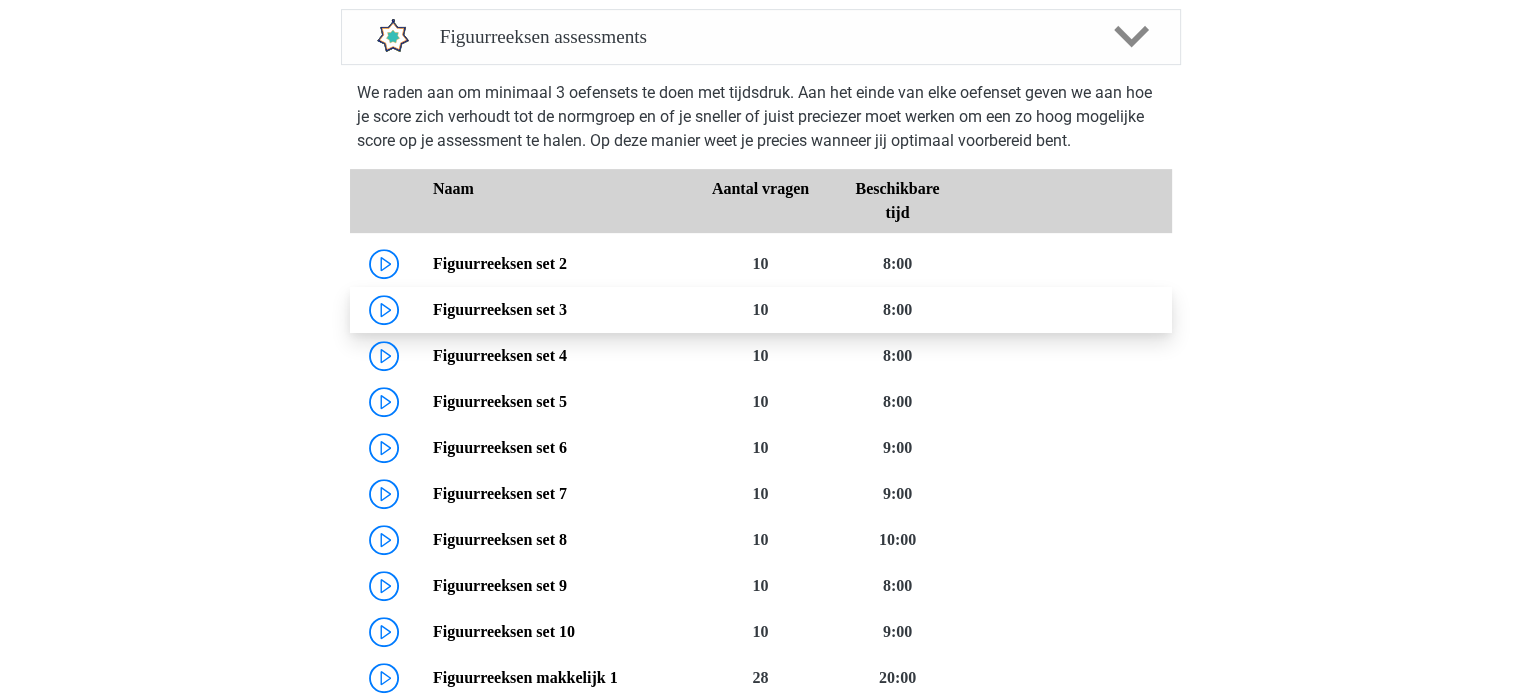 click on "Figuurreeksen
set 3" at bounding box center (500, 309) 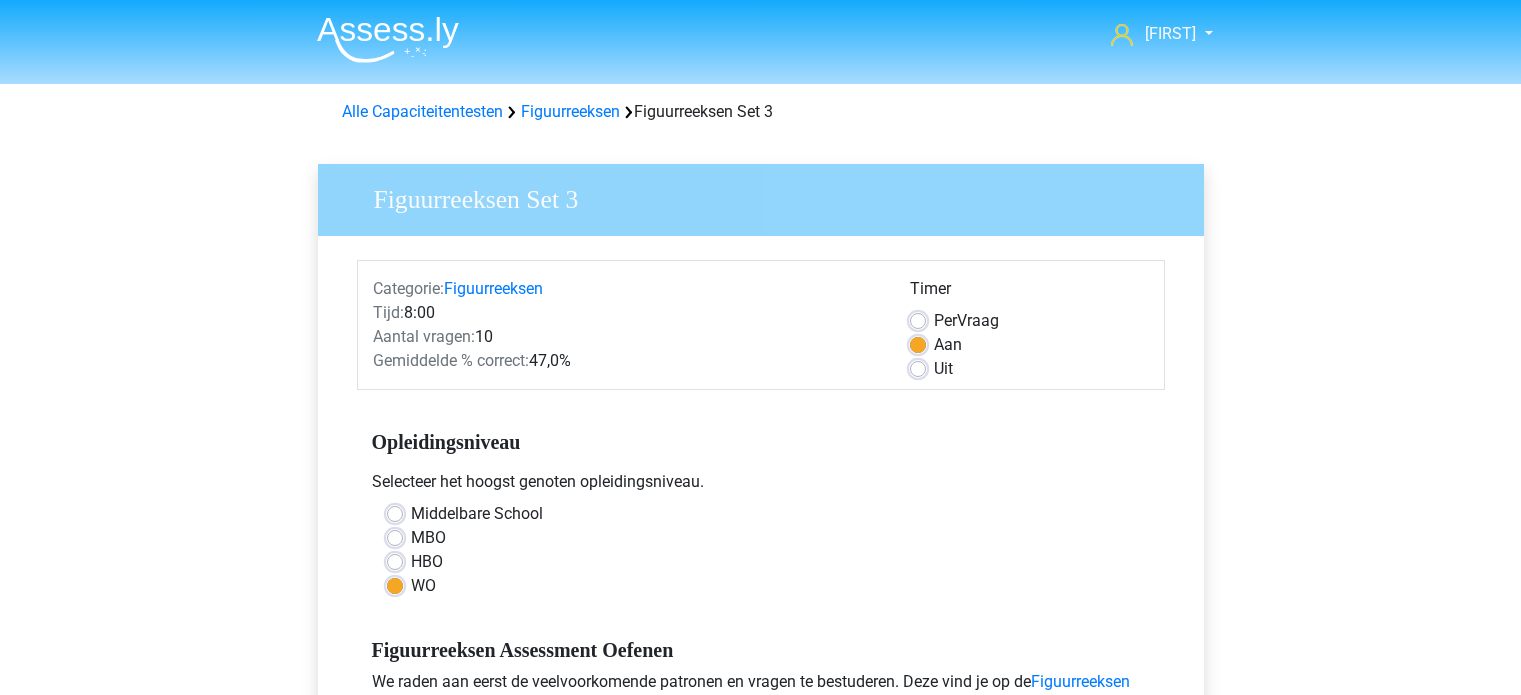 scroll, scrollTop: 0, scrollLeft: 0, axis: both 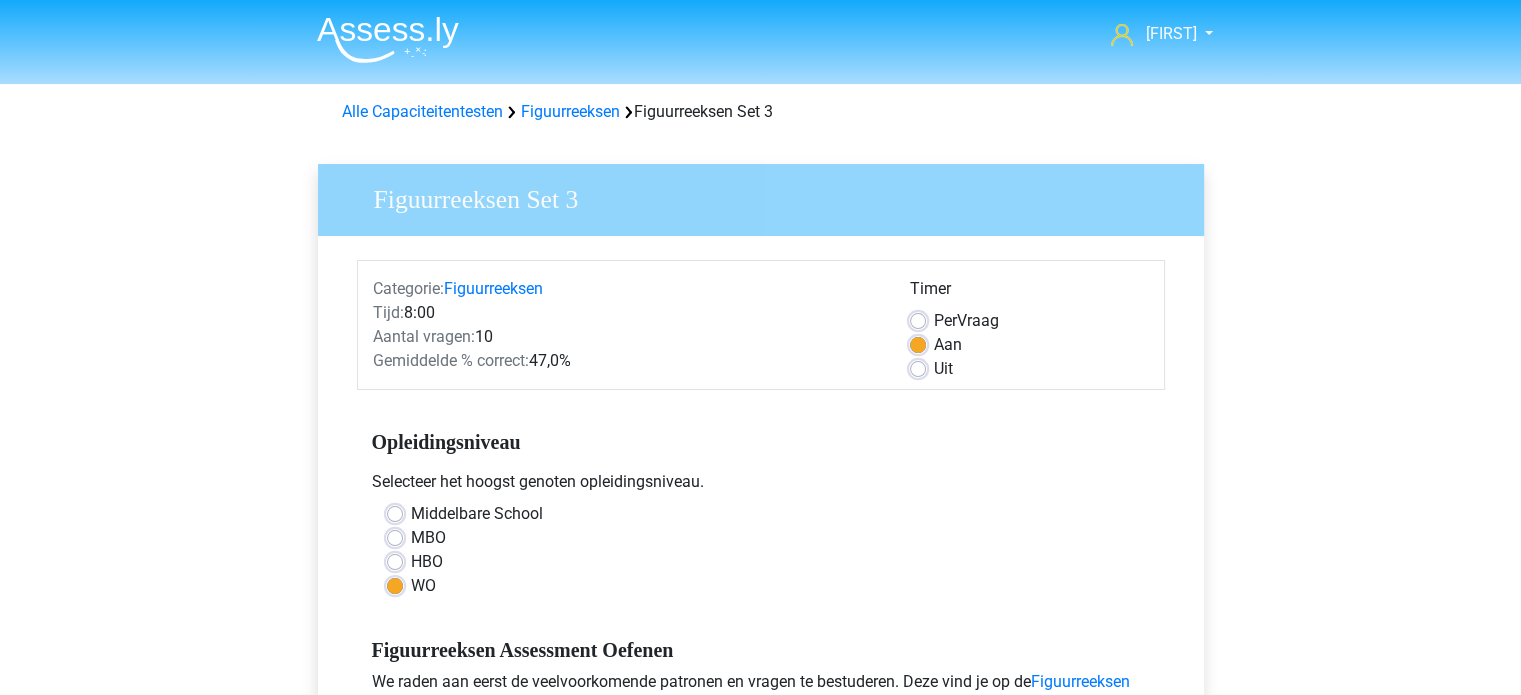click on "Uit" at bounding box center [1029, 369] 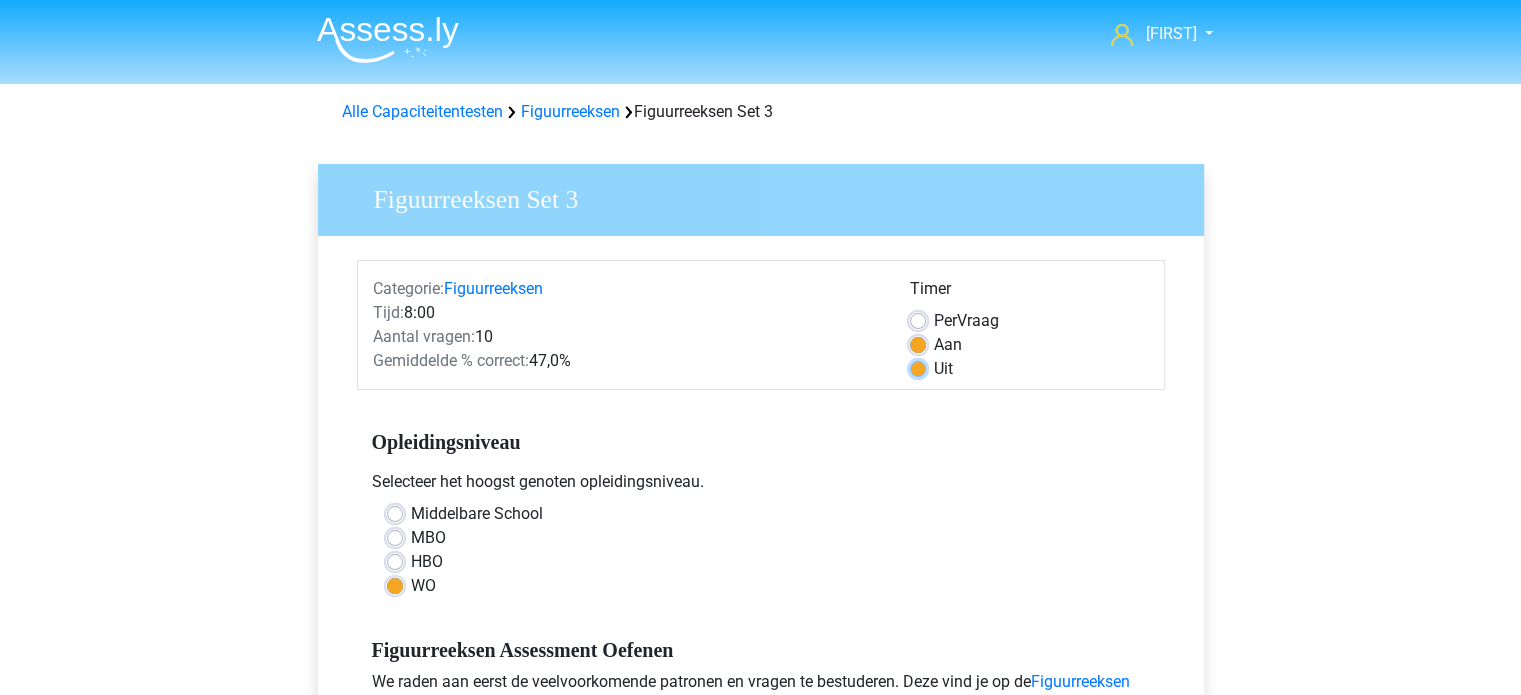 click on "Uit" at bounding box center [918, 367] 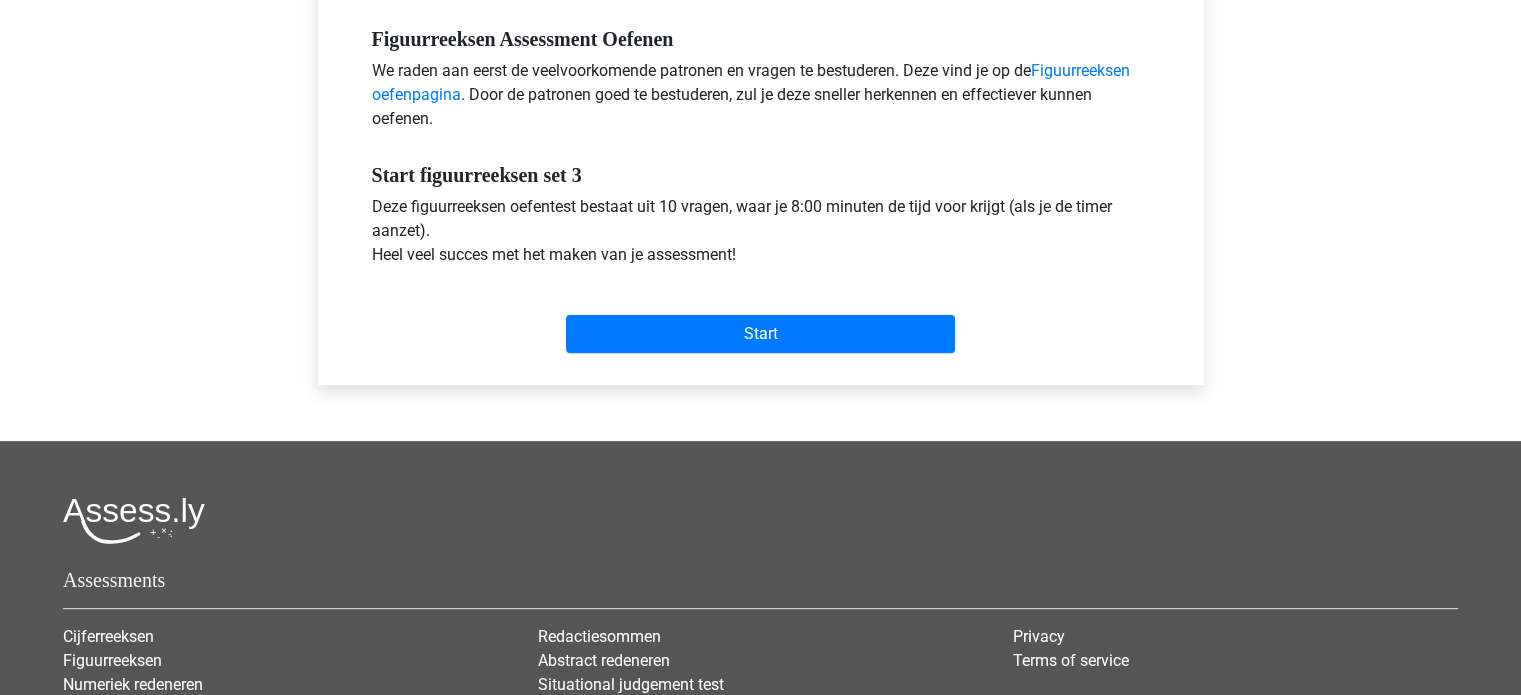 scroll, scrollTop: 610, scrollLeft: 0, axis: vertical 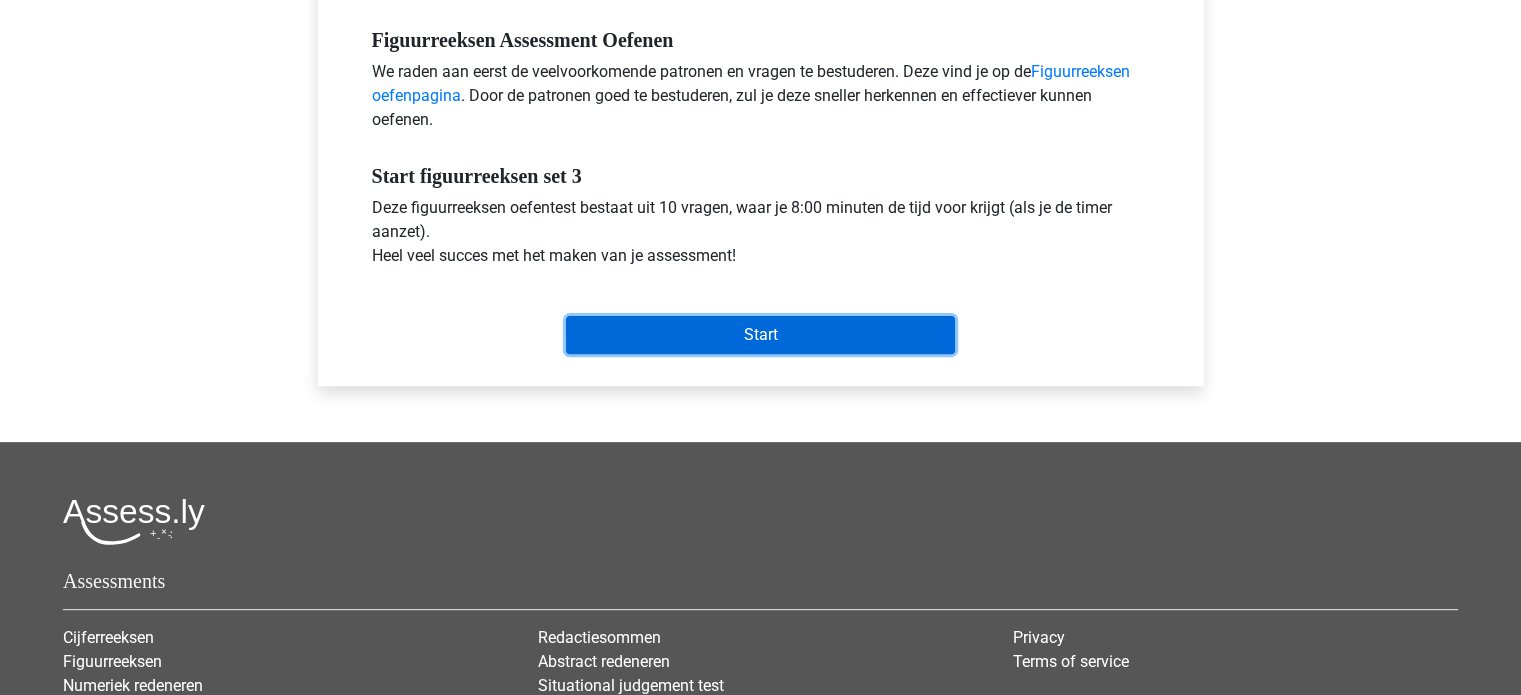 click on "Start" at bounding box center [760, 335] 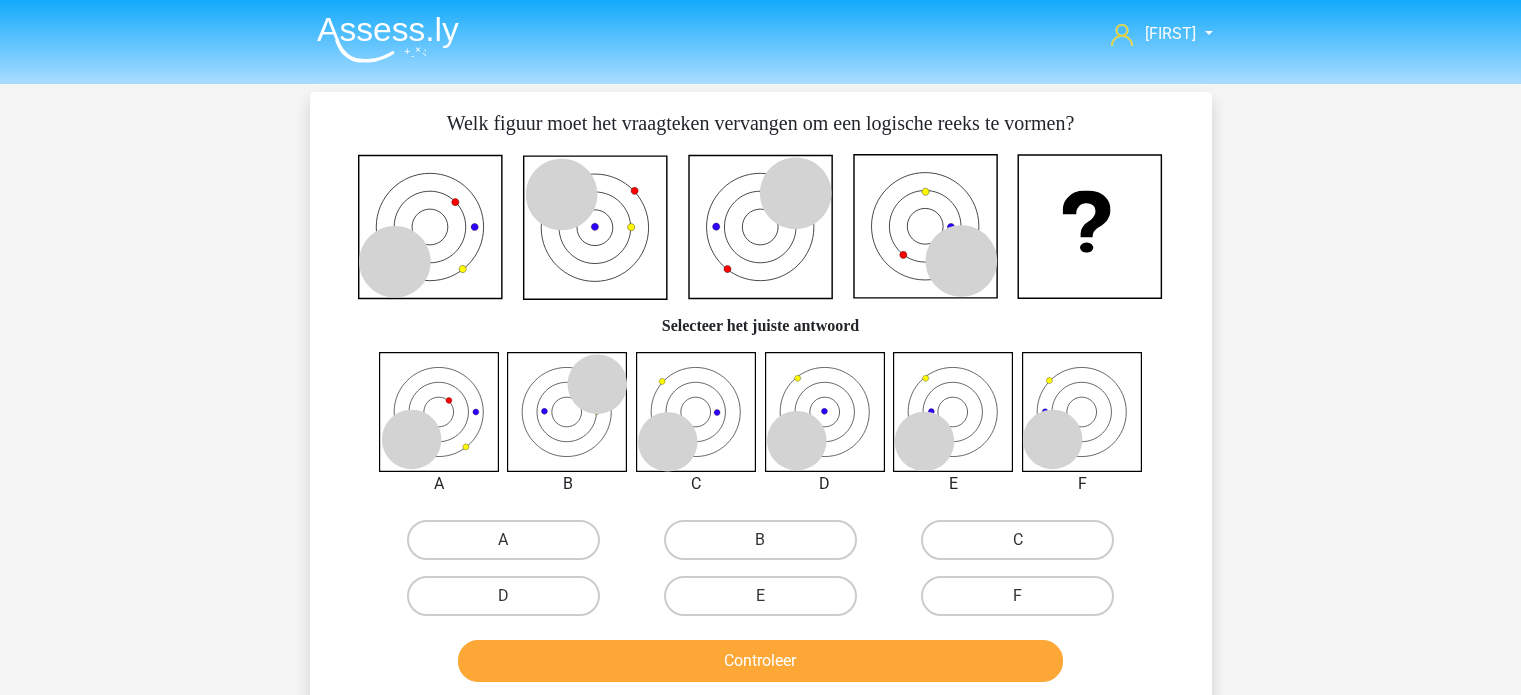 scroll, scrollTop: 0, scrollLeft: 0, axis: both 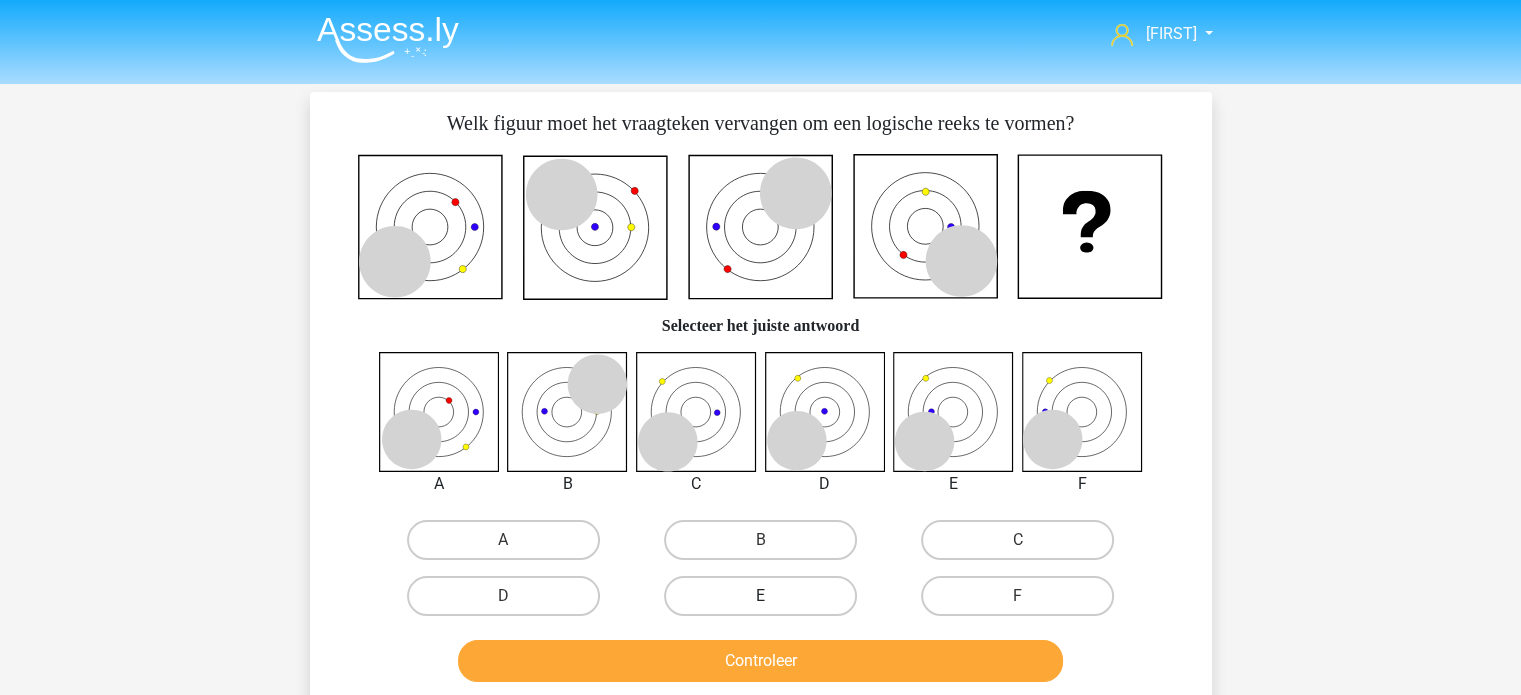 click on "E" at bounding box center [760, 596] 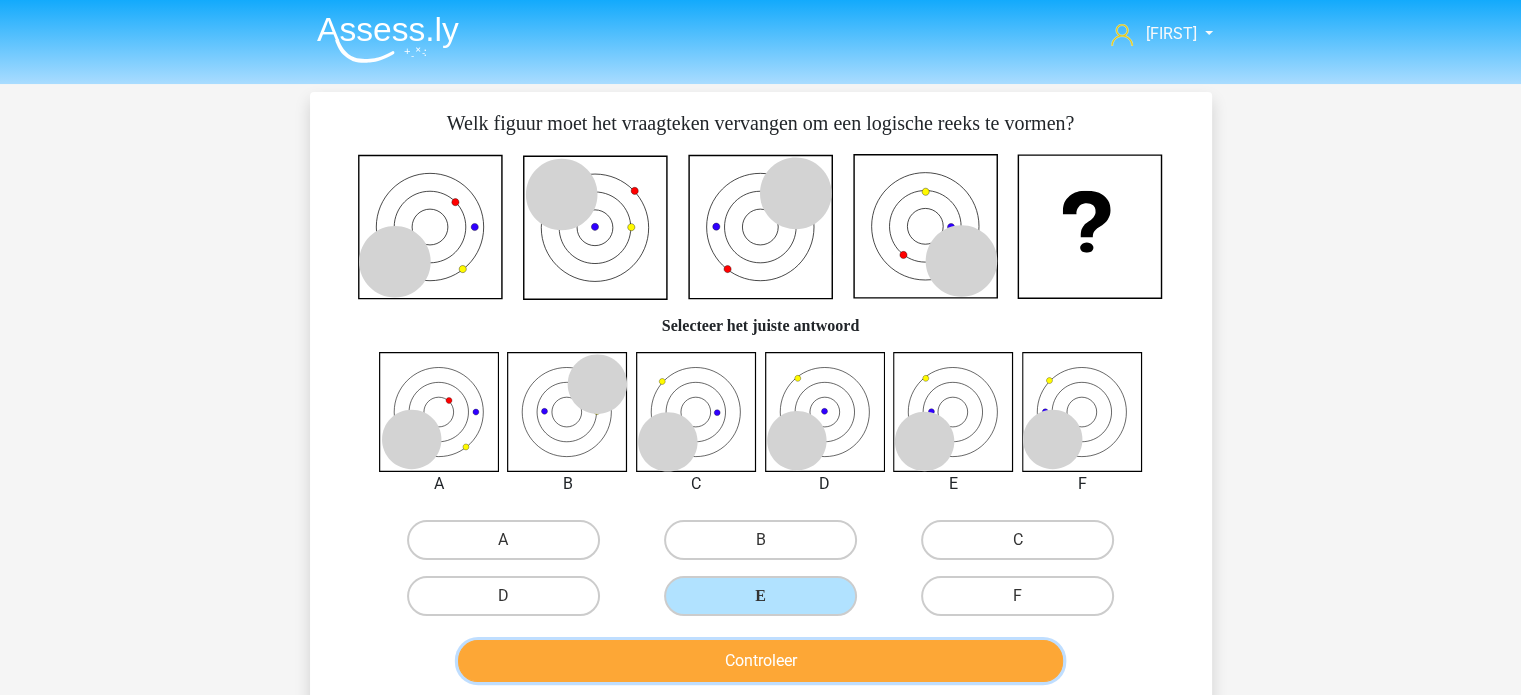 click on "Controleer" at bounding box center (760, 661) 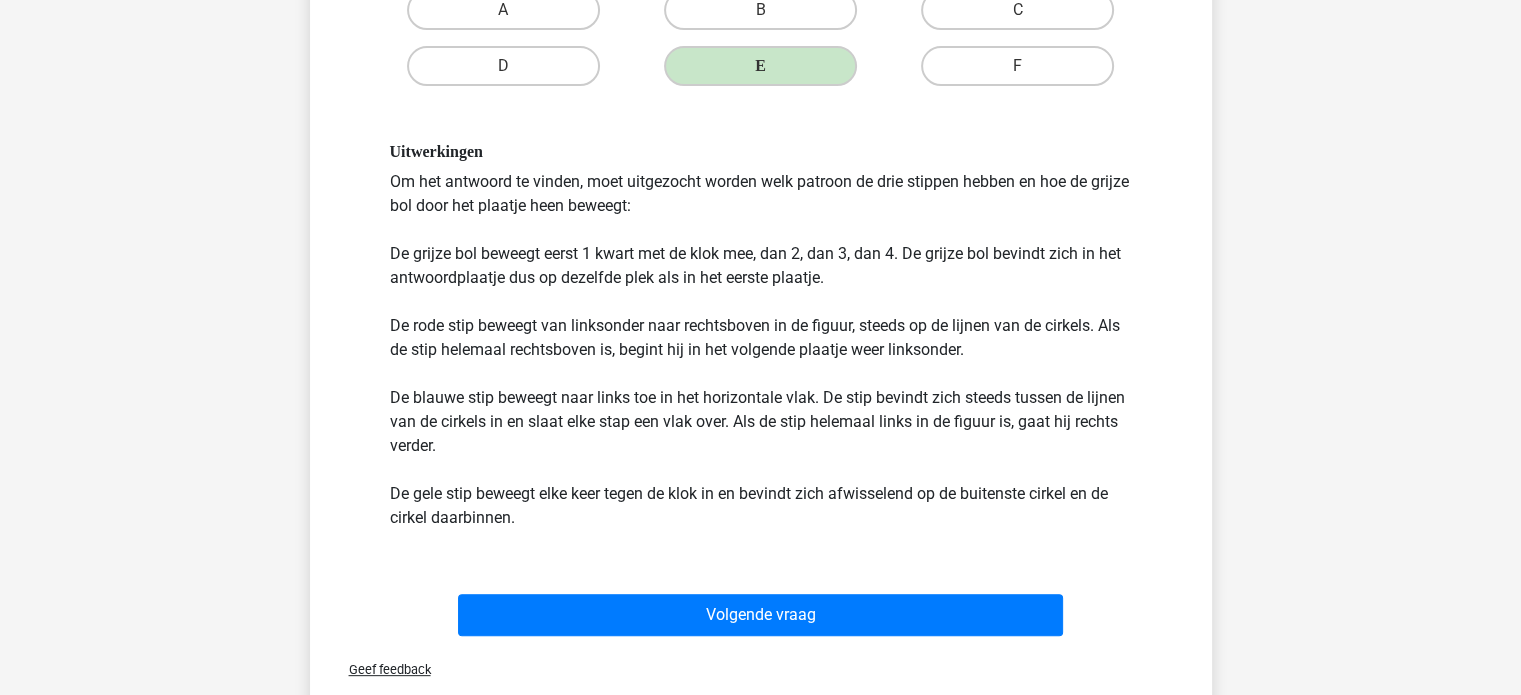 scroll, scrollTop: 540, scrollLeft: 0, axis: vertical 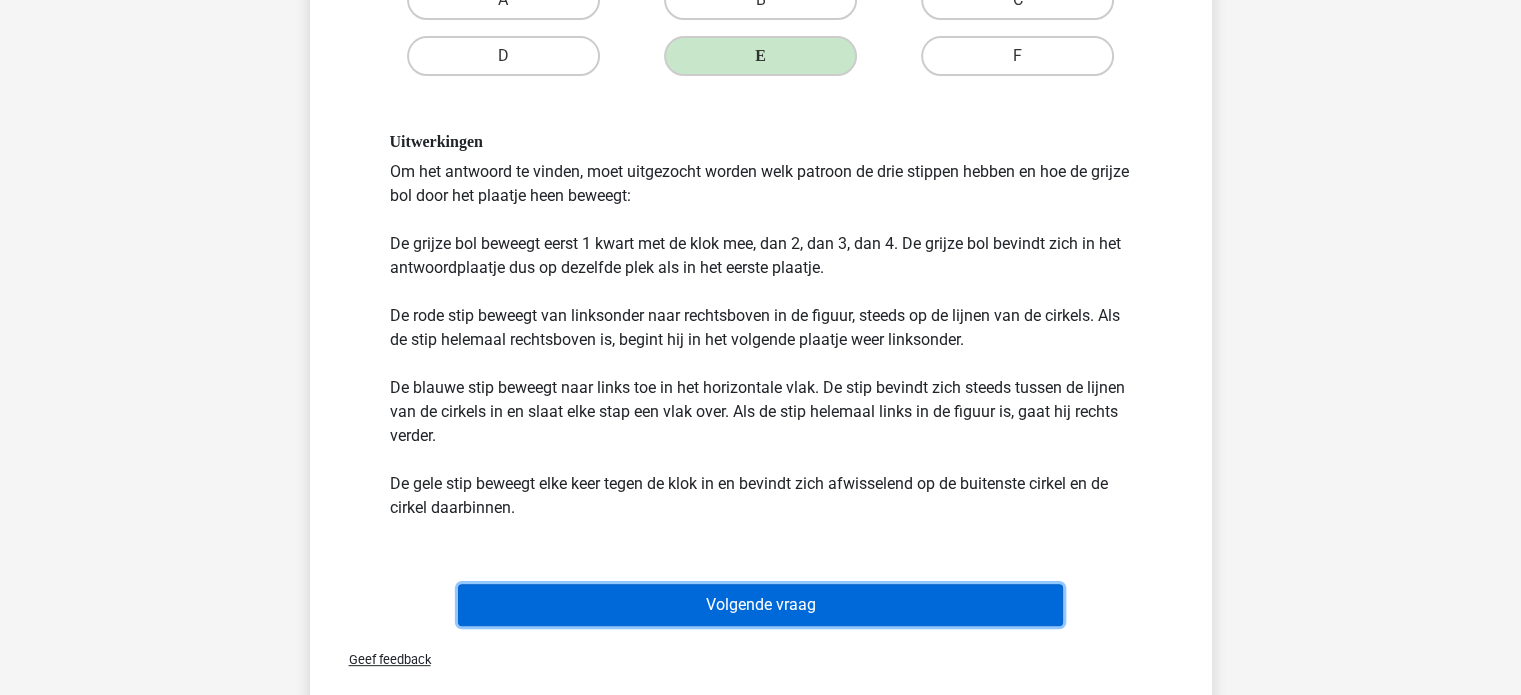 click on "Volgende vraag" at bounding box center [760, 605] 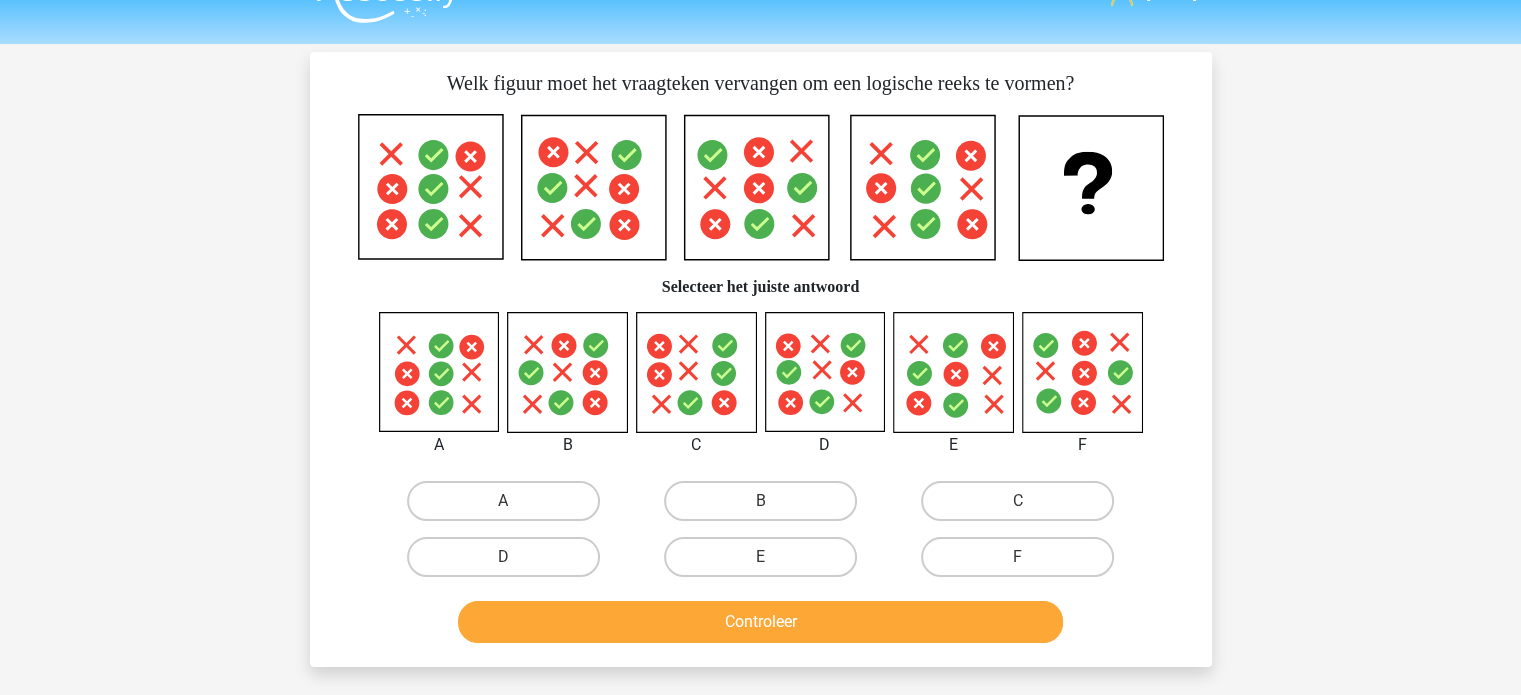 scroll, scrollTop: 42, scrollLeft: 0, axis: vertical 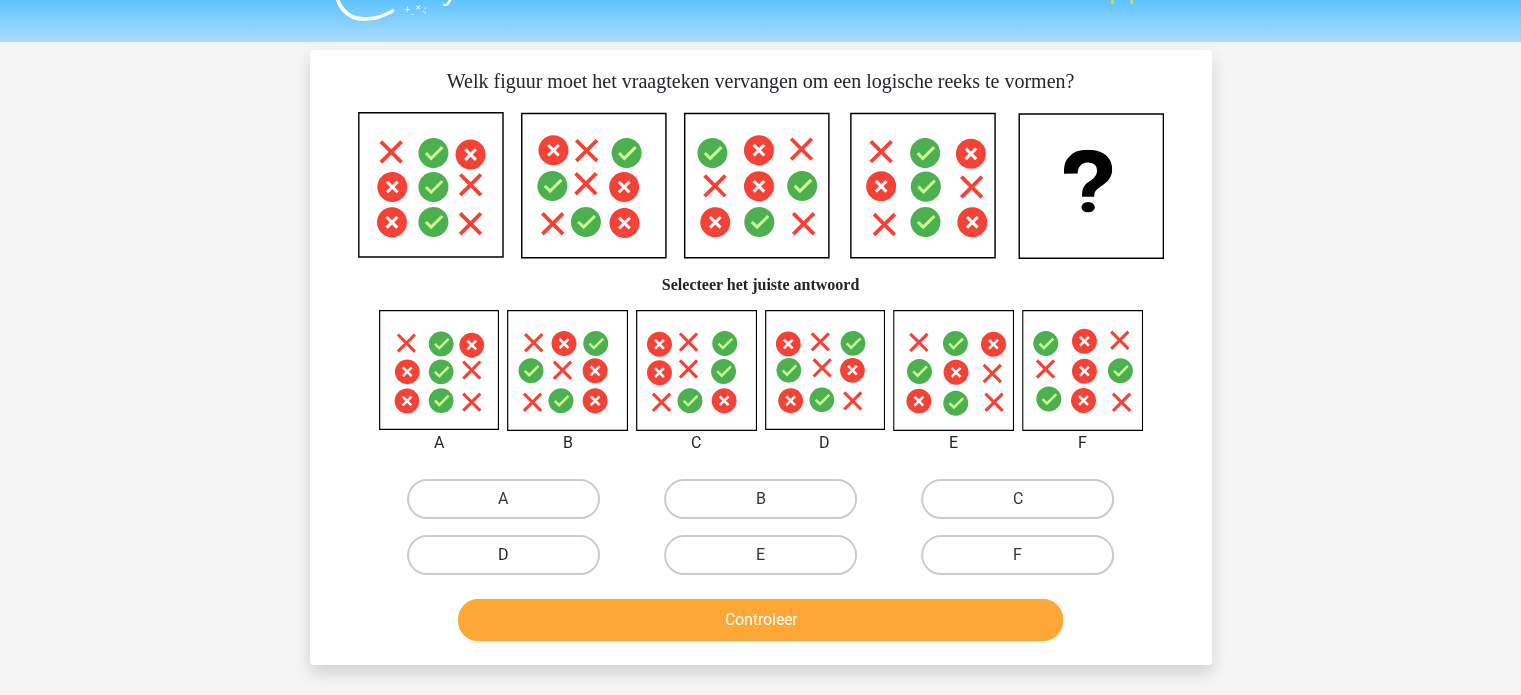 click on "D" at bounding box center (503, 555) 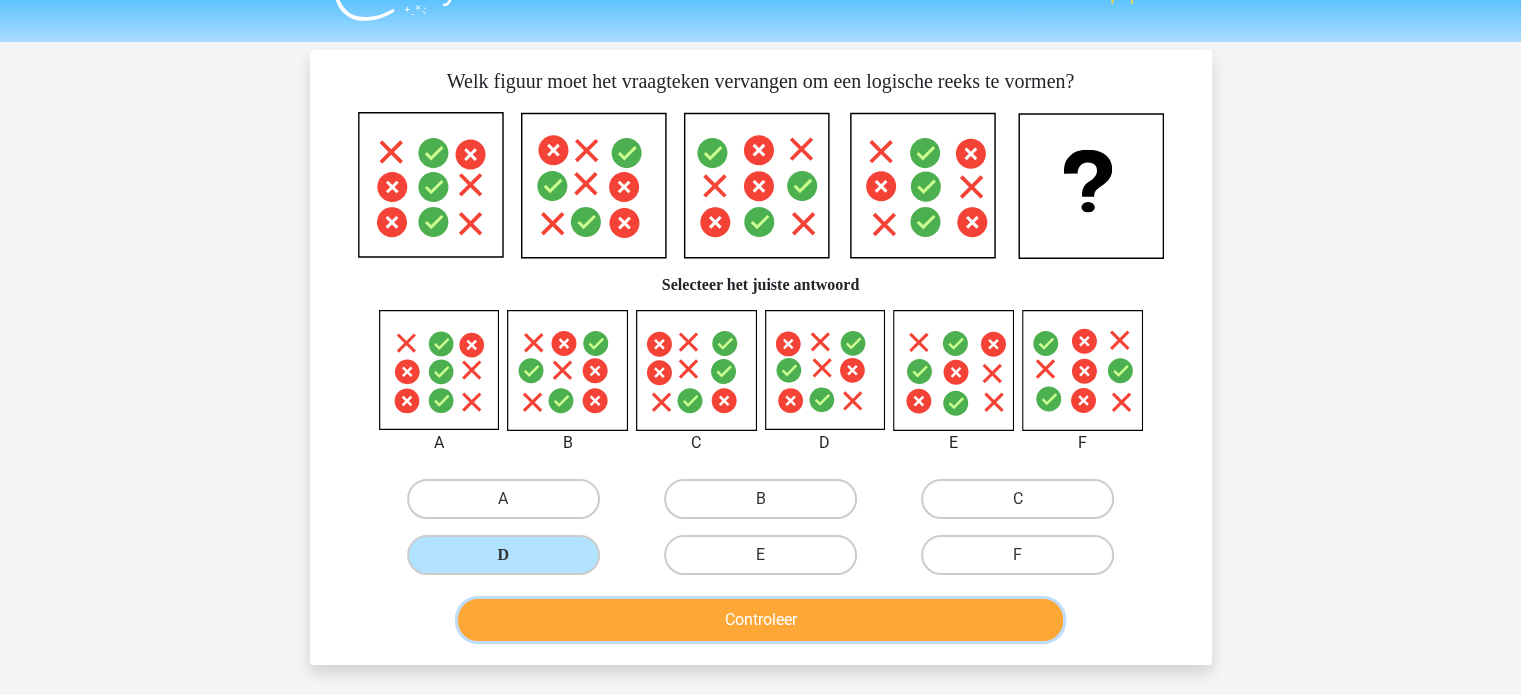 click on "Controleer" at bounding box center [760, 620] 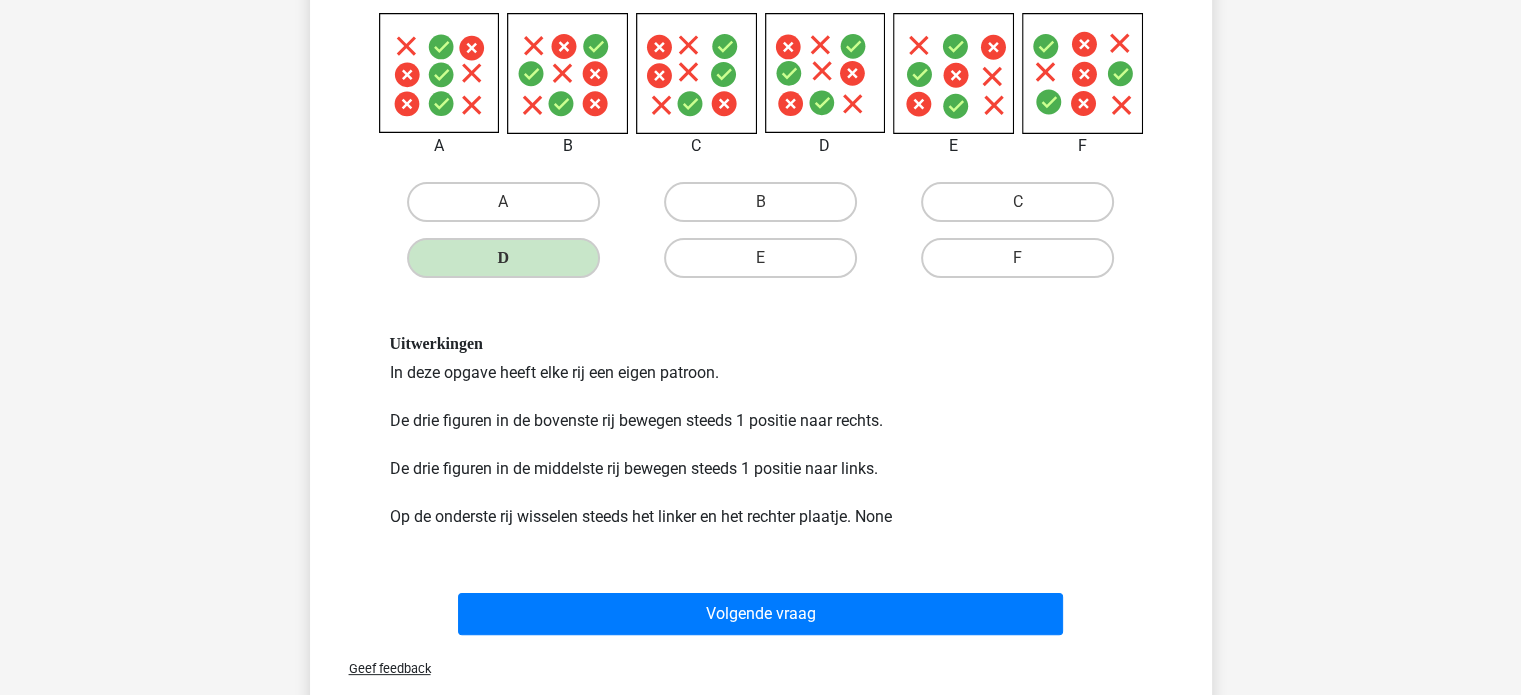 scroll, scrollTop: 371, scrollLeft: 0, axis: vertical 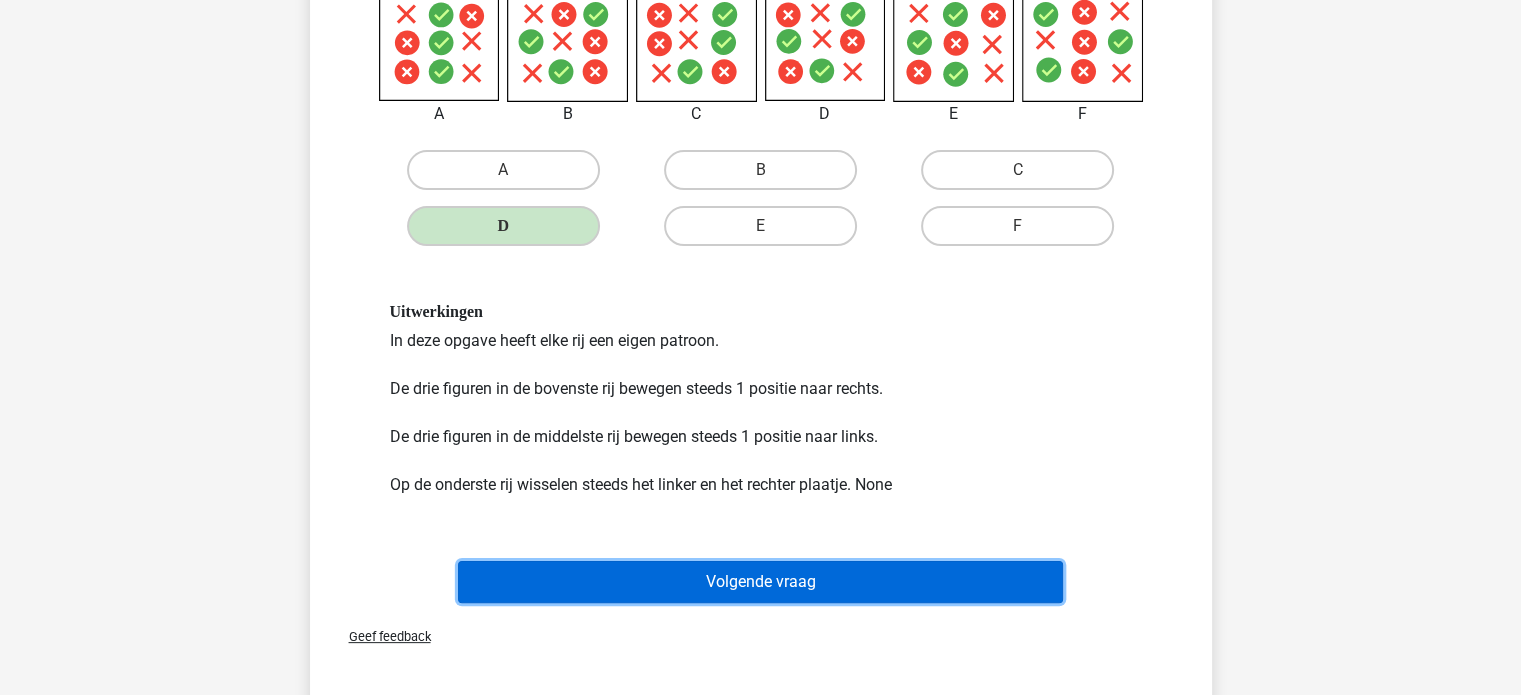 click on "Volgende vraag" at bounding box center [760, 582] 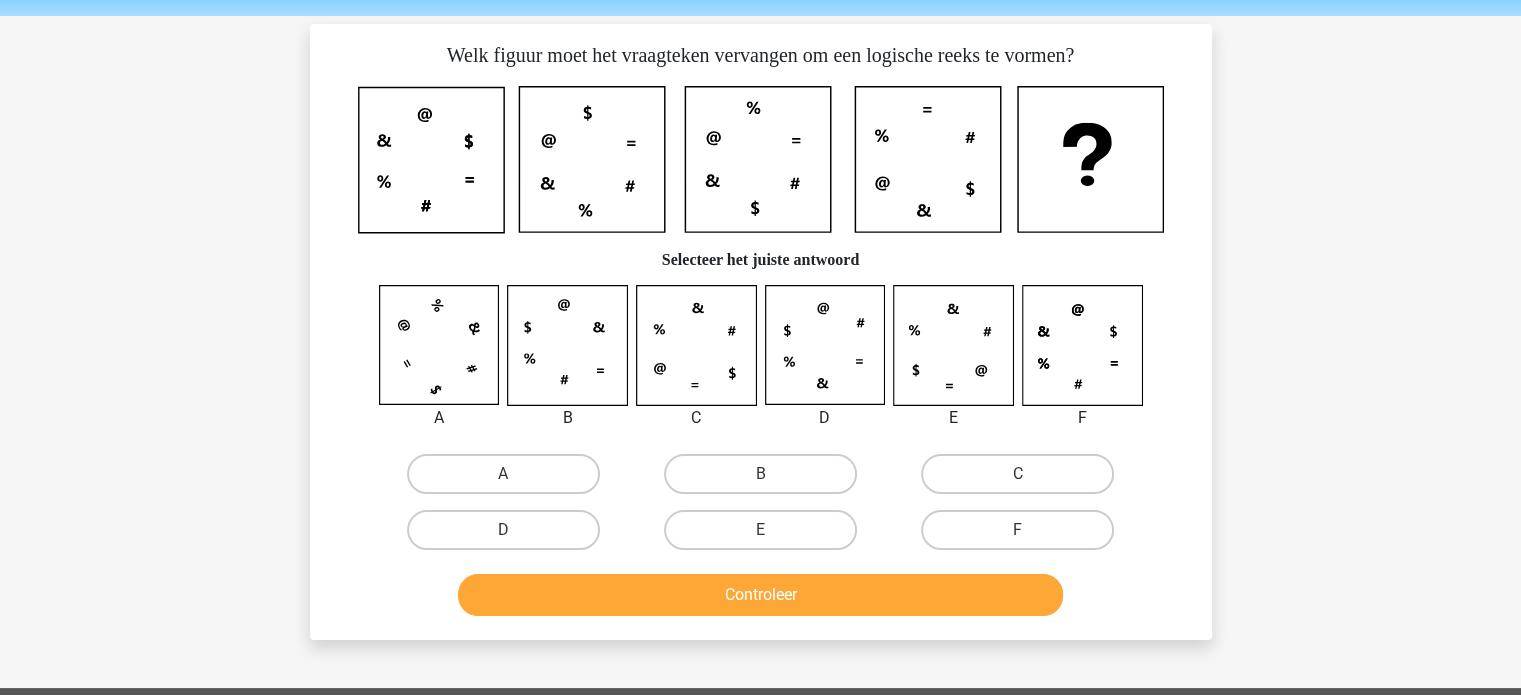 scroll, scrollTop: 67, scrollLeft: 0, axis: vertical 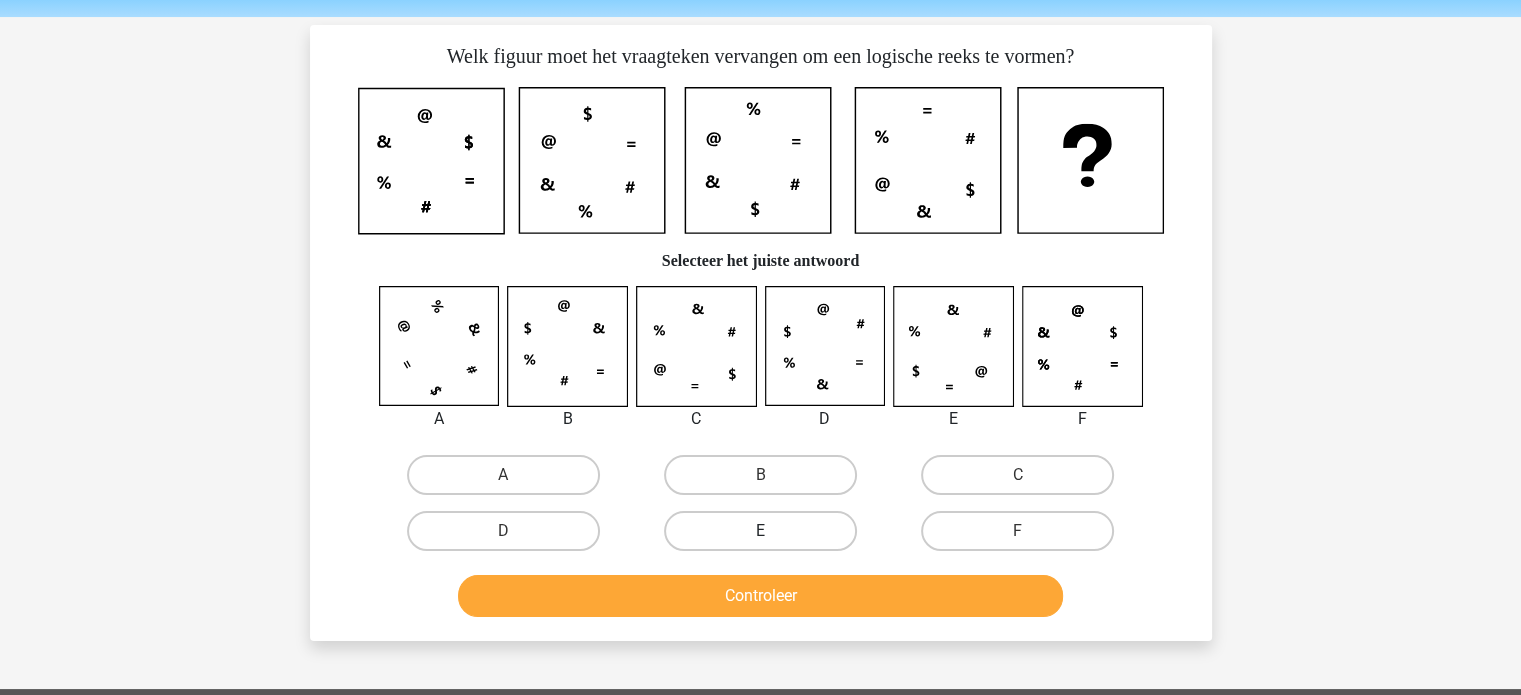 click on "E" at bounding box center (760, 531) 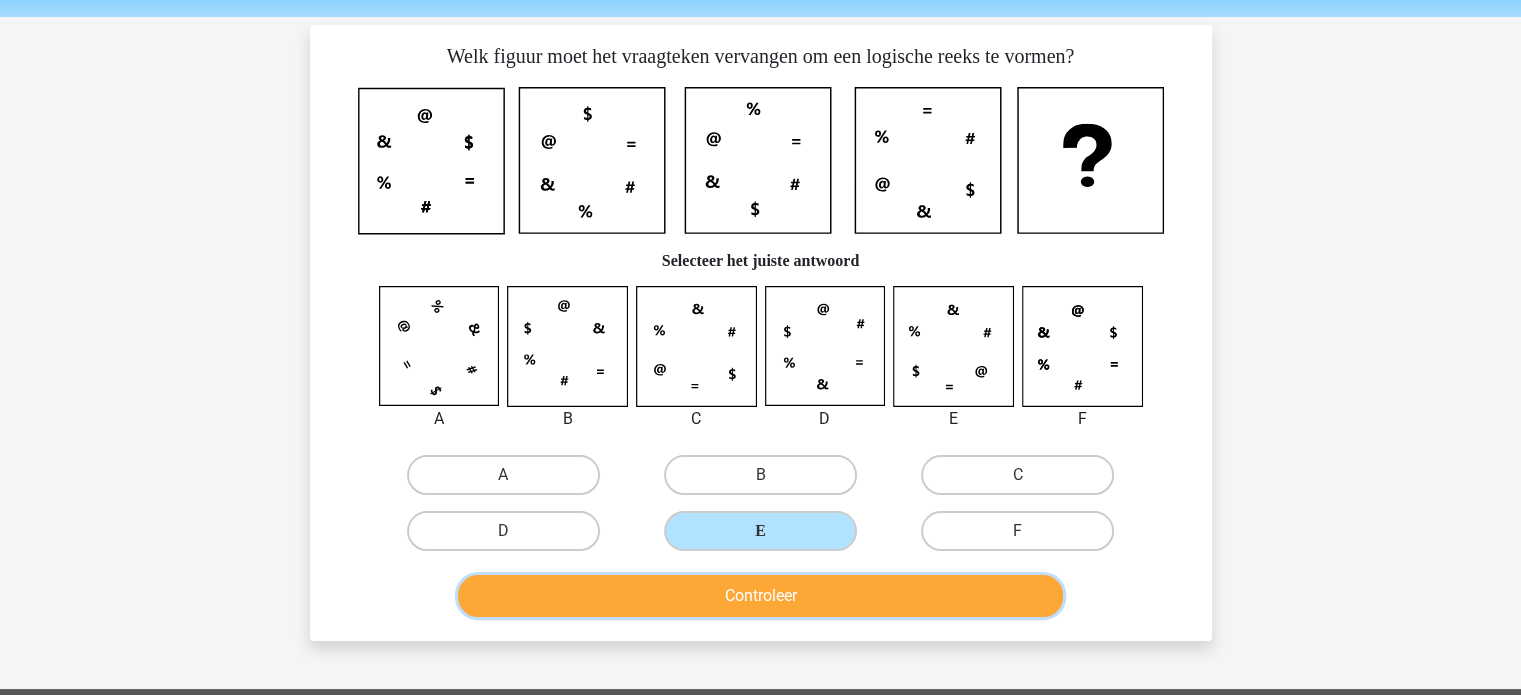 click on "Controleer" at bounding box center [760, 596] 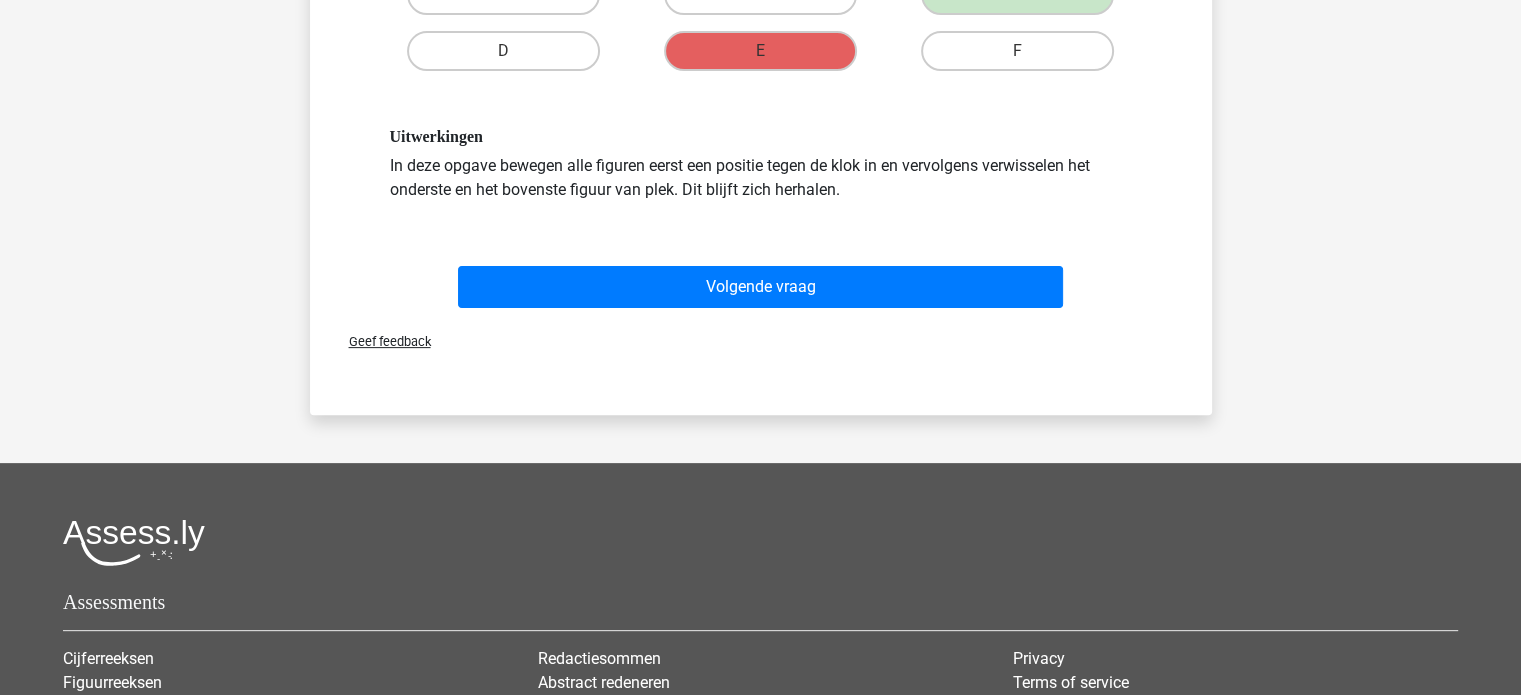 scroll, scrollTop: 549, scrollLeft: 0, axis: vertical 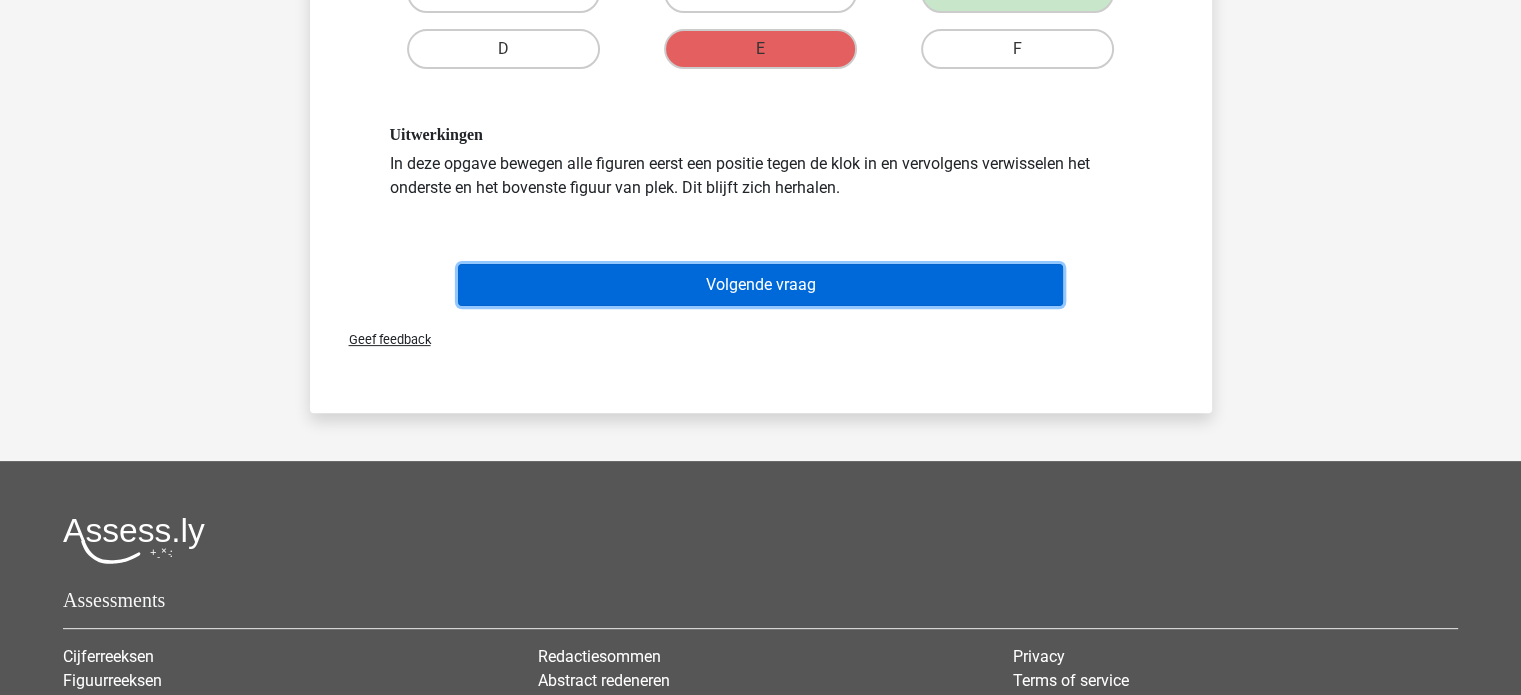click on "Volgende vraag" at bounding box center (760, 285) 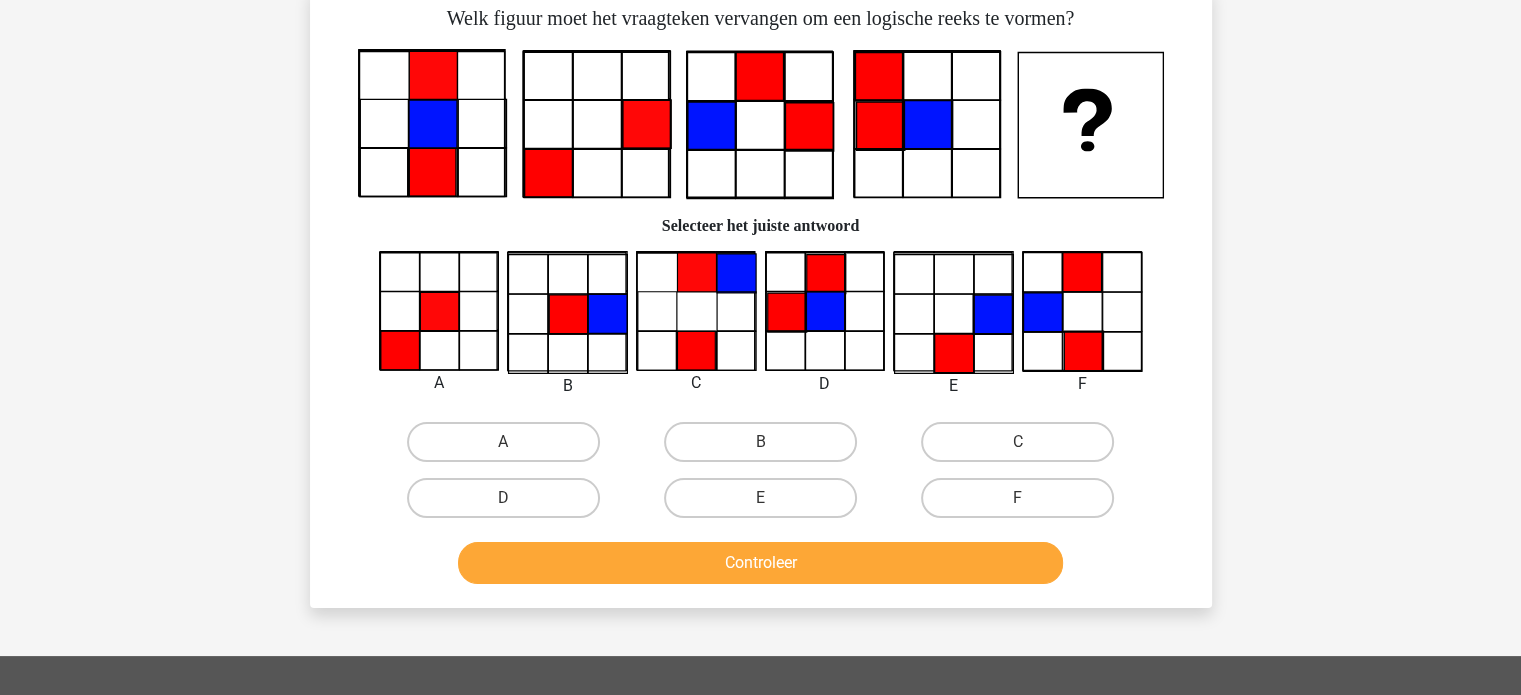 scroll, scrollTop: 92, scrollLeft: 0, axis: vertical 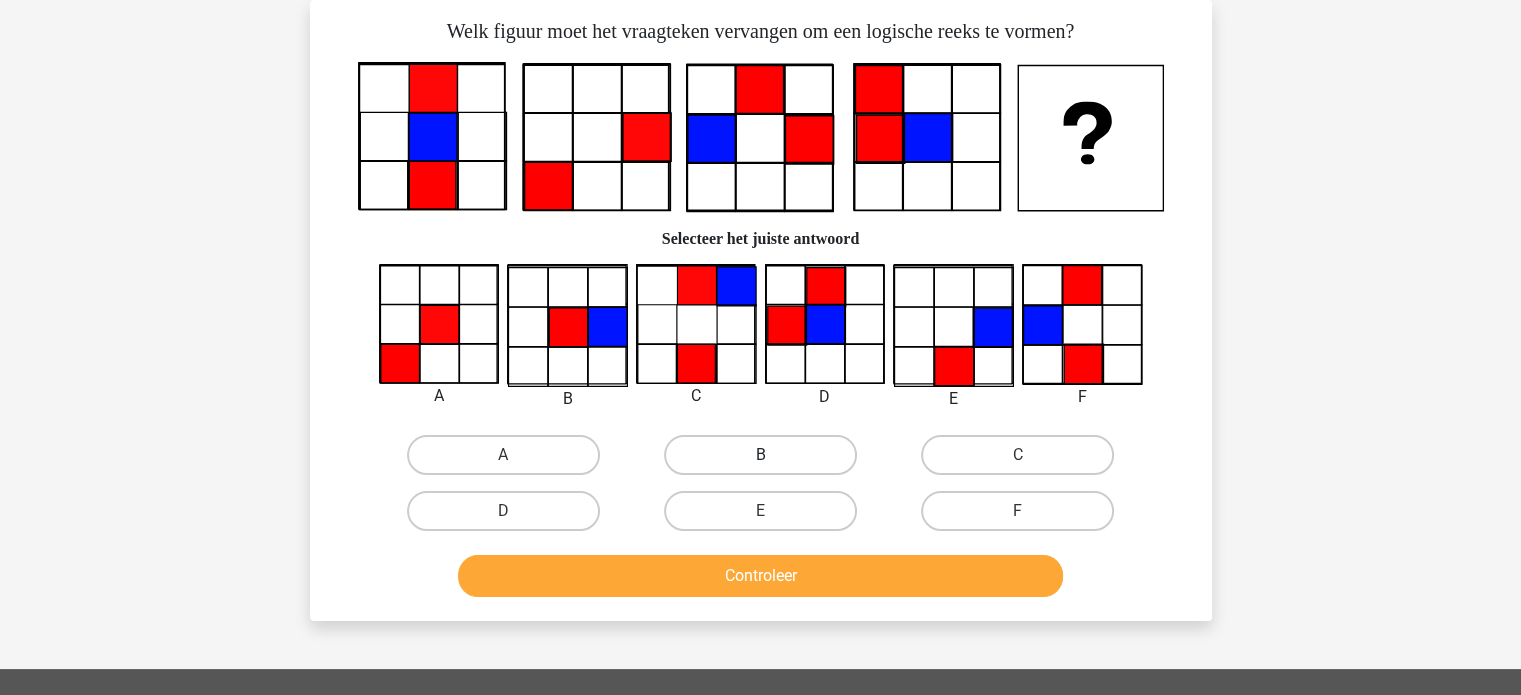 click on "B" at bounding box center [760, 455] 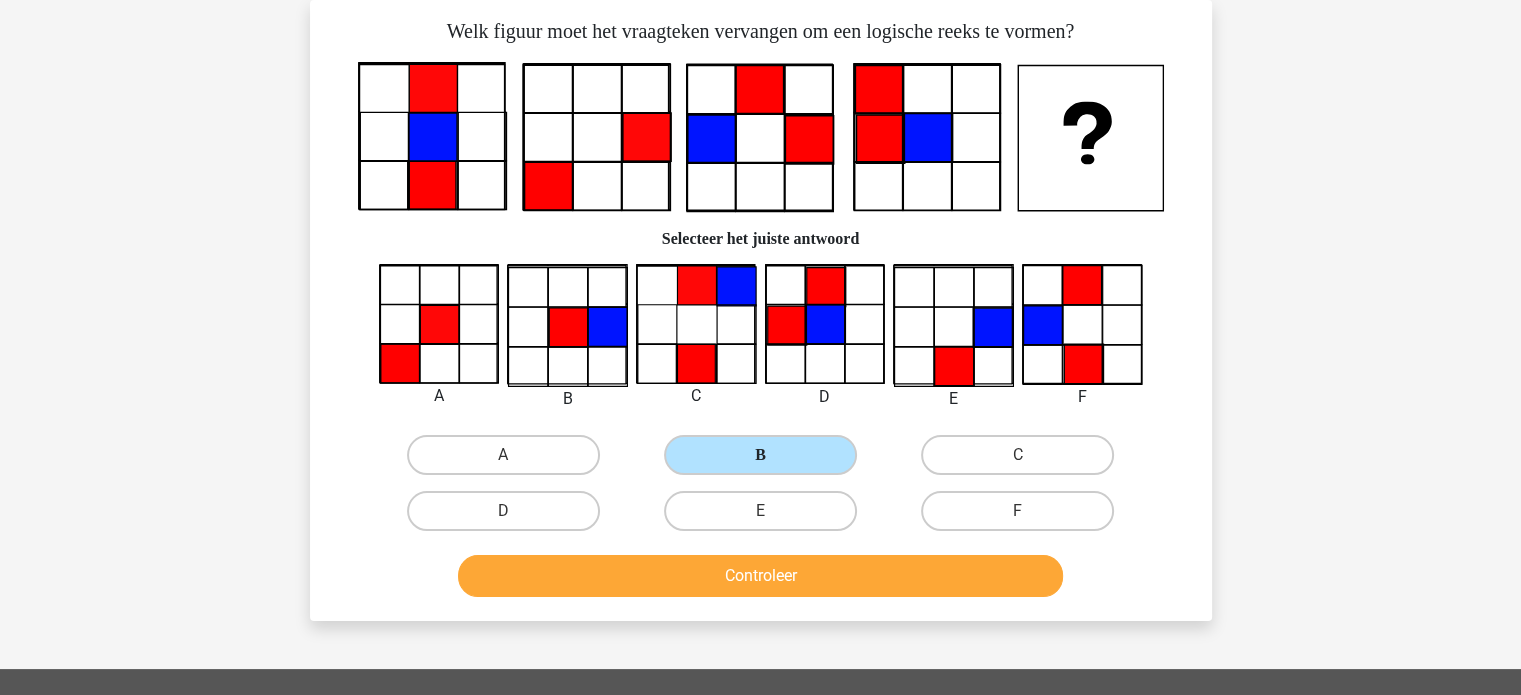 click on "B" at bounding box center (760, 455) 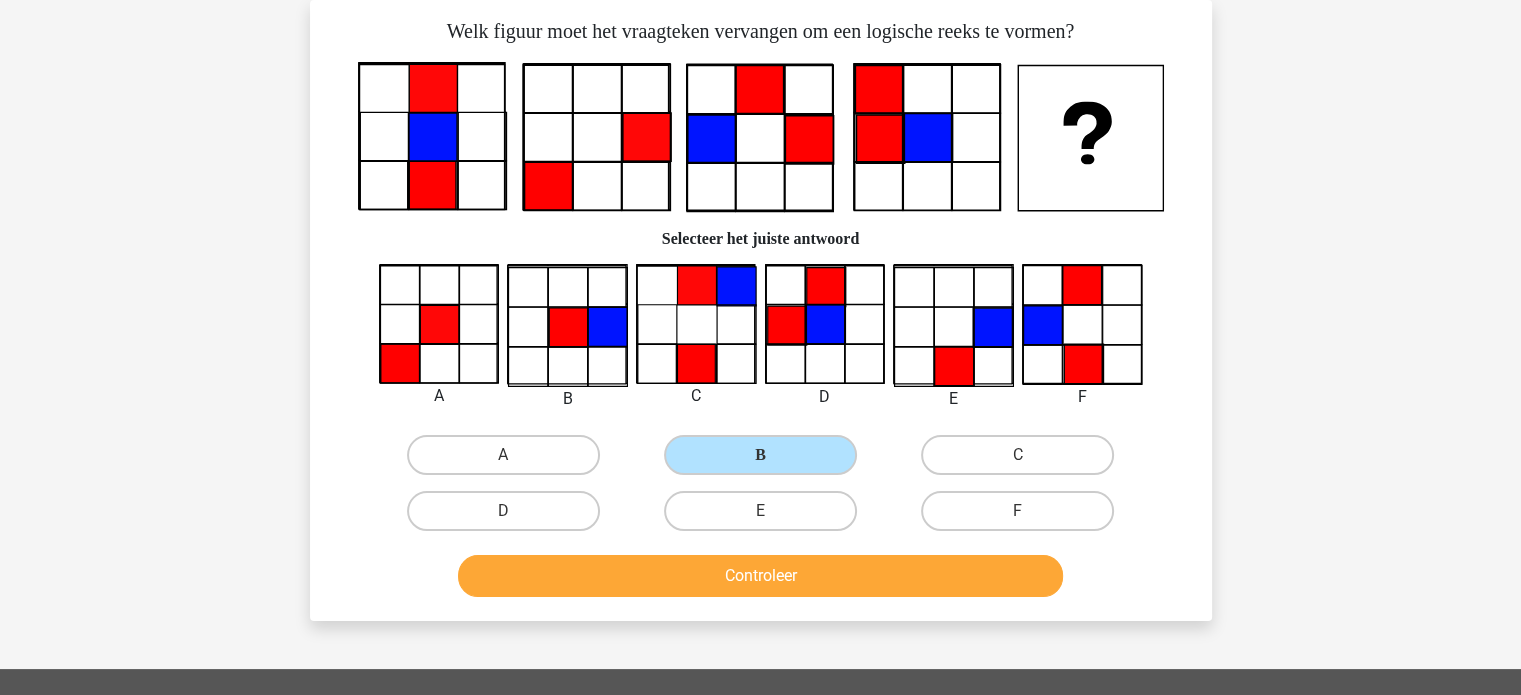 click on "A" at bounding box center [503, 455] 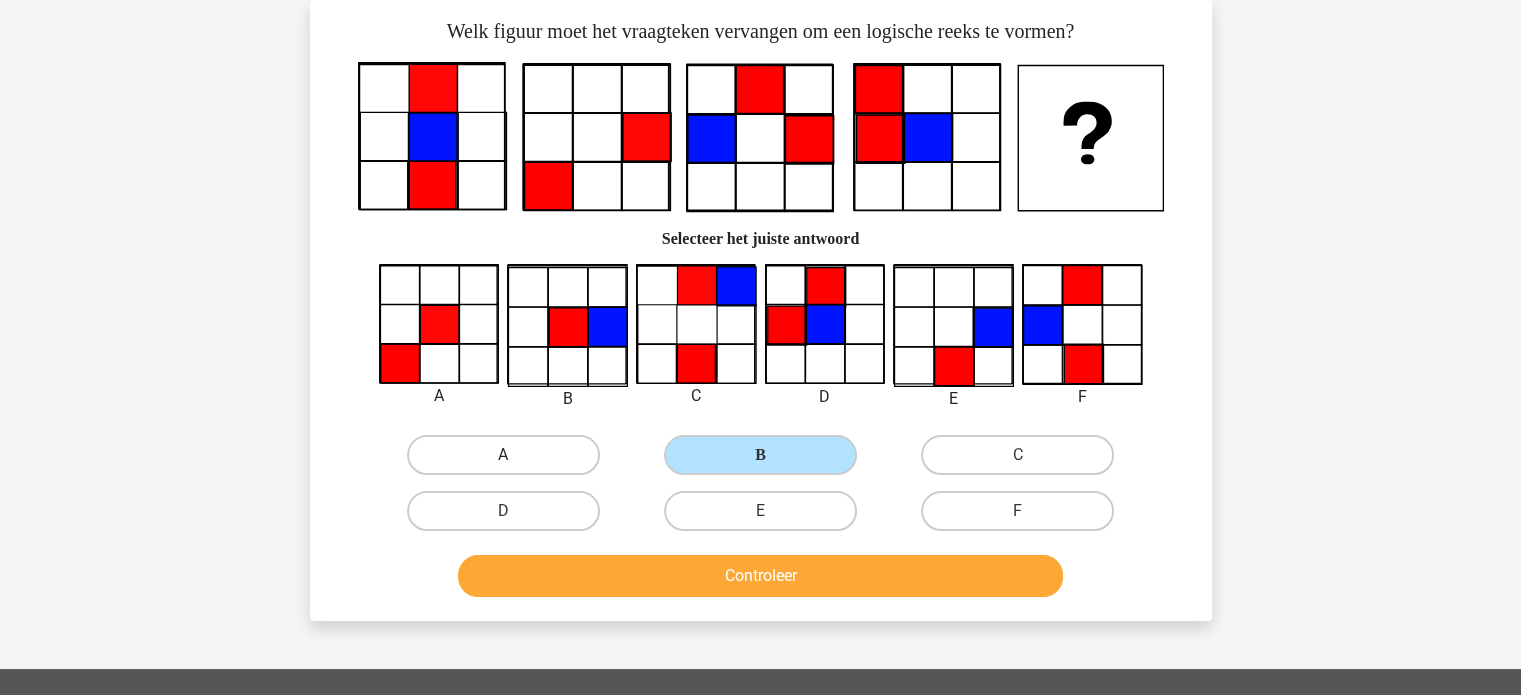 click on "A" at bounding box center (503, 455) 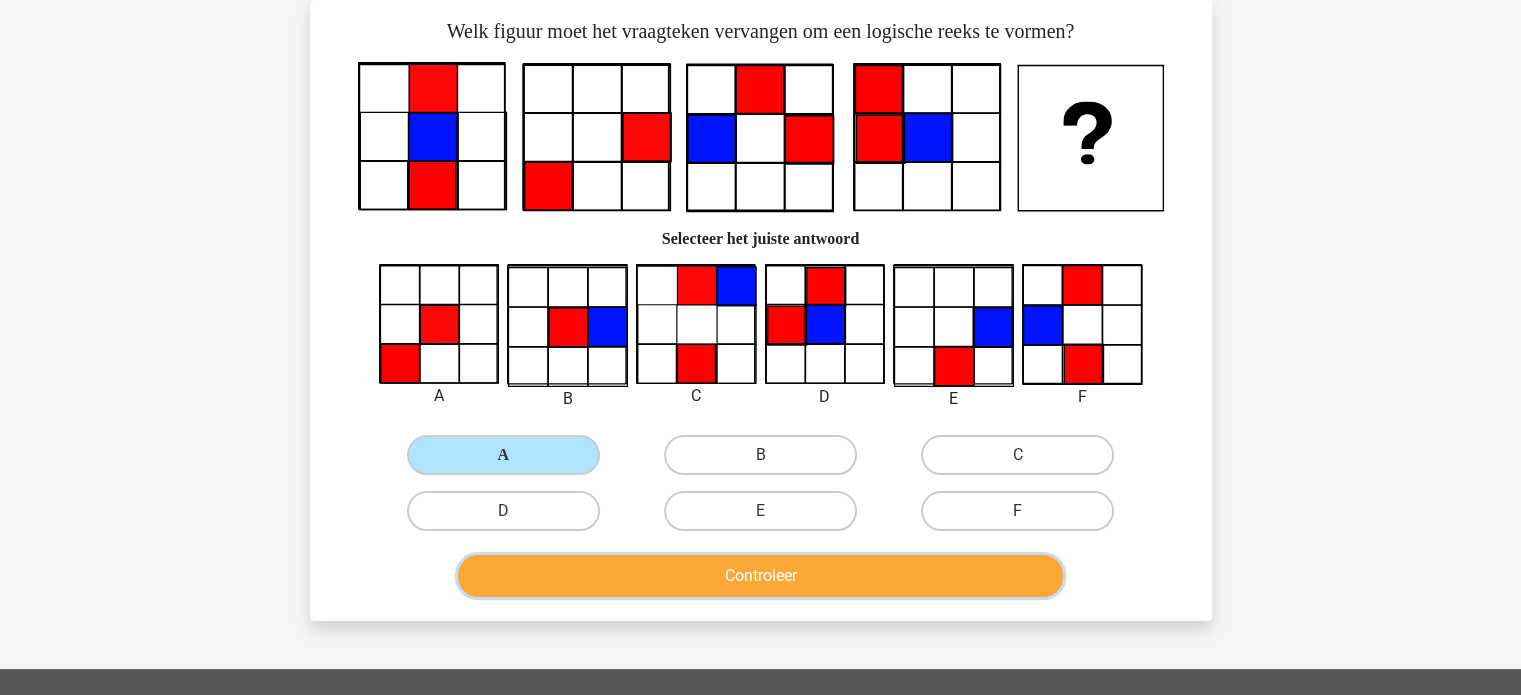 click on "Controleer" at bounding box center [760, 576] 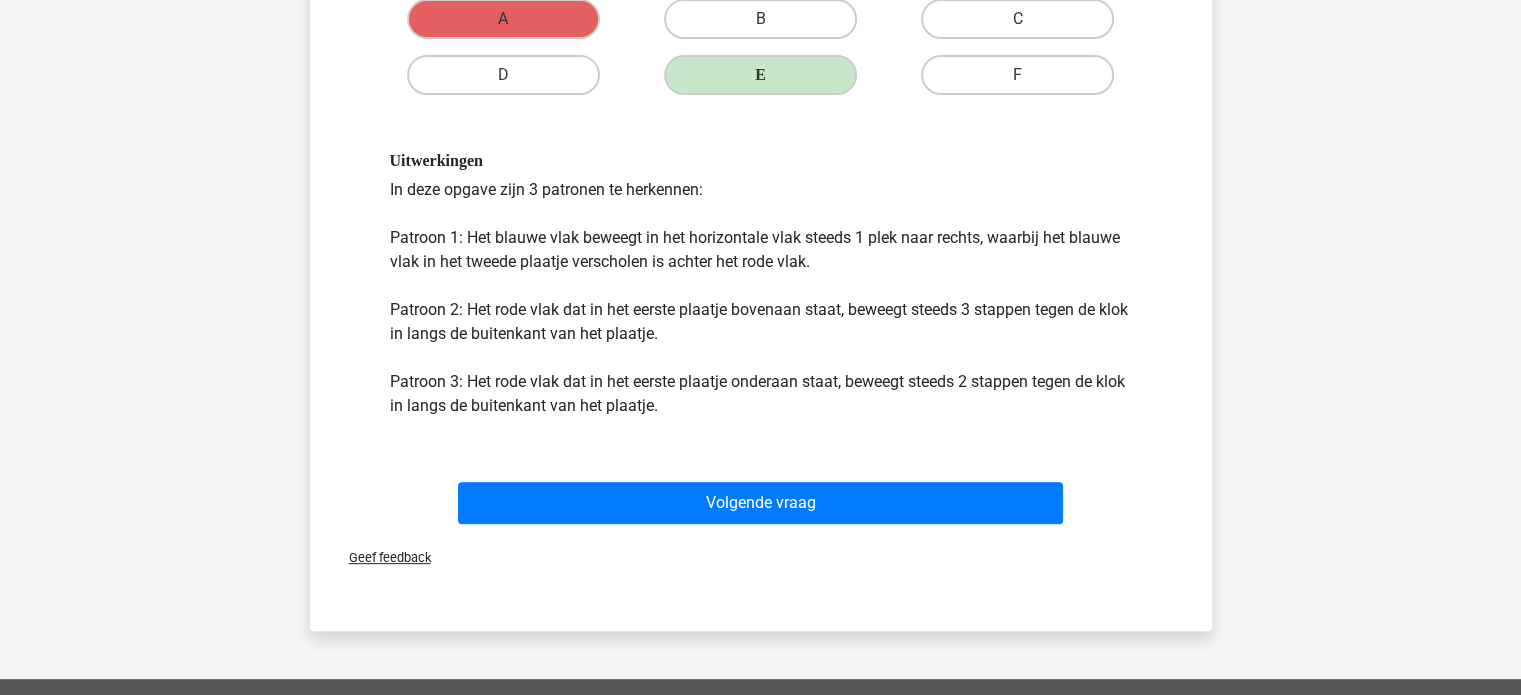 scroll, scrollTop: 527, scrollLeft: 0, axis: vertical 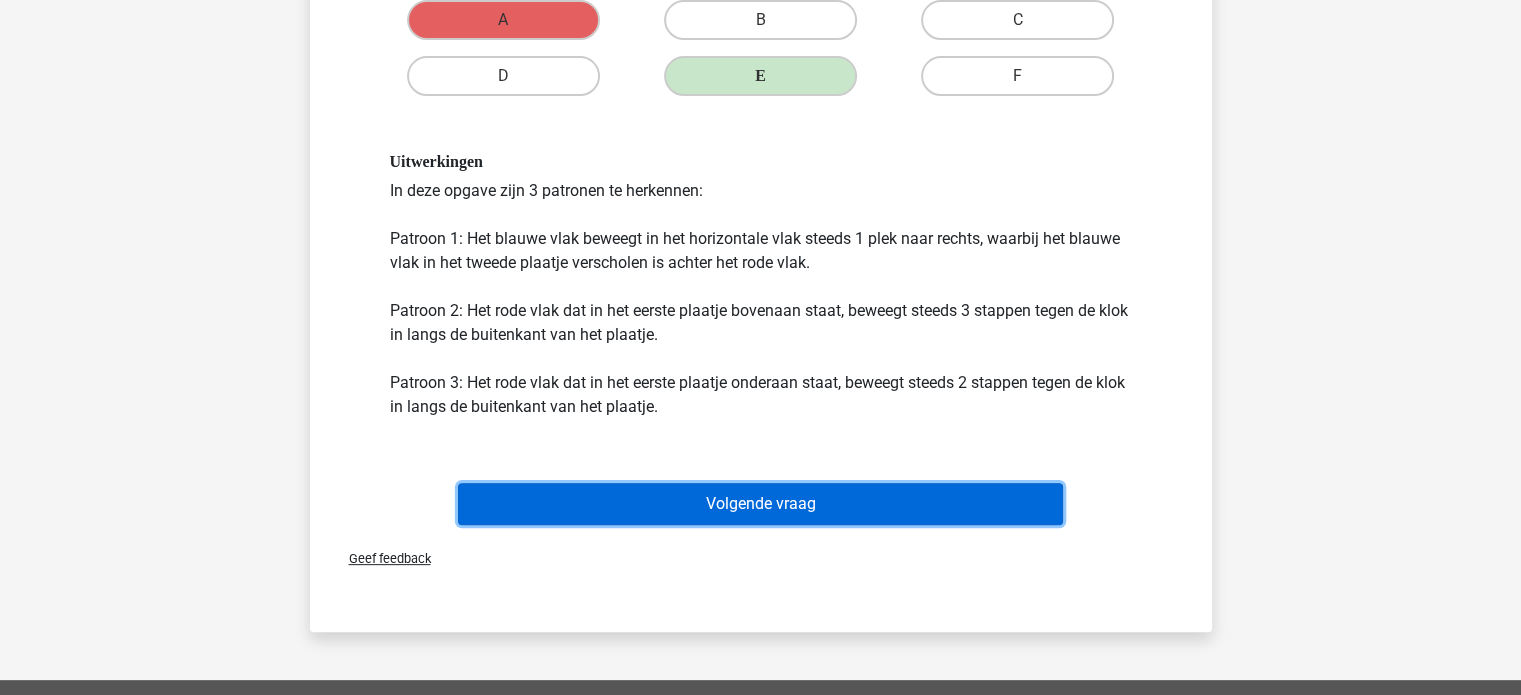 click on "Volgende vraag" at bounding box center (760, 504) 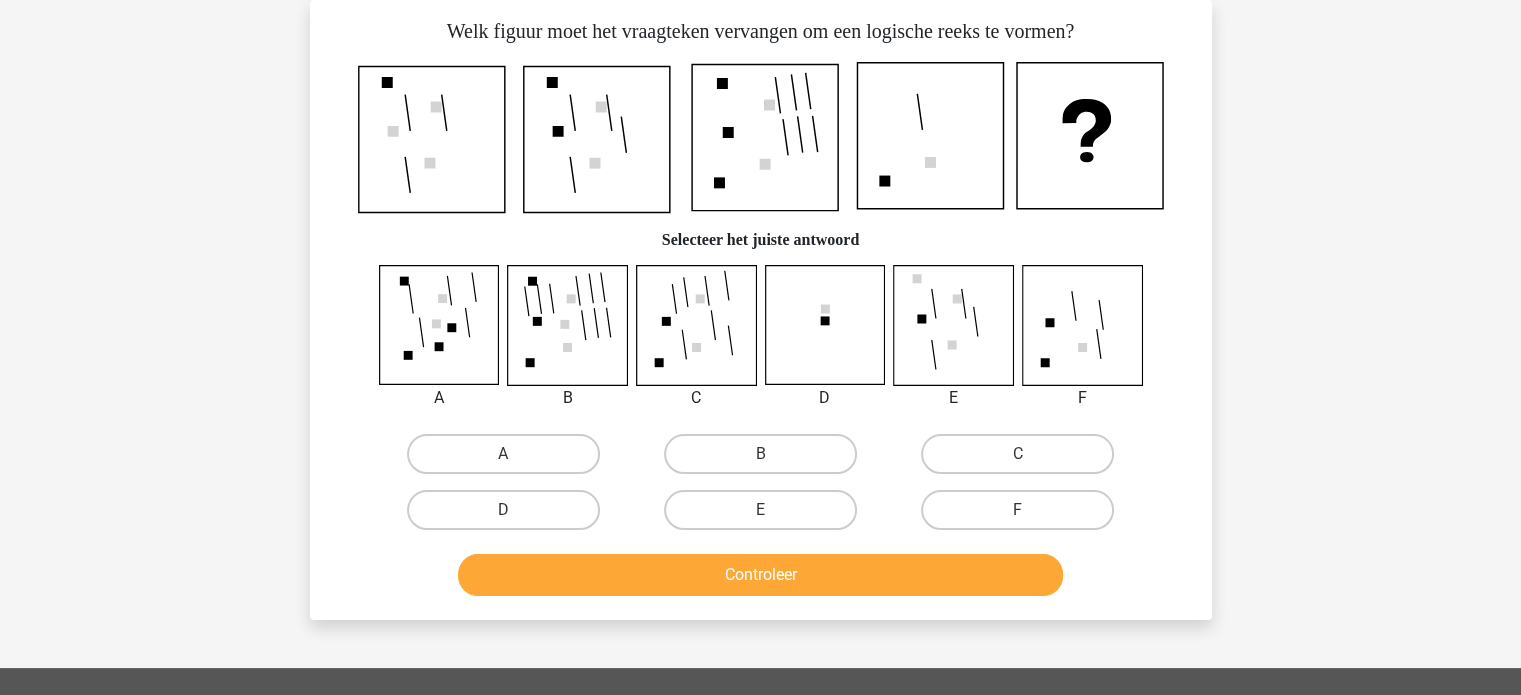 scroll, scrollTop: 0, scrollLeft: 0, axis: both 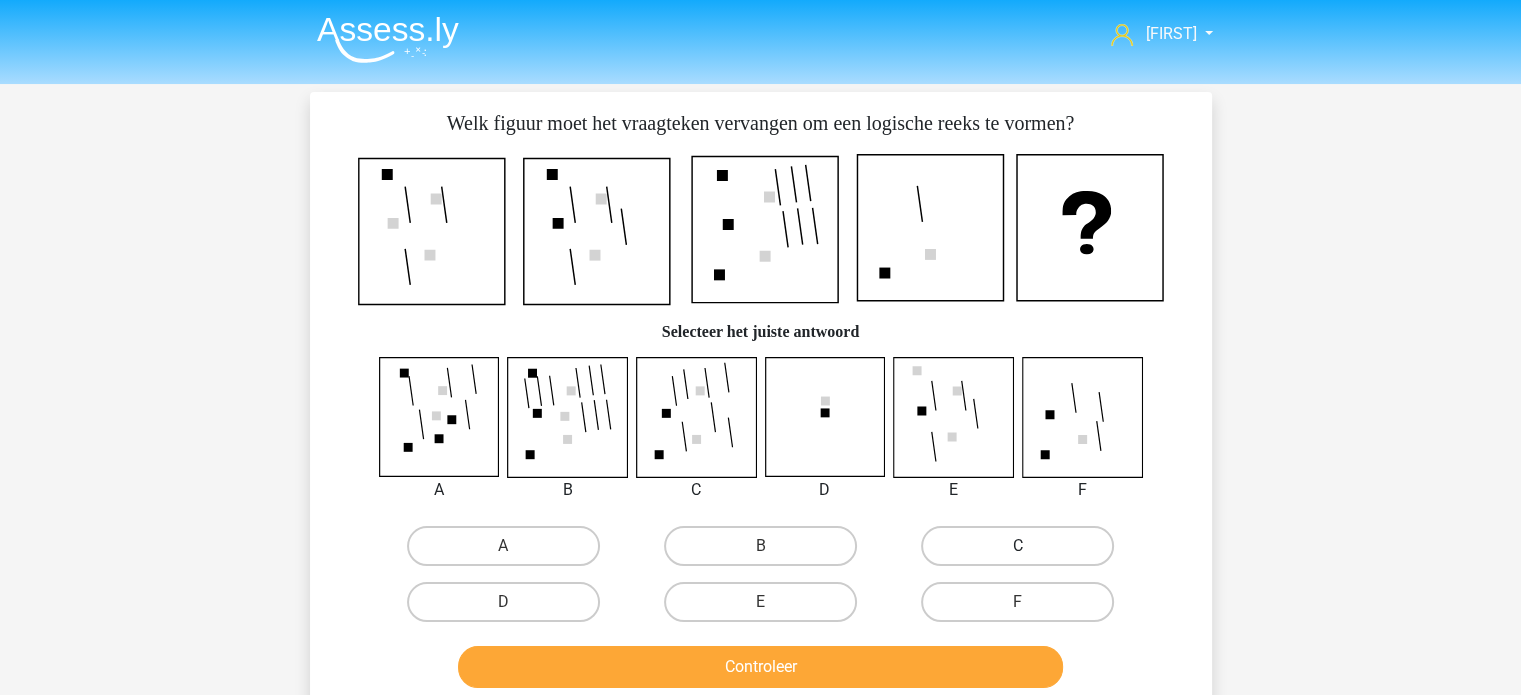 click on "C" at bounding box center (1017, 546) 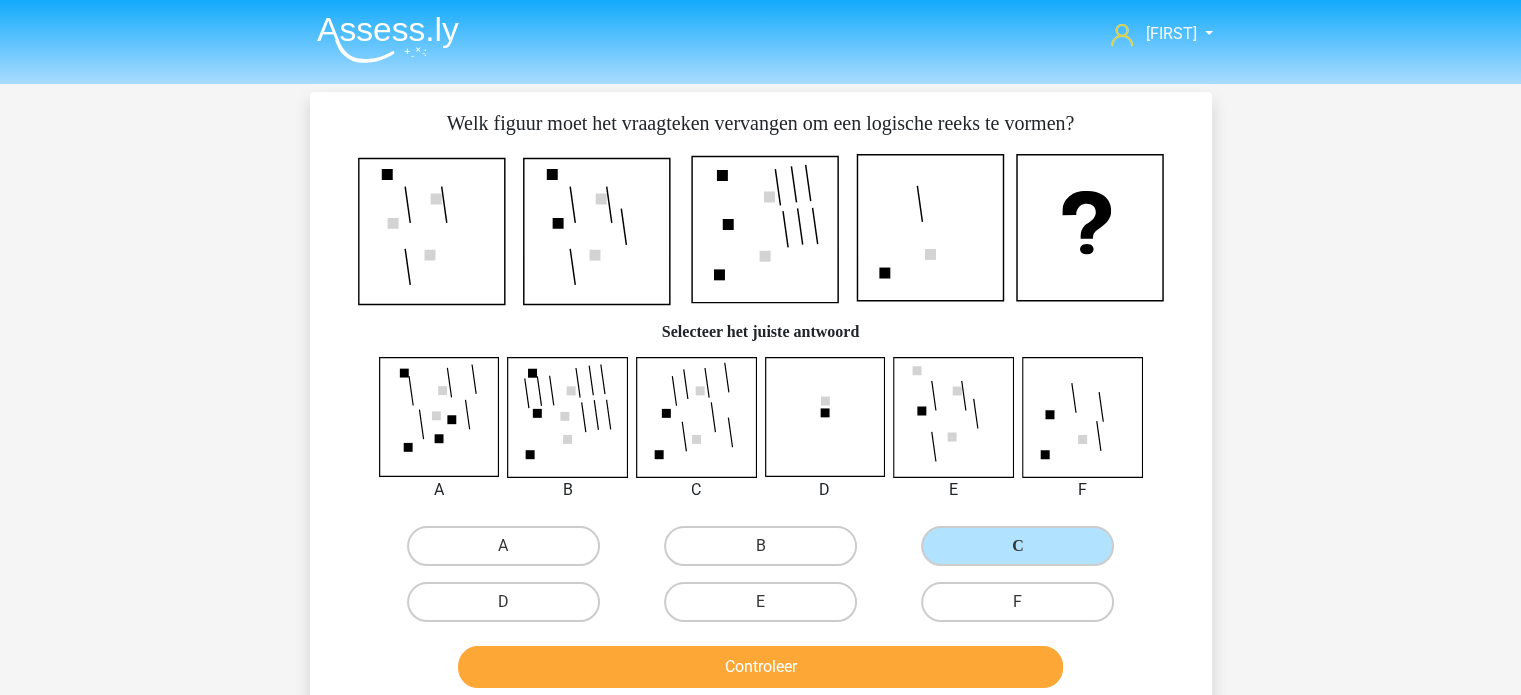 click on "Controleer" at bounding box center (761, 671) 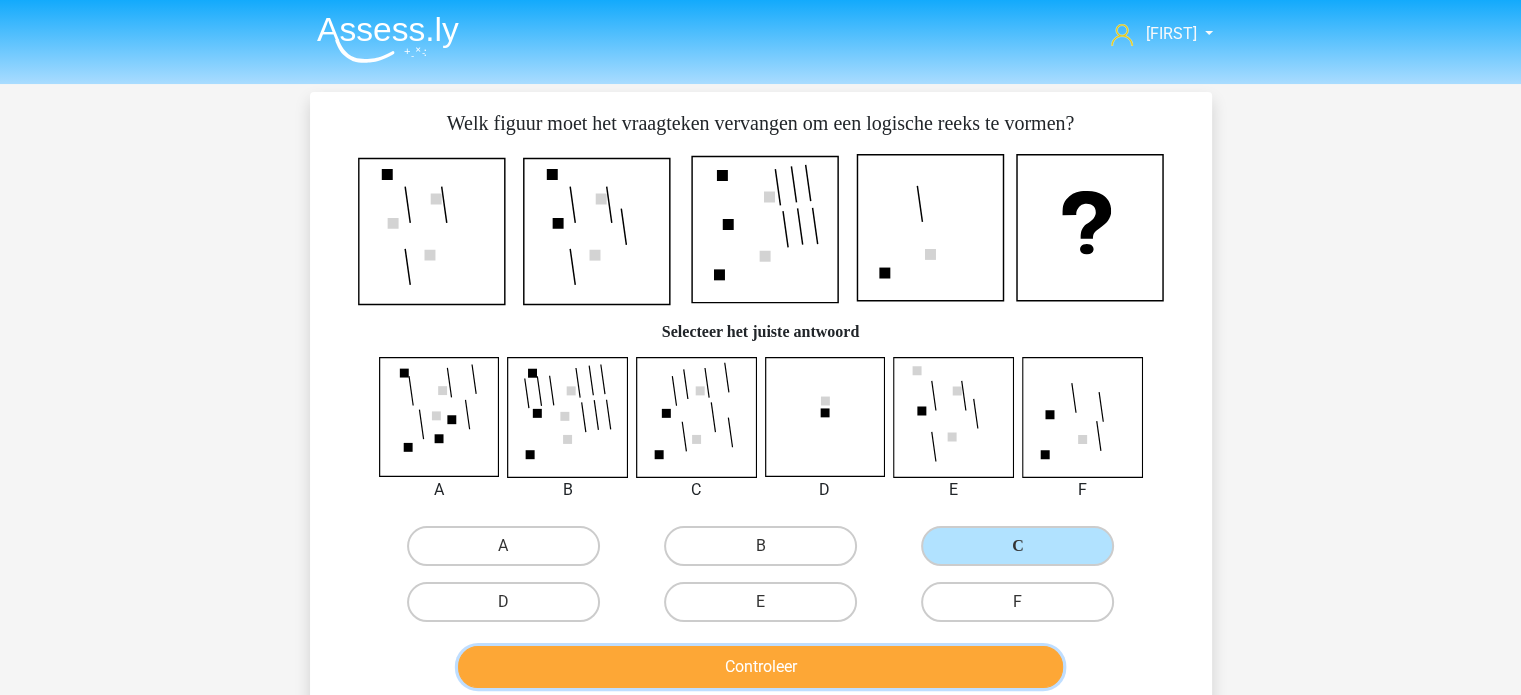 click on "Controleer" at bounding box center (760, 667) 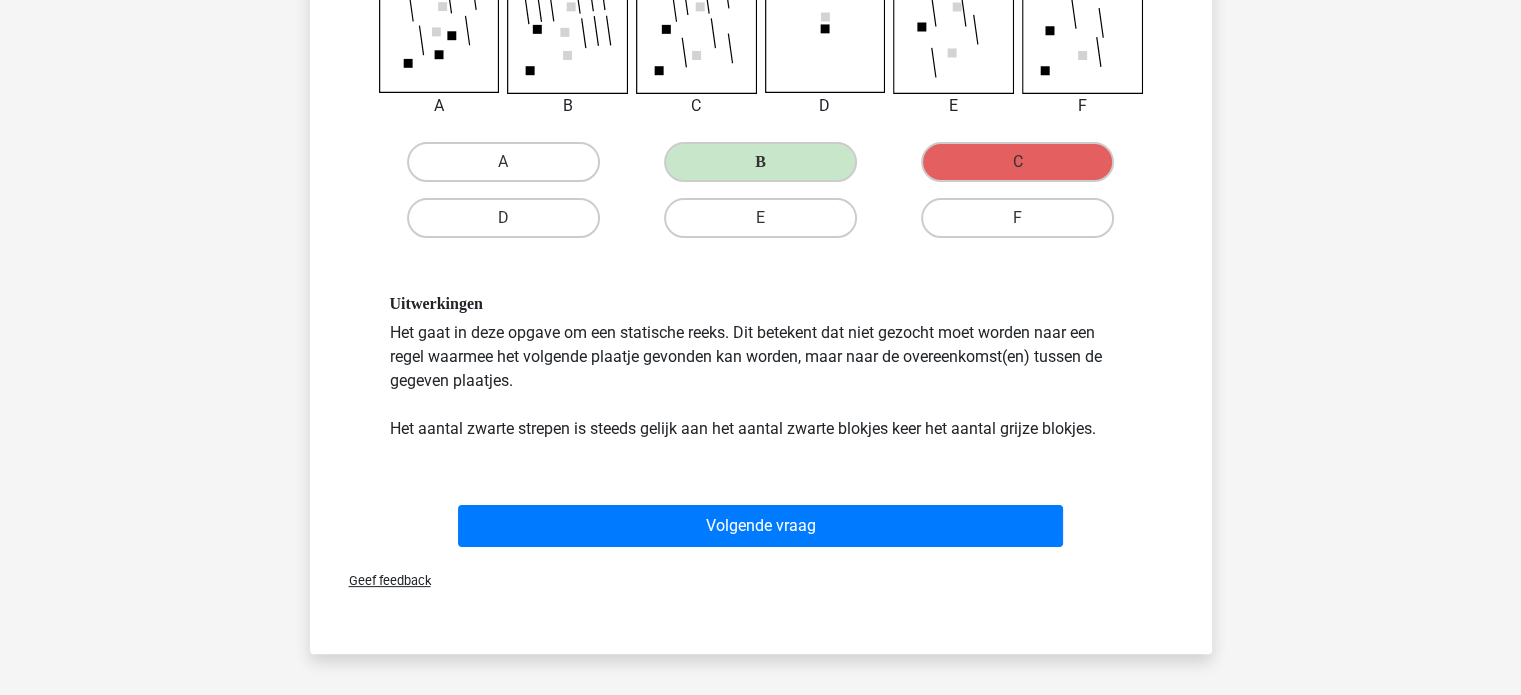 scroll, scrollTop: 398, scrollLeft: 0, axis: vertical 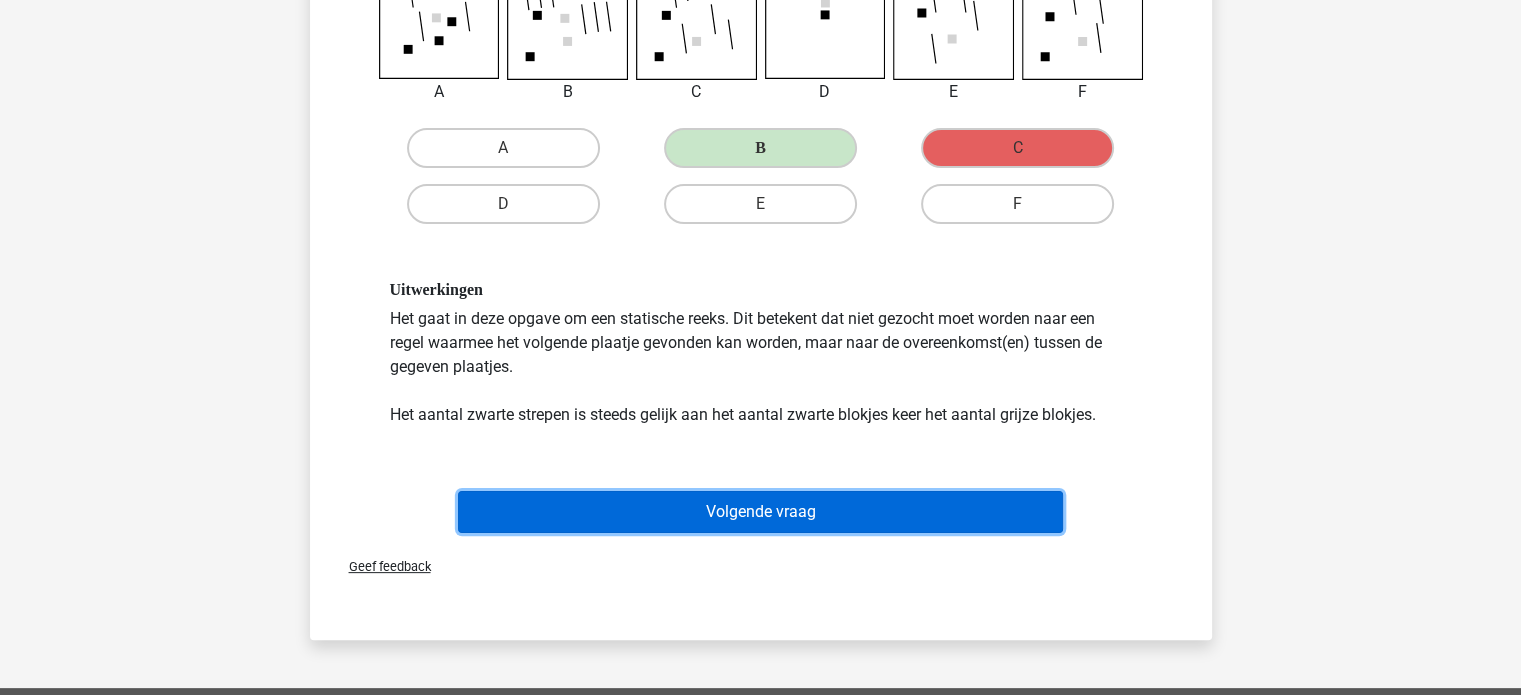 click on "Volgende vraag" at bounding box center [760, 512] 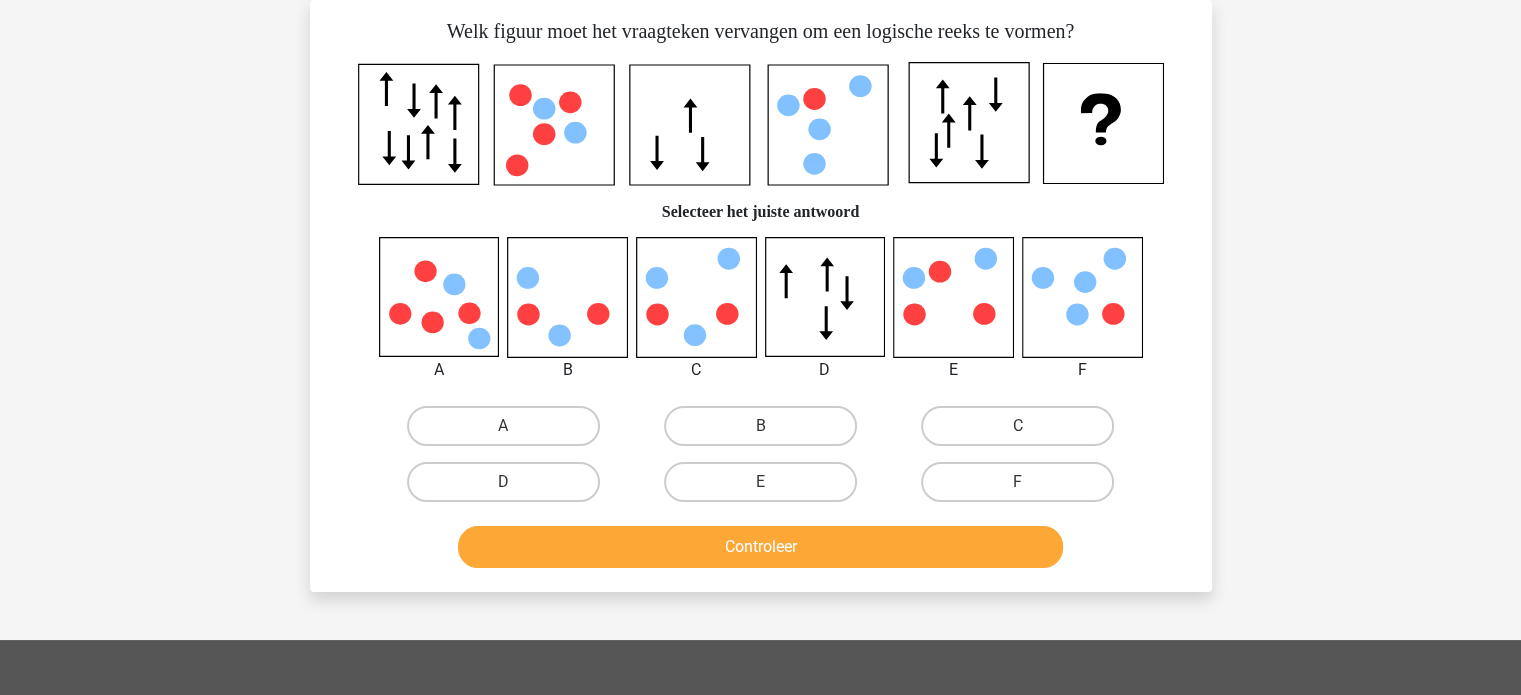 scroll, scrollTop: 92, scrollLeft: 0, axis: vertical 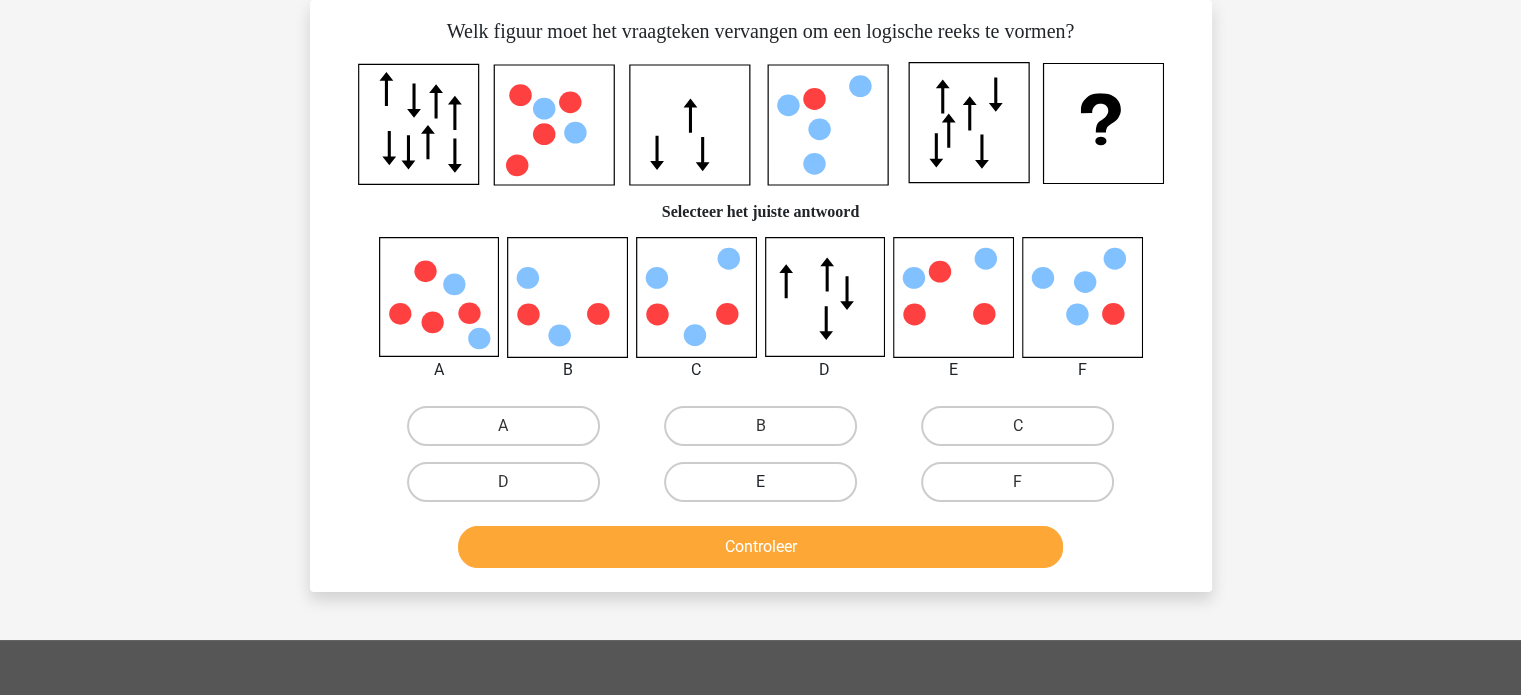 click on "E" at bounding box center [760, 482] 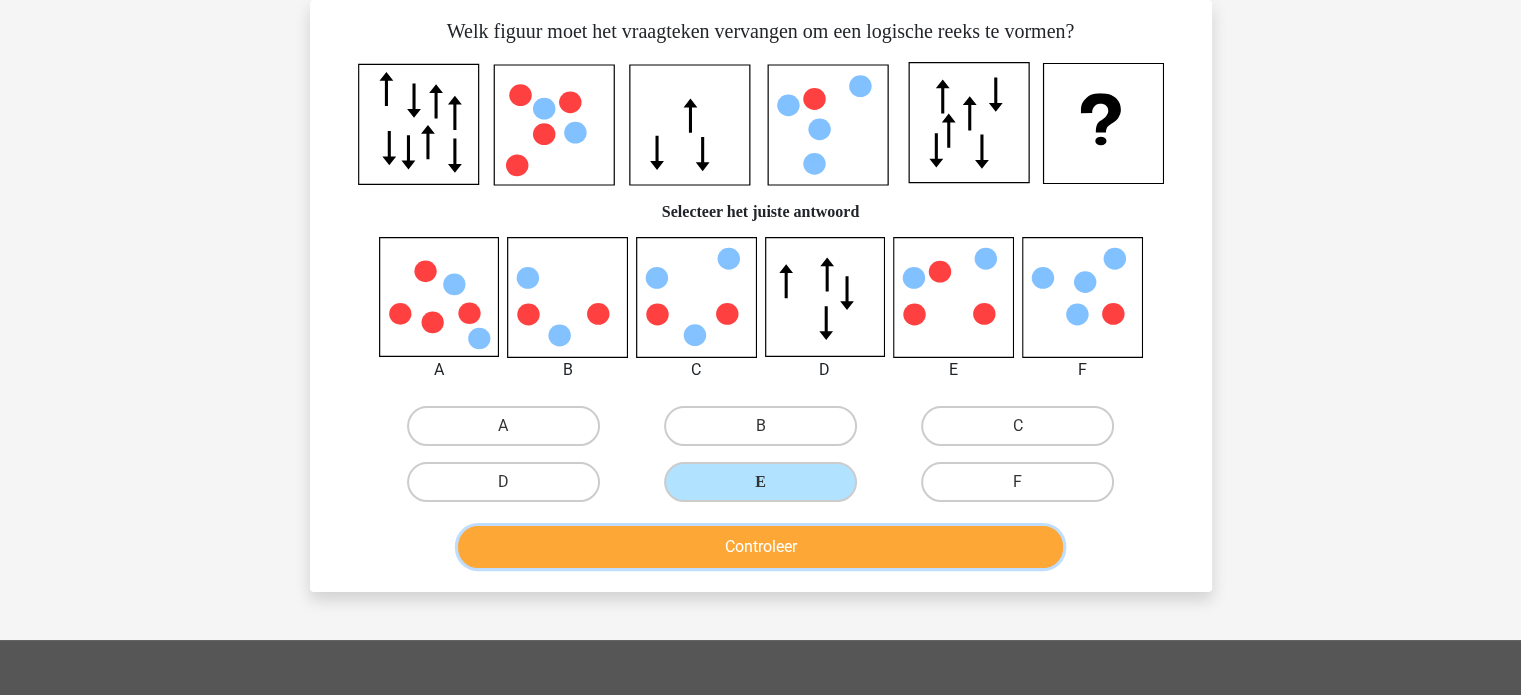 click on "Controleer" at bounding box center (760, 547) 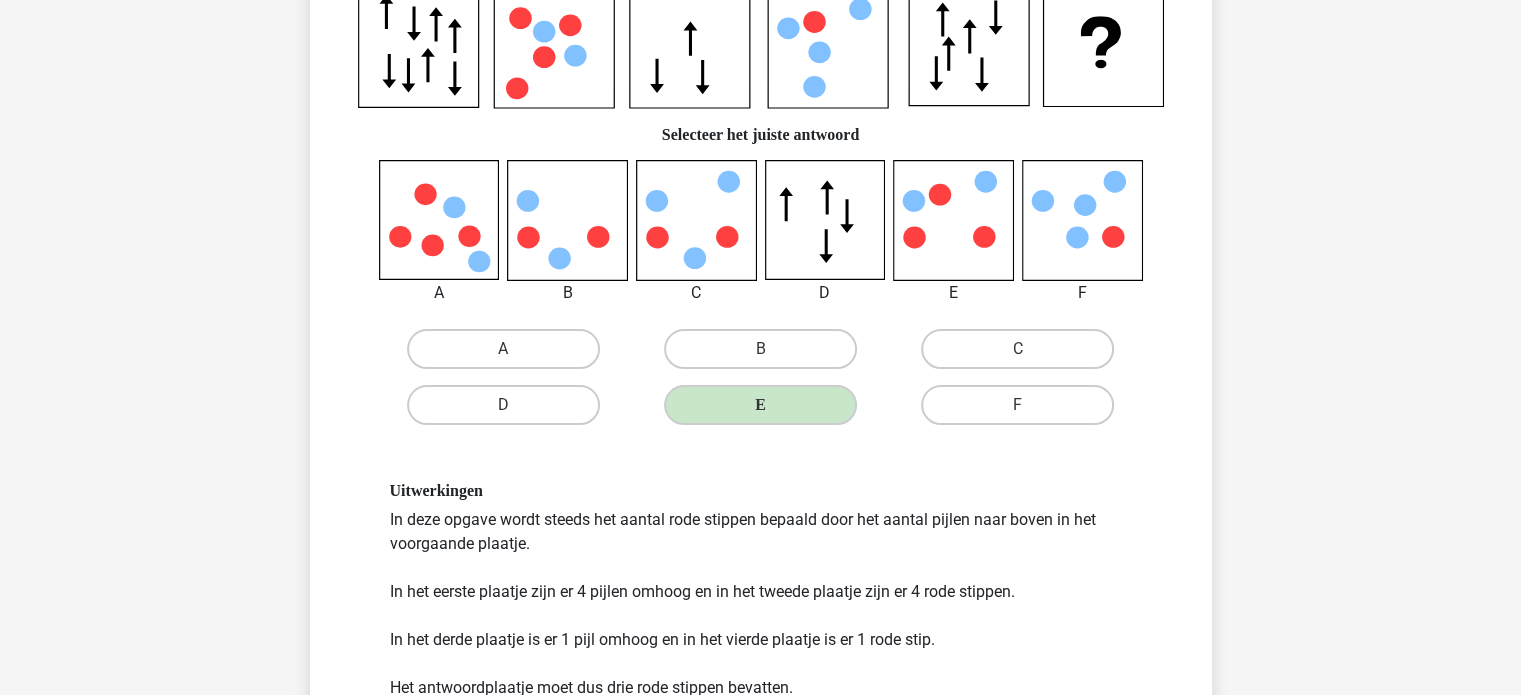 scroll, scrollTop: 287, scrollLeft: 0, axis: vertical 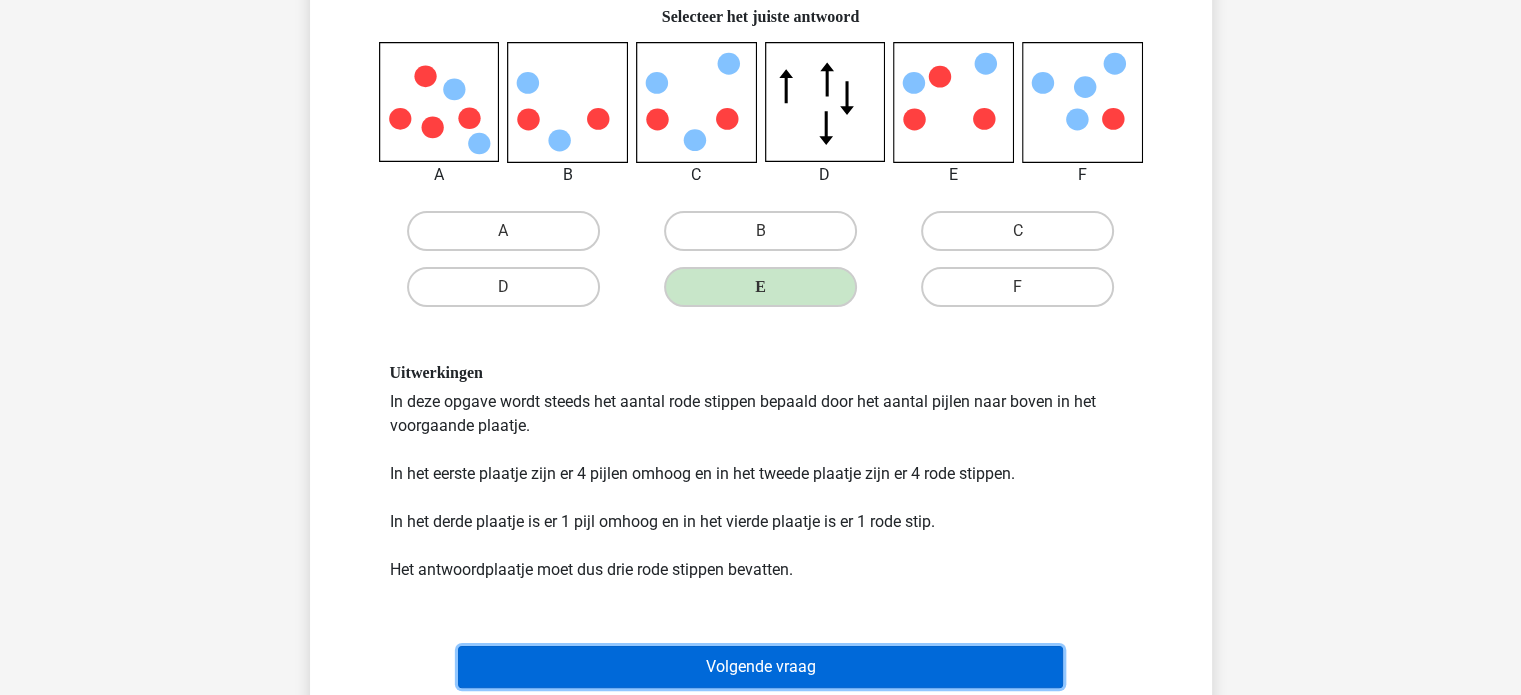 click on "Volgende vraag" at bounding box center (760, 667) 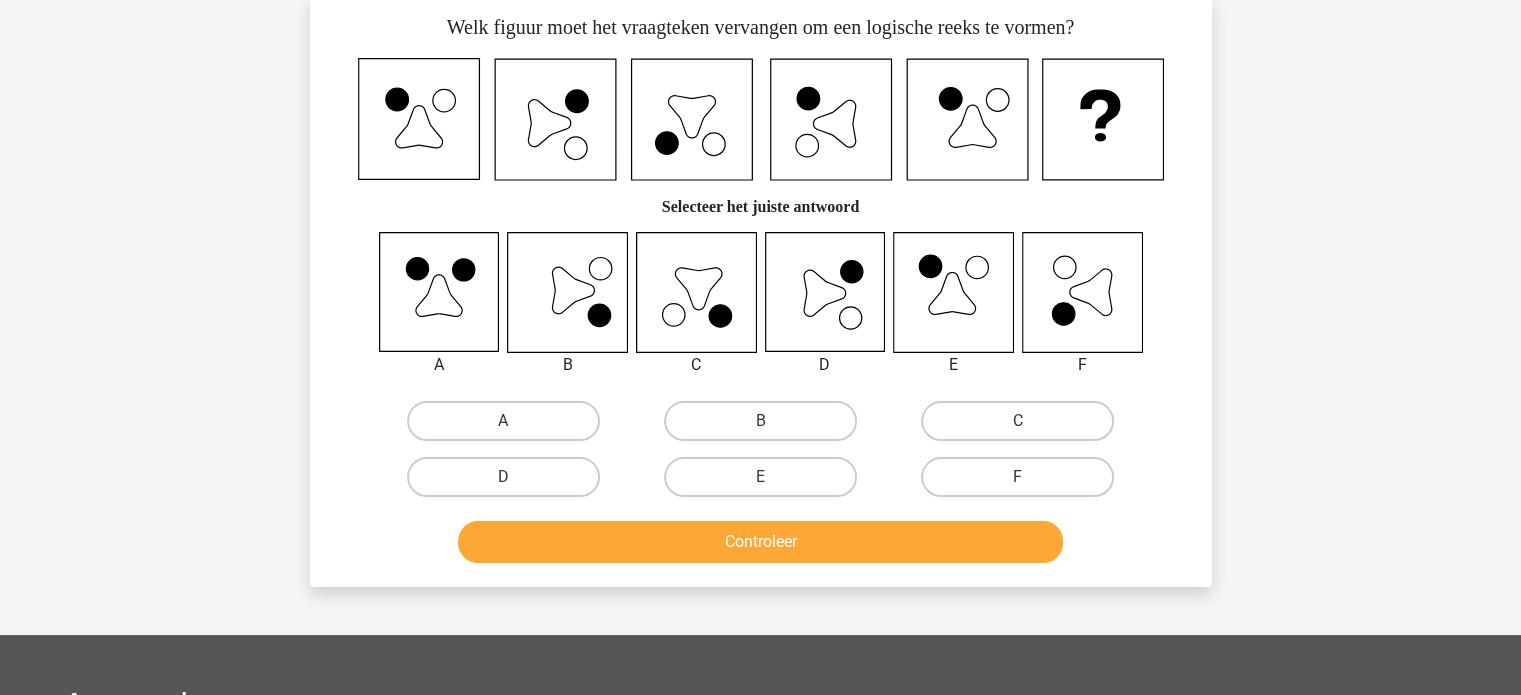 scroll, scrollTop: 92, scrollLeft: 0, axis: vertical 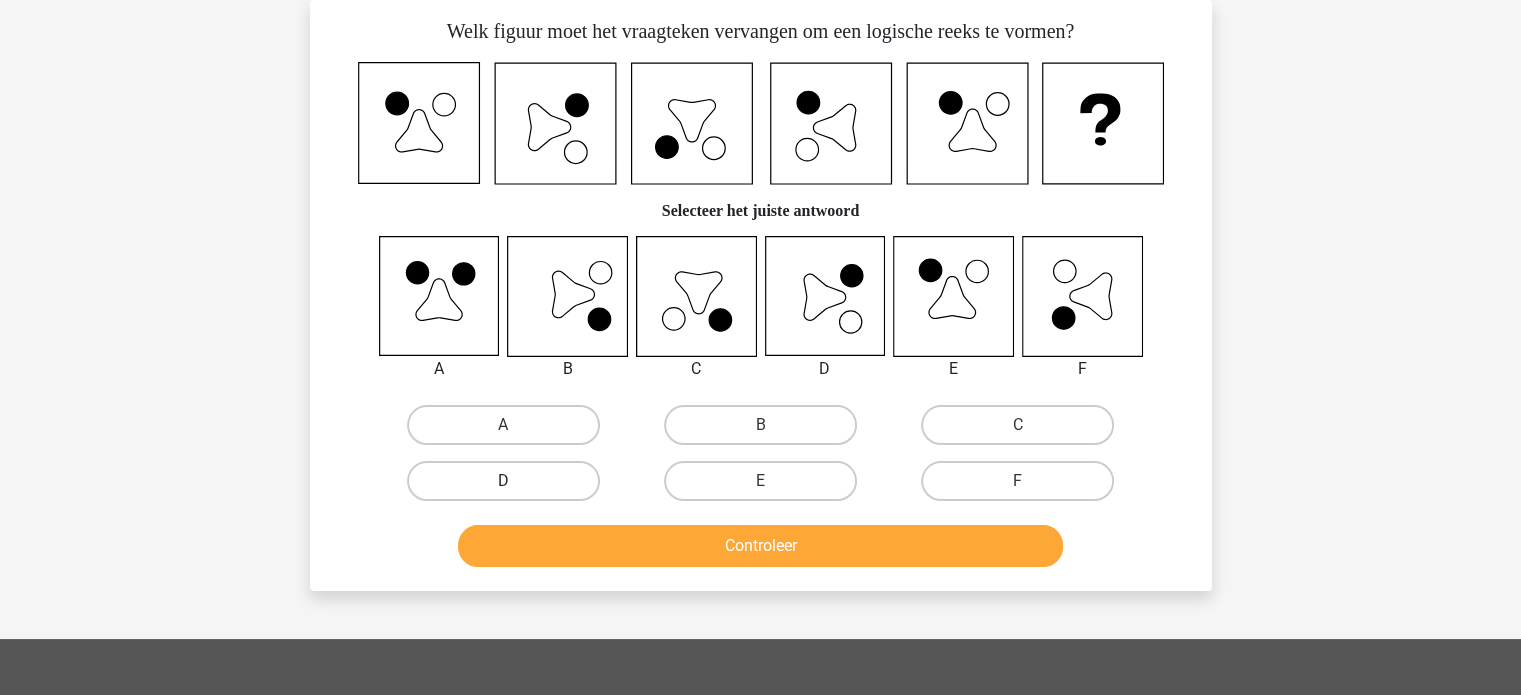 click on "D" at bounding box center [503, 481] 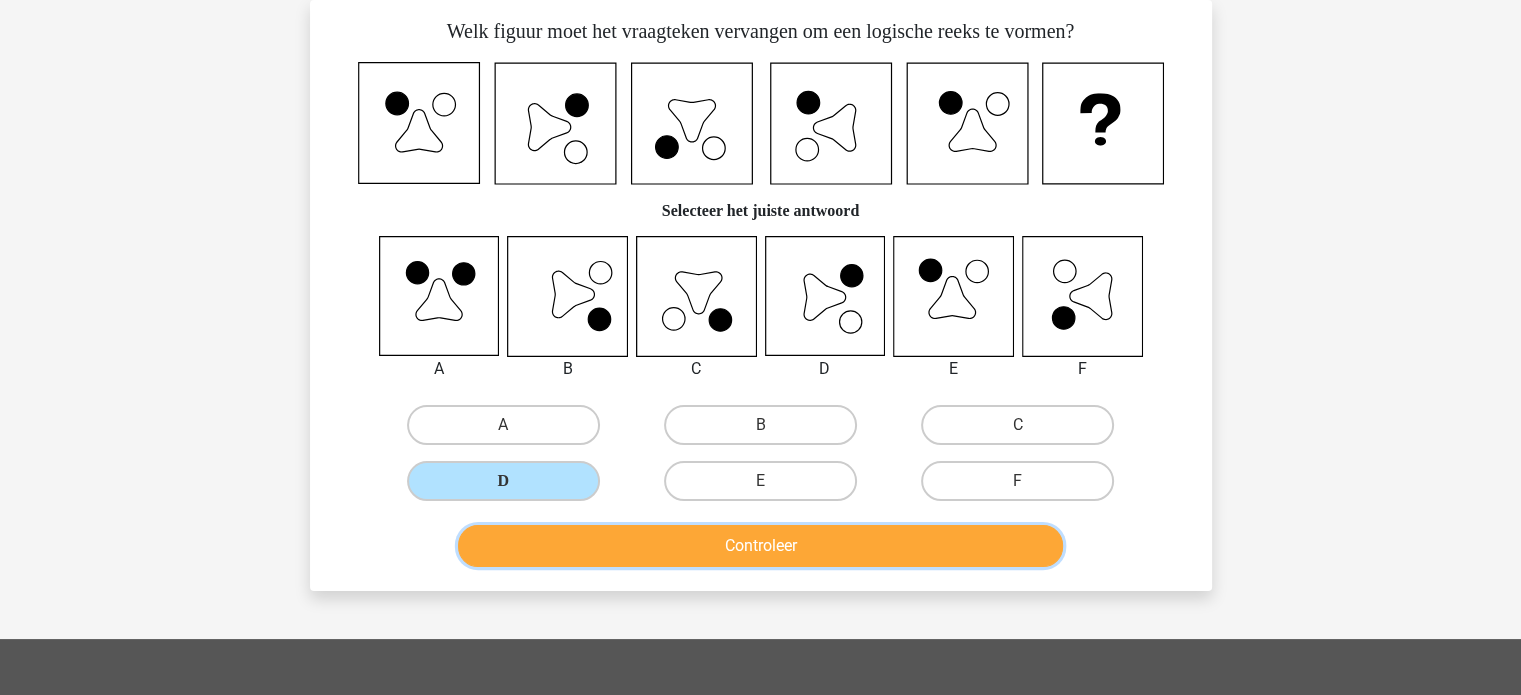 click on "Controleer" at bounding box center (760, 546) 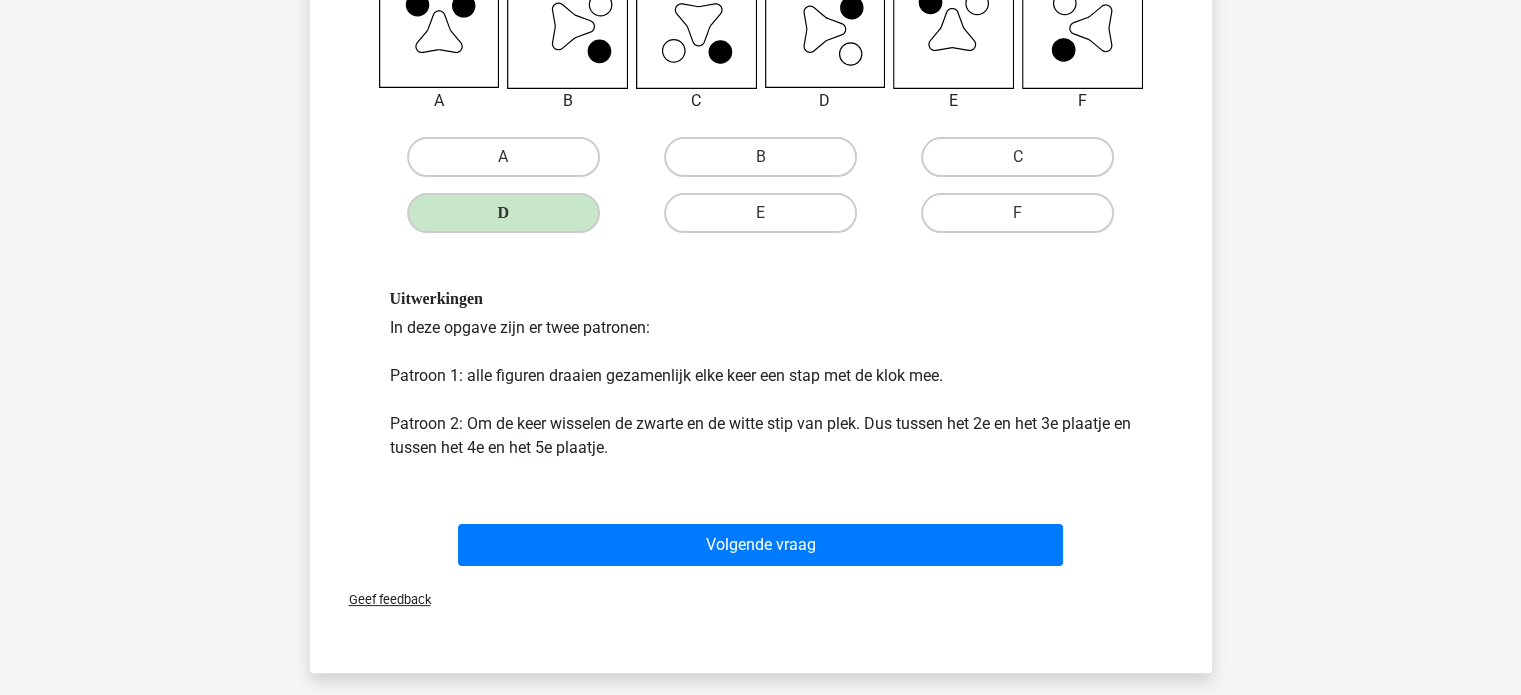 scroll, scrollTop: 466, scrollLeft: 0, axis: vertical 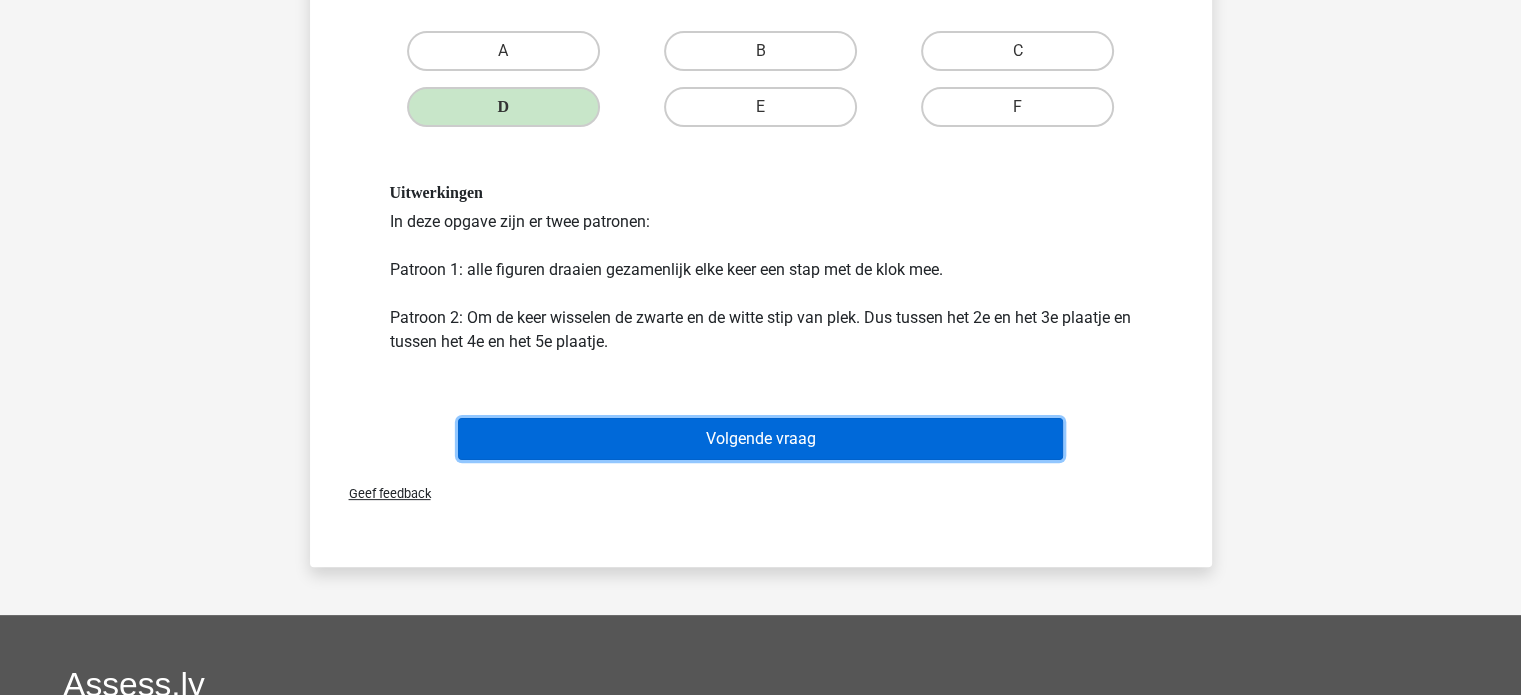 click on "Volgende vraag" at bounding box center (760, 439) 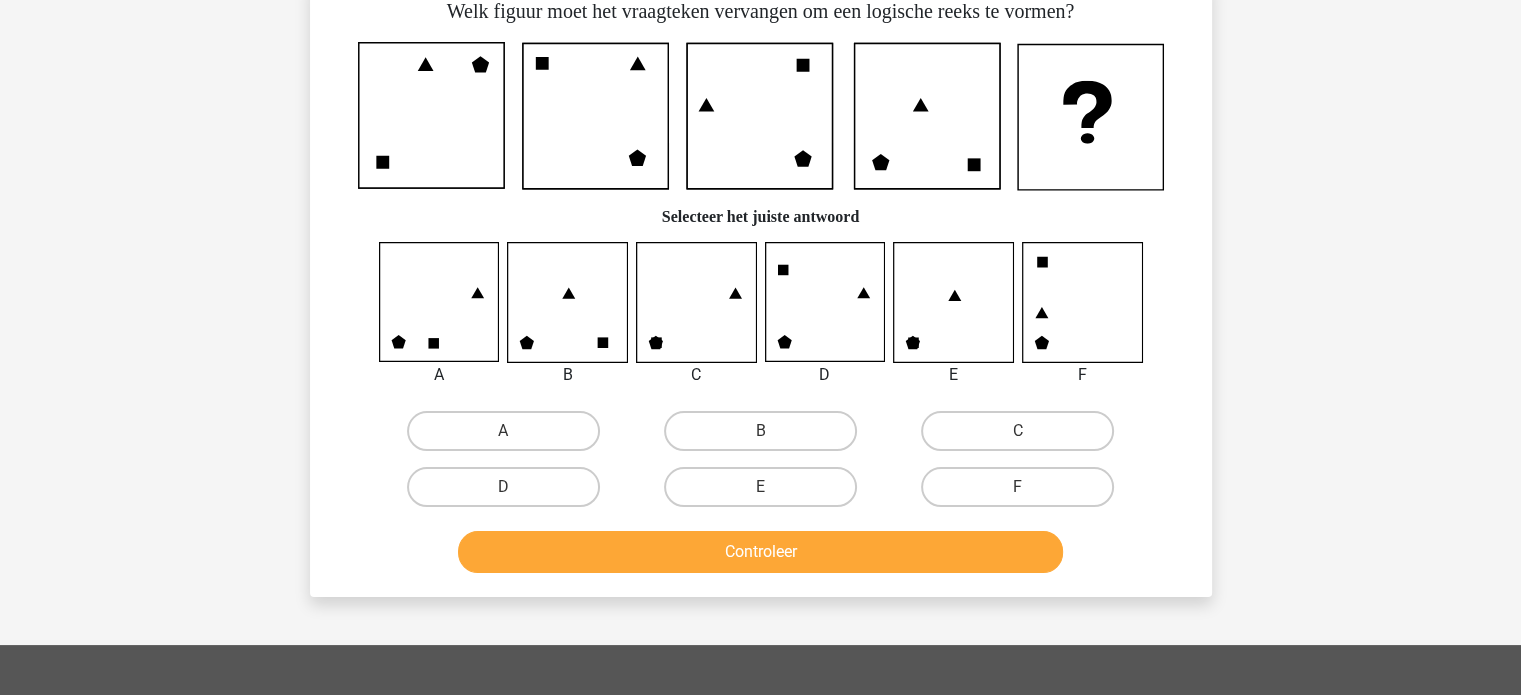 scroll, scrollTop: 92, scrollLeft: 0, axis: vertical 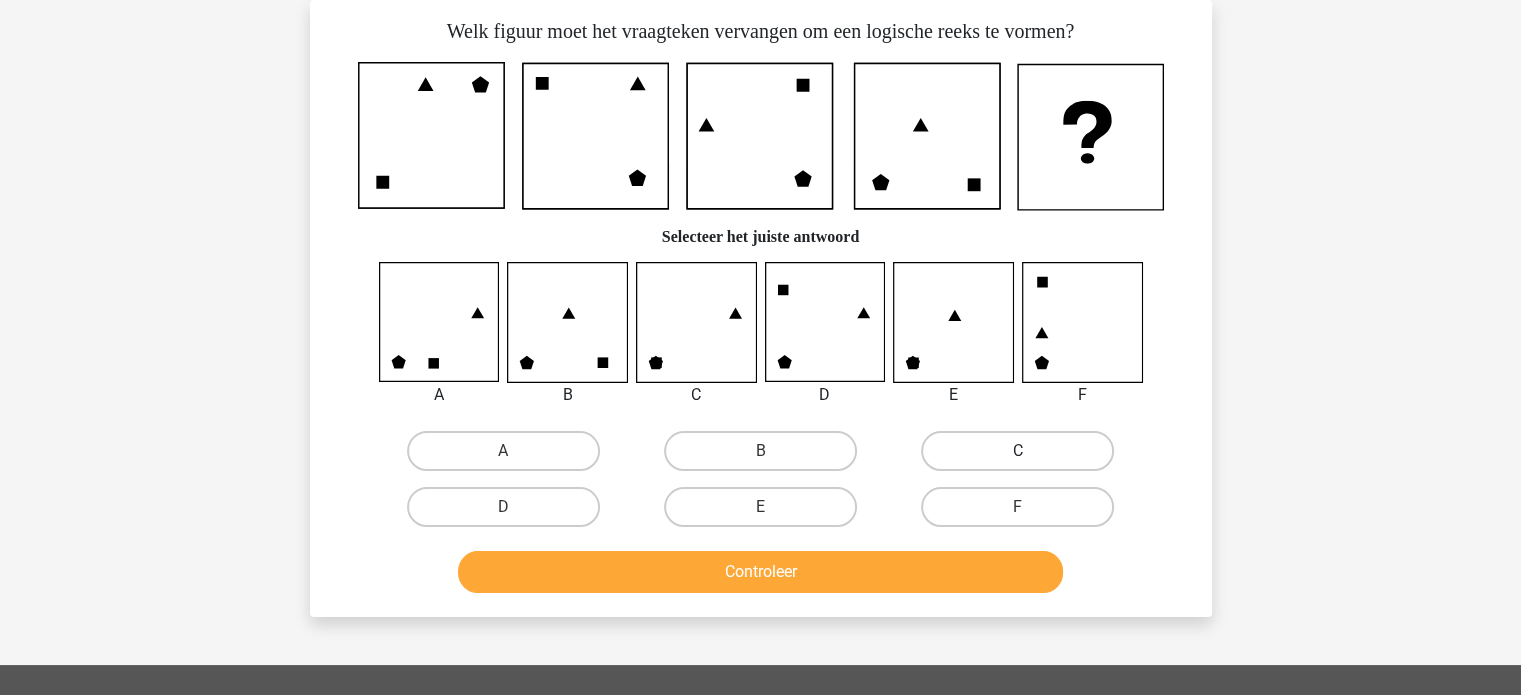 click on "C" at bounding box center (1017, 451) 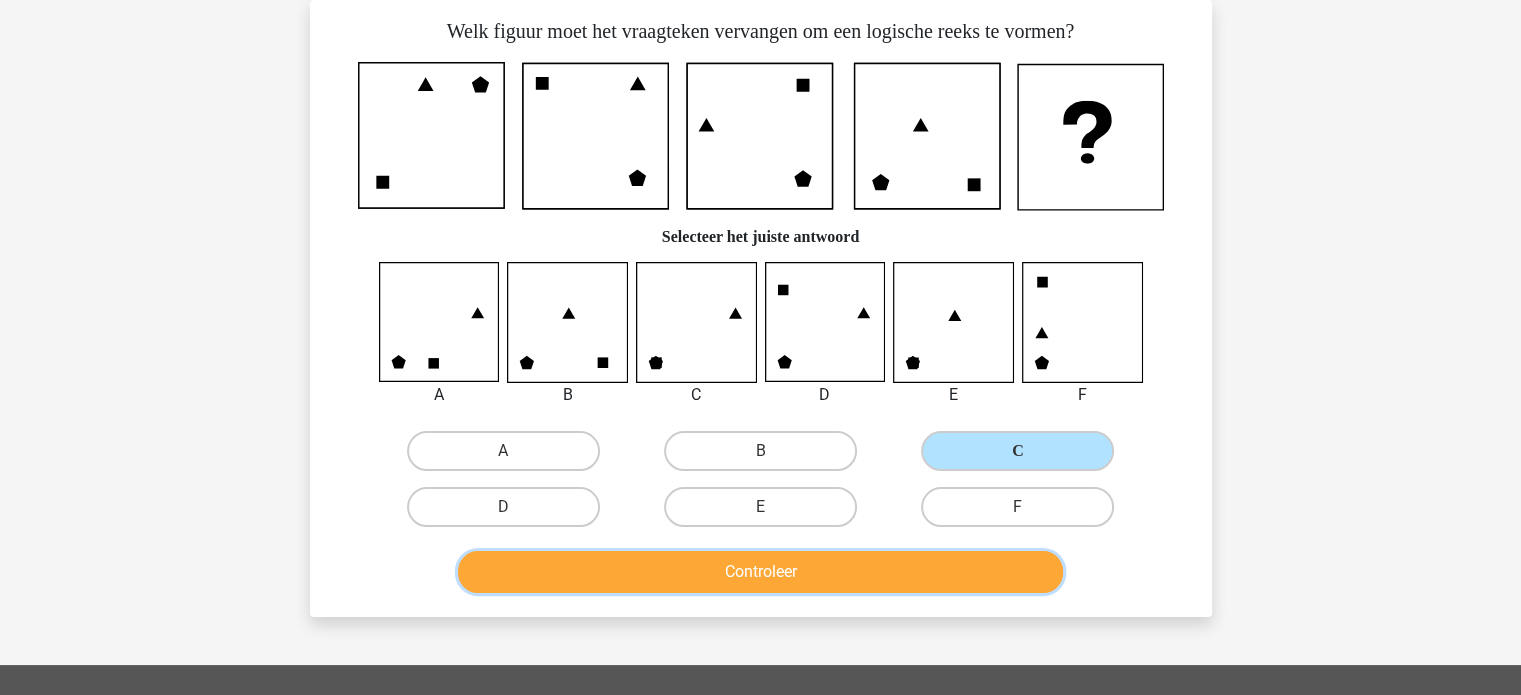 click on "Controleer" at bounding box center (760, 572) 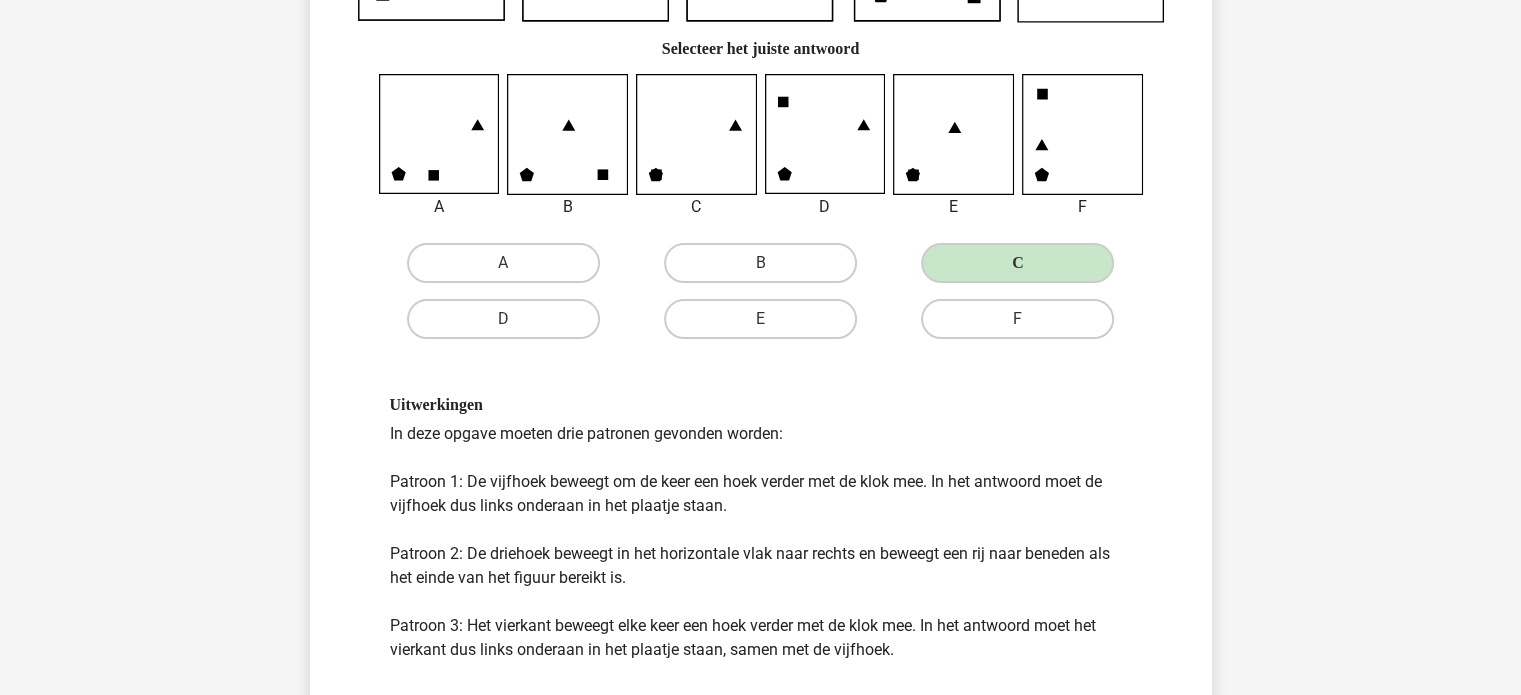 scroll, scrollTop: 329, scrollLeft: 0, axis: vertical 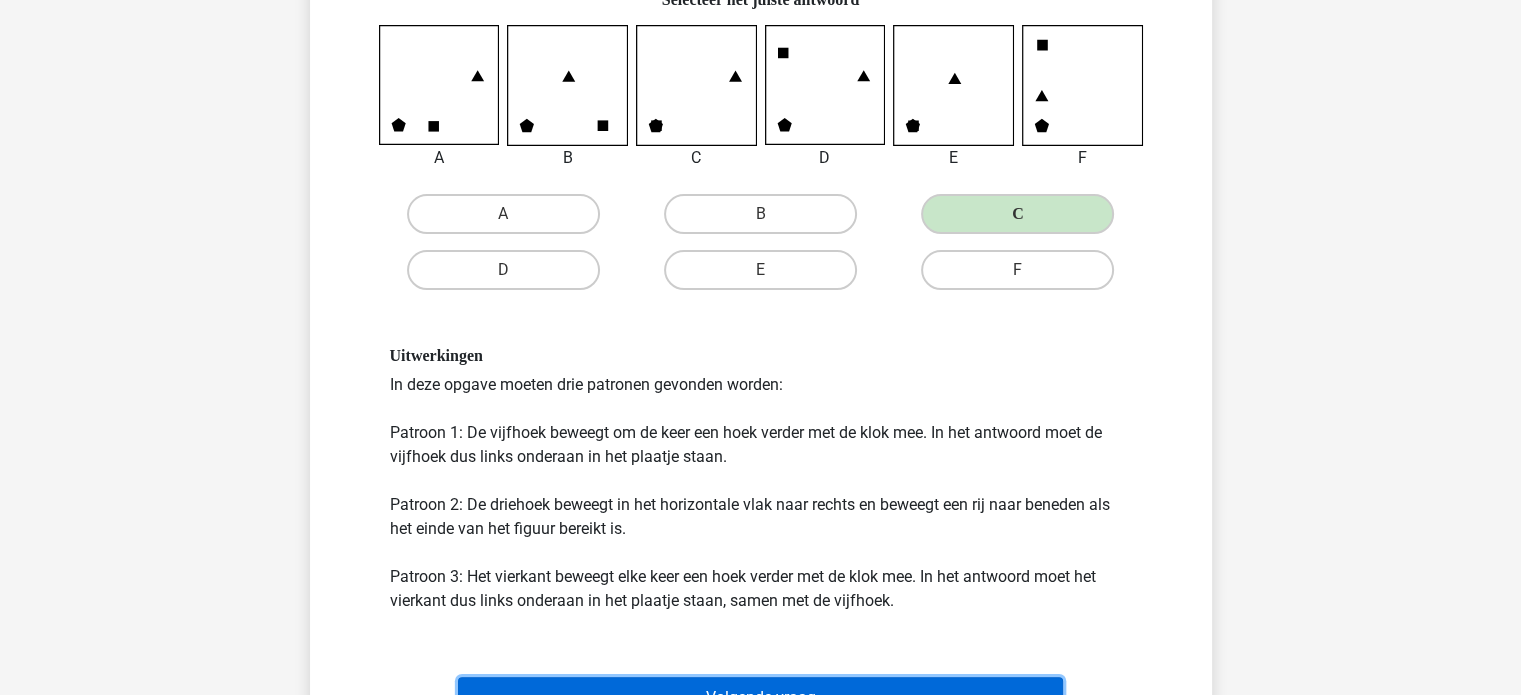 click on "Volgende vraag" at bounding box center (760, 698) 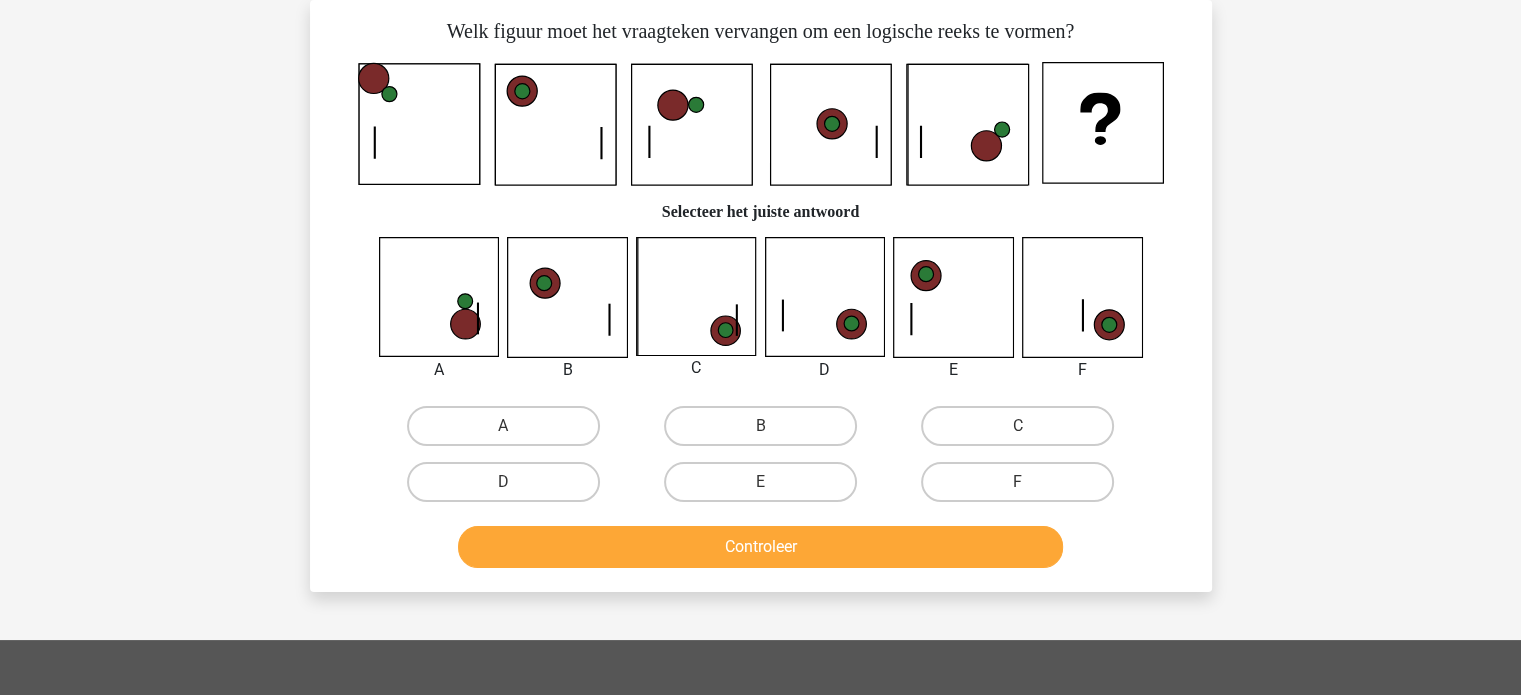 scroll, scrollTop: 0, scrollLeft: 0, axis: both 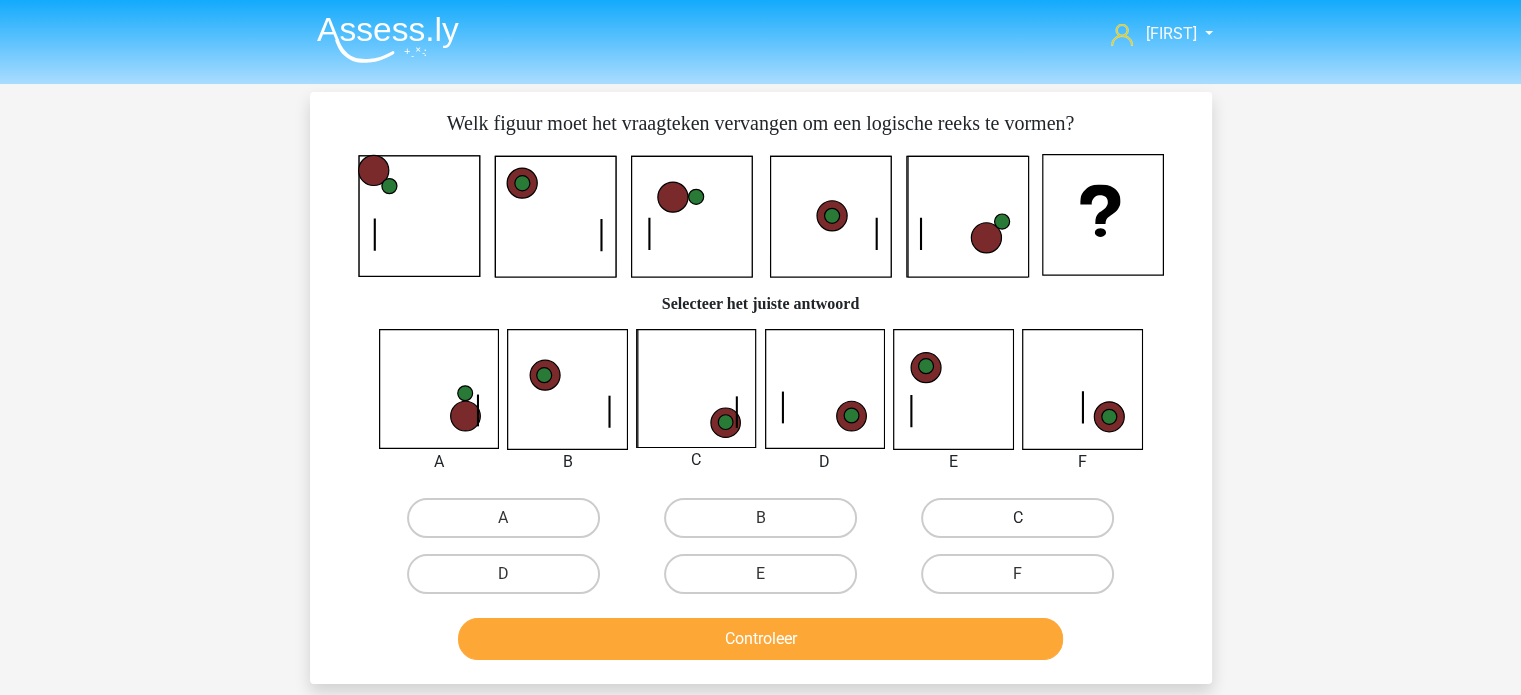 click on "C" at bounding box center (1017, 518) 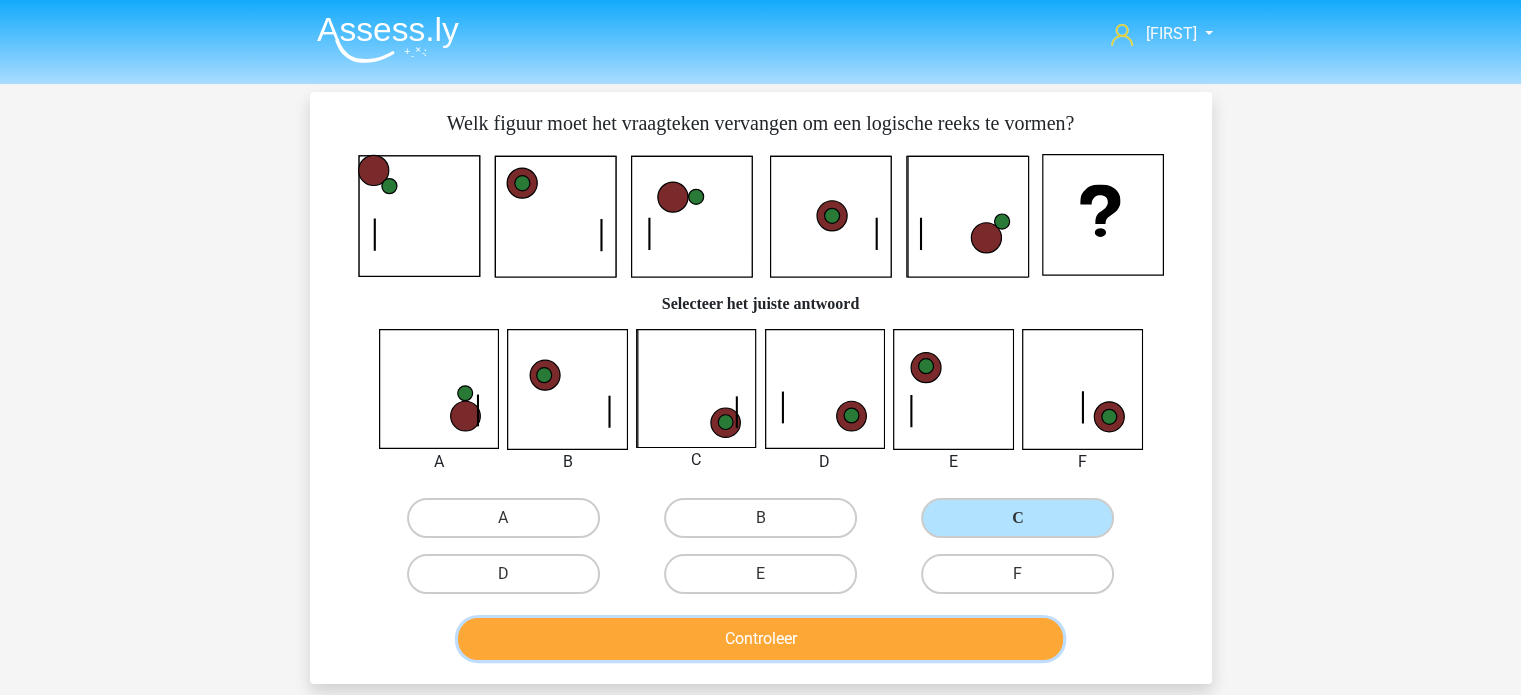 click on "Controleer" at bounding box center [760, 639] 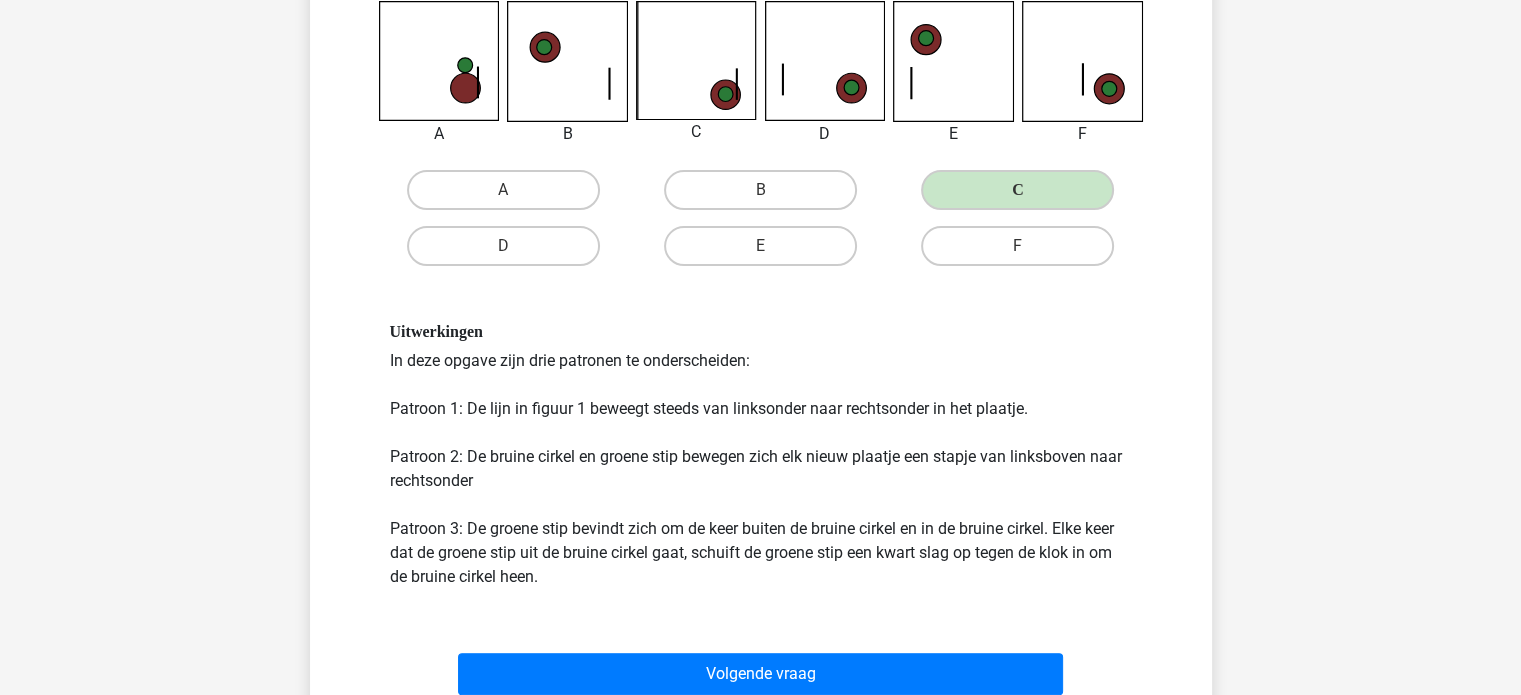scroll, scrollTop: 330, scrollLeft: 0, axis: vertical 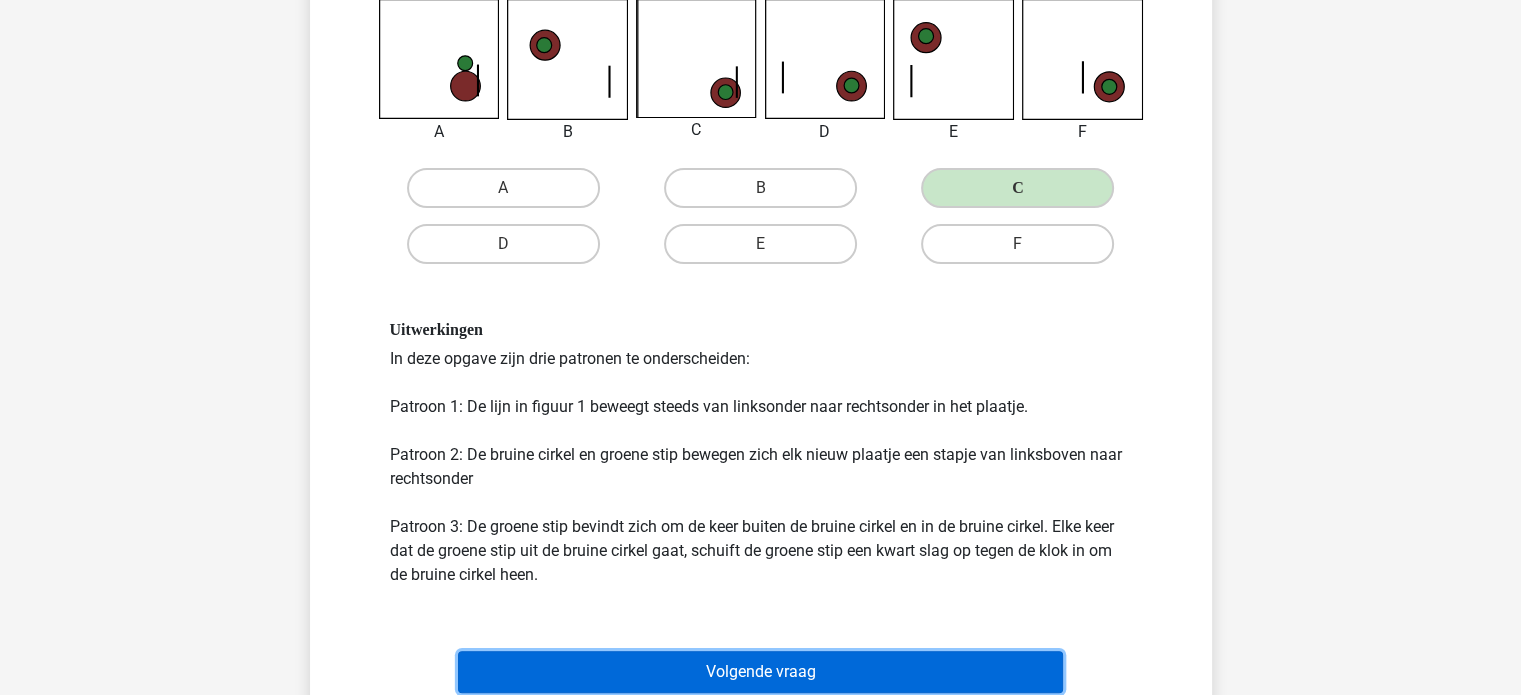 click on "Volgende vraag" at bounding box center (760, 672) 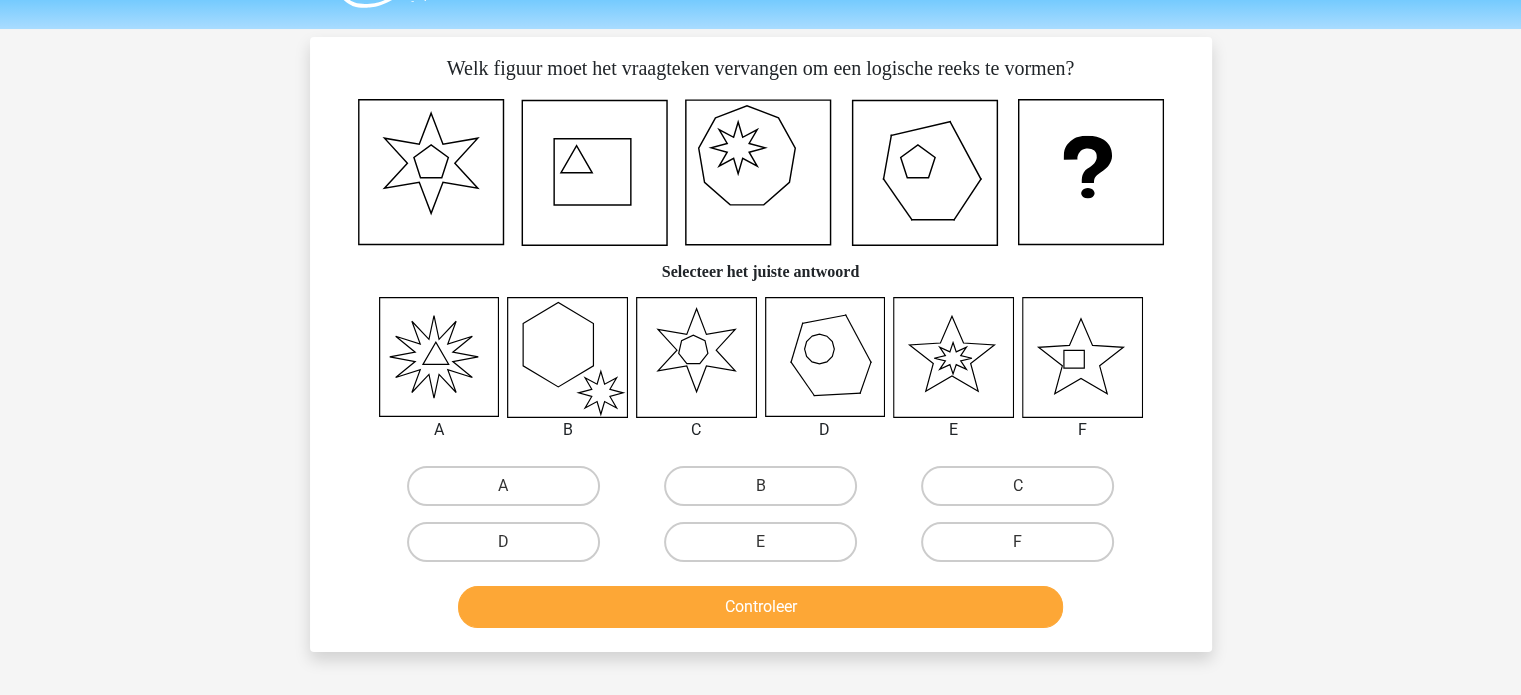 scroll, scrollTop: 52, scrollLeft: 0, axis: vertical 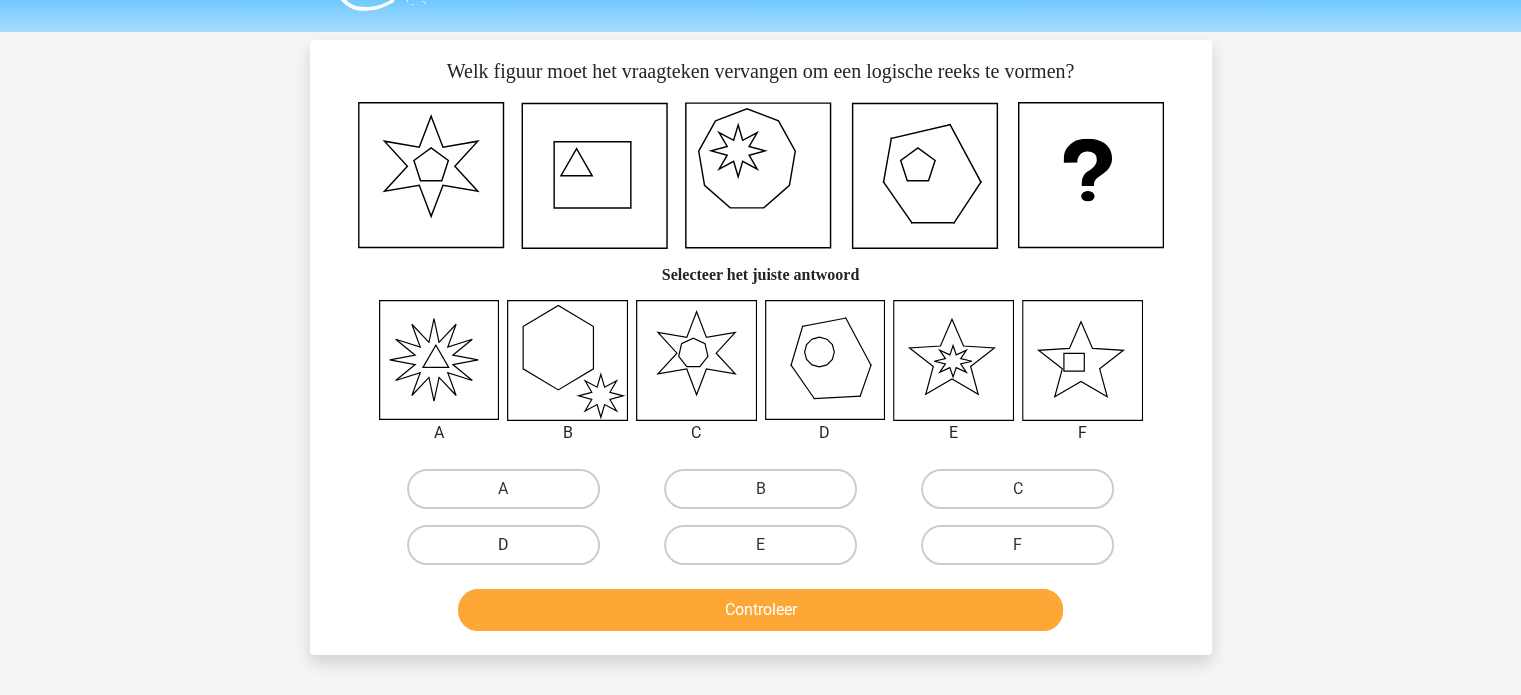 click on "D" at bounding box center [503, 545] 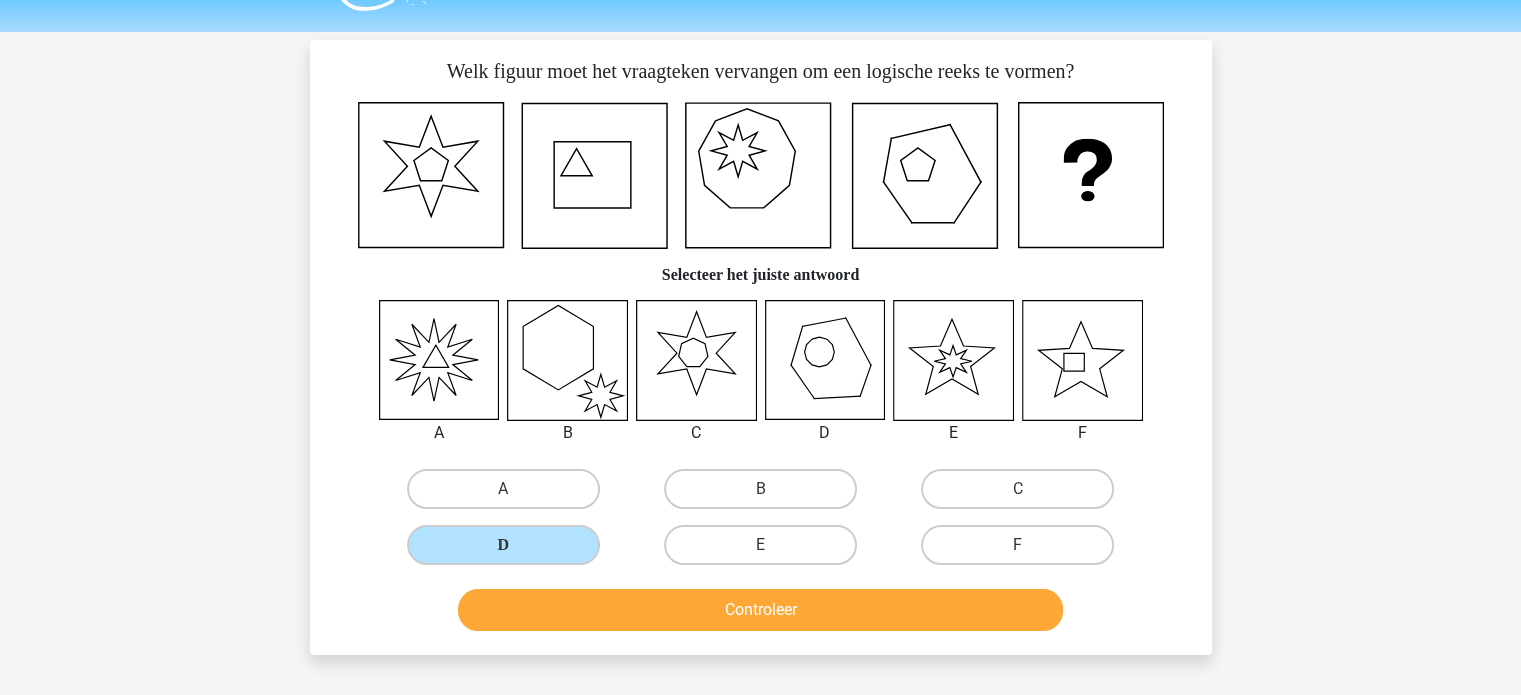 click on "Controleer" at bounding box center [761, 614] 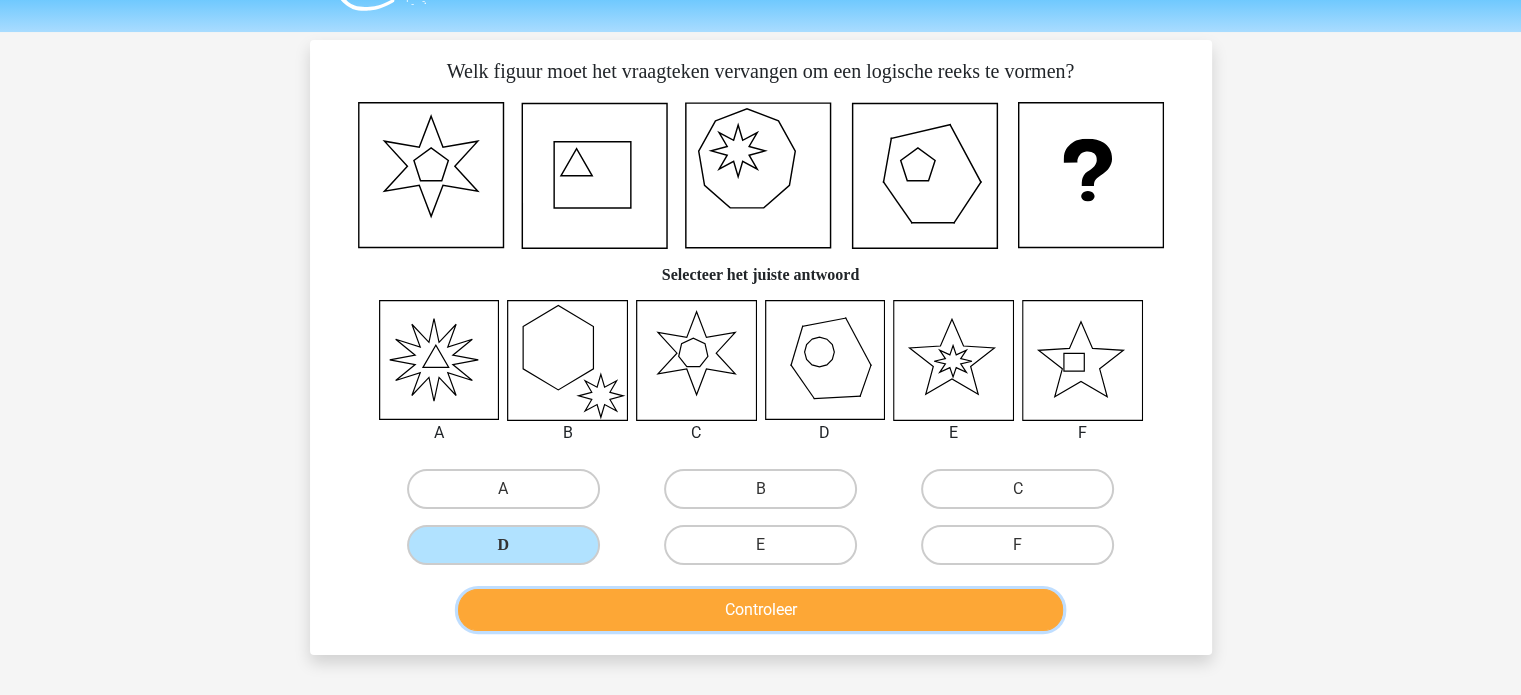click on "Controleer" at bounding box center (760, 610) 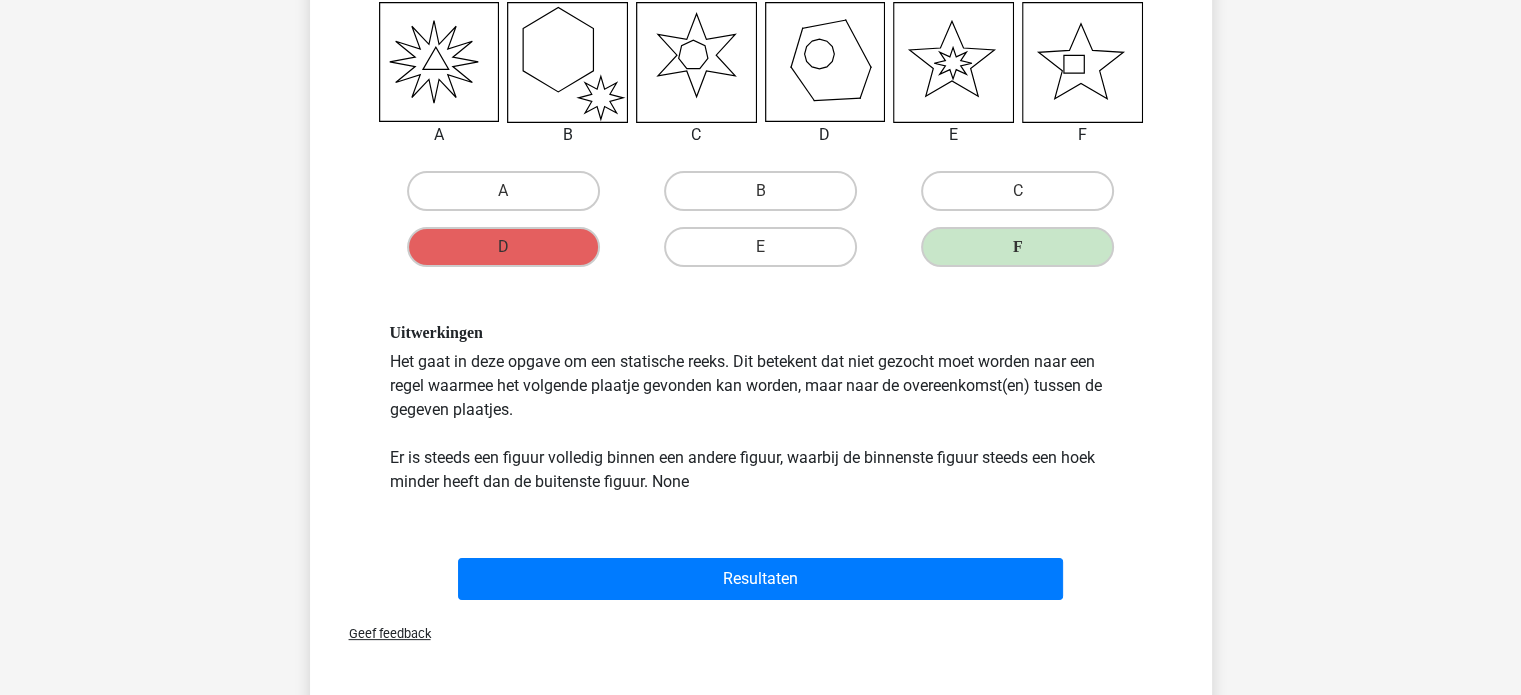 scroll, scrollTop: 411, scrollLeft: 0, axis: vertical 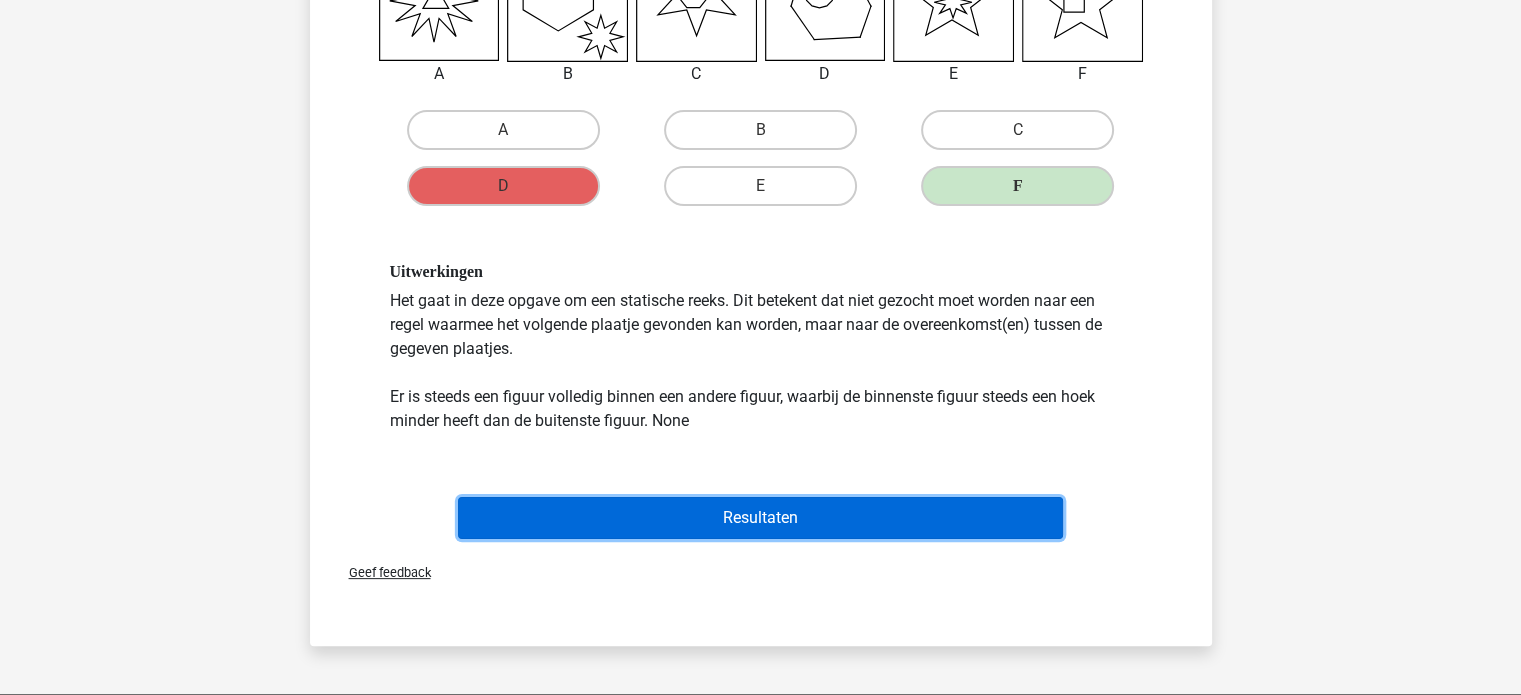 click on "Resultaten" at bounding box center [760, 518] 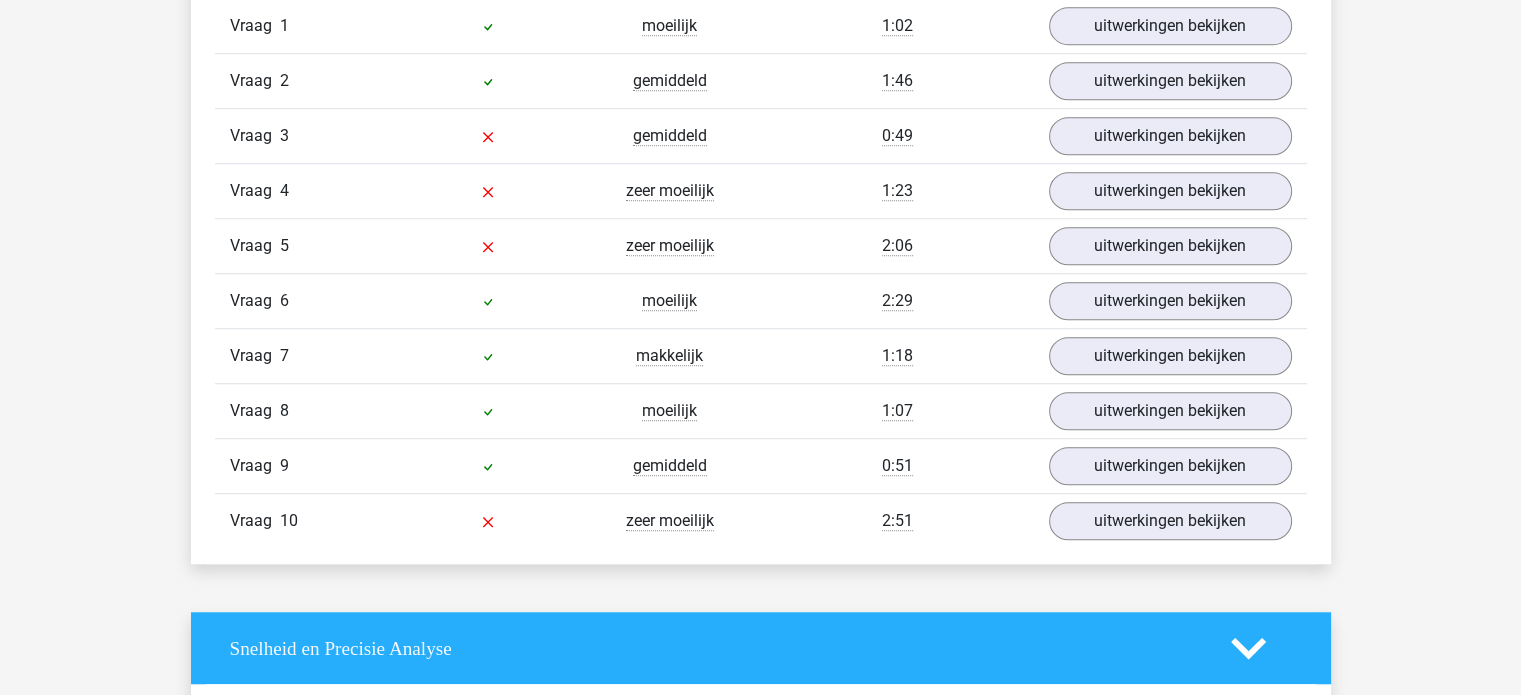 scroll, scrollTop: 1379, scrollLeft: 0, axis: vertical 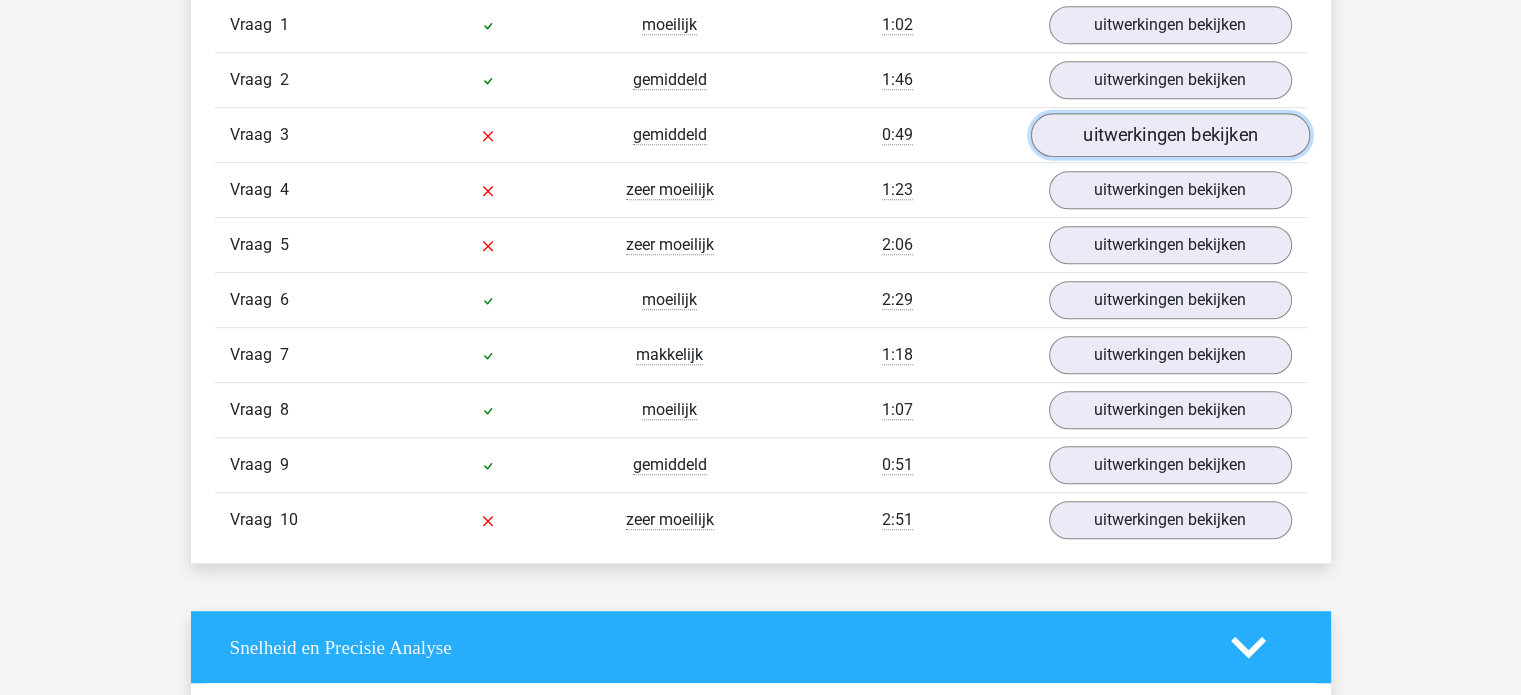 click on "uitwerkingen bekijken" at bounding box center (1169, 136) 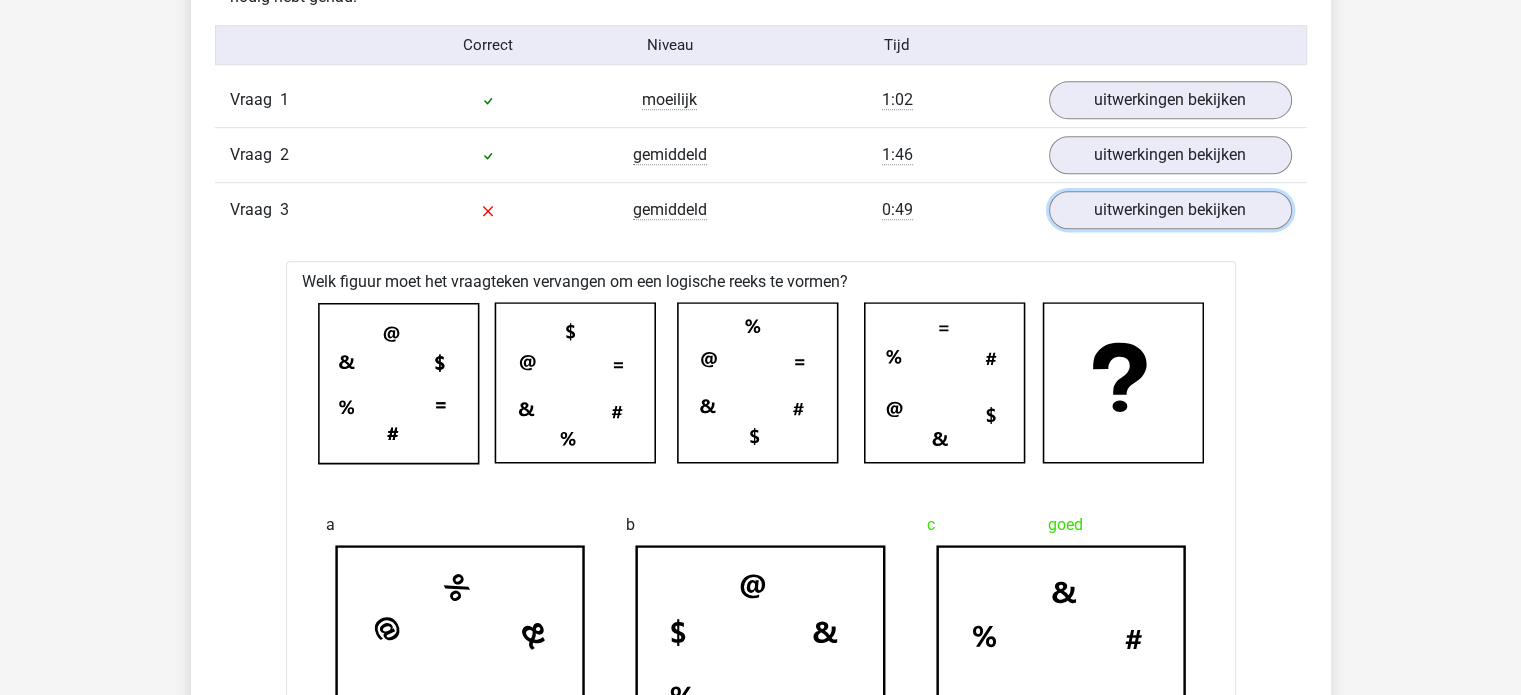 scroll, scrollTop: 1303, scrollLeft: 0, axis: vertical 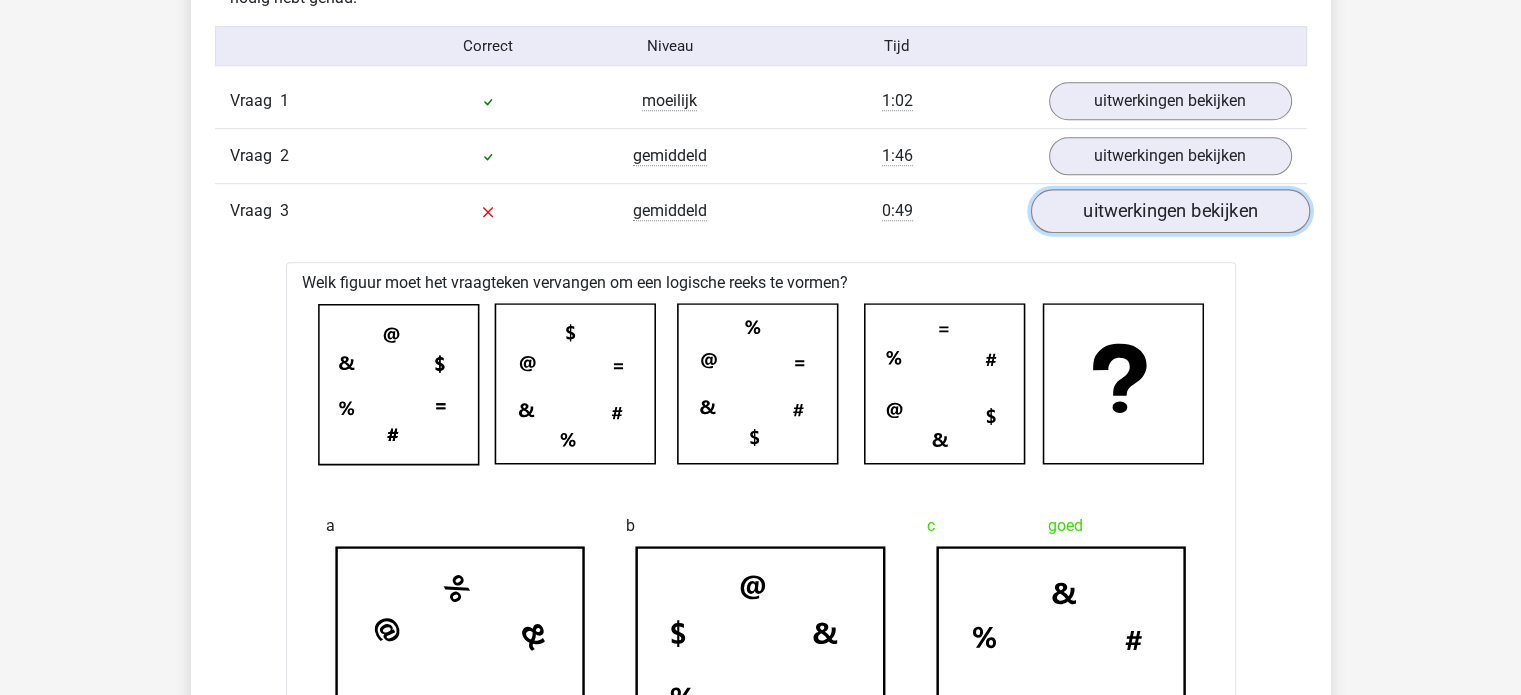 click on "uitwerkingen bekijken" at bounding box center [1169, 212] 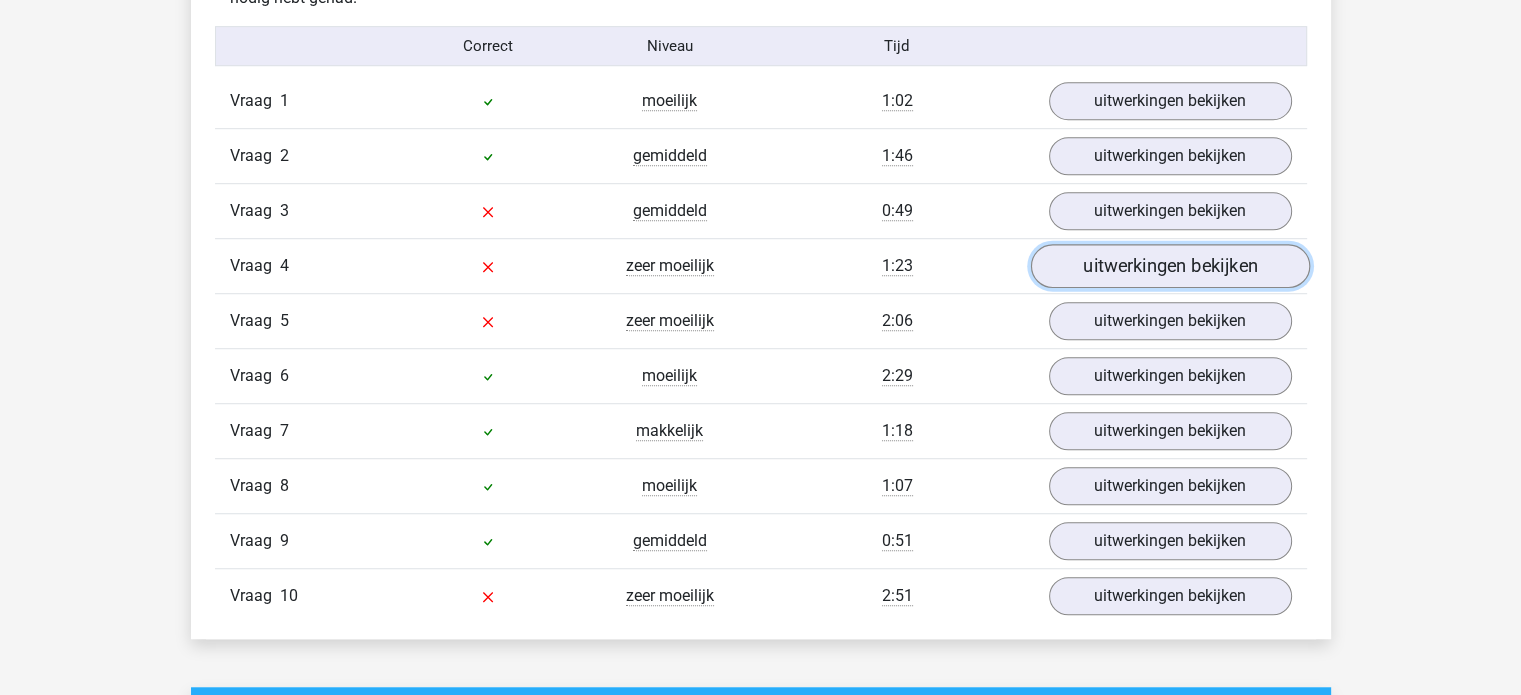 click on "uitwerkingen bekijken" at bounding box center (1169, 267) 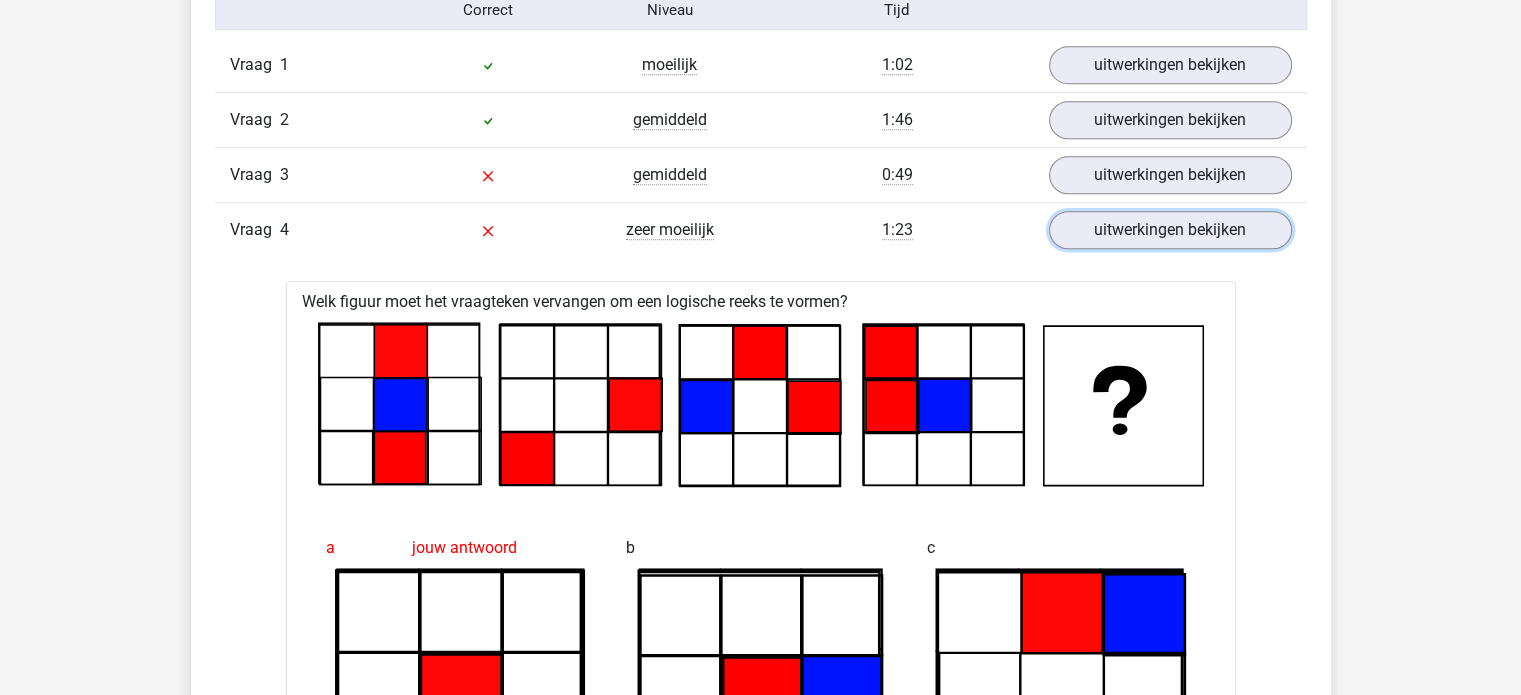 scroll, scrollTop: 1332, scrollLeft: 0, axis: vertical 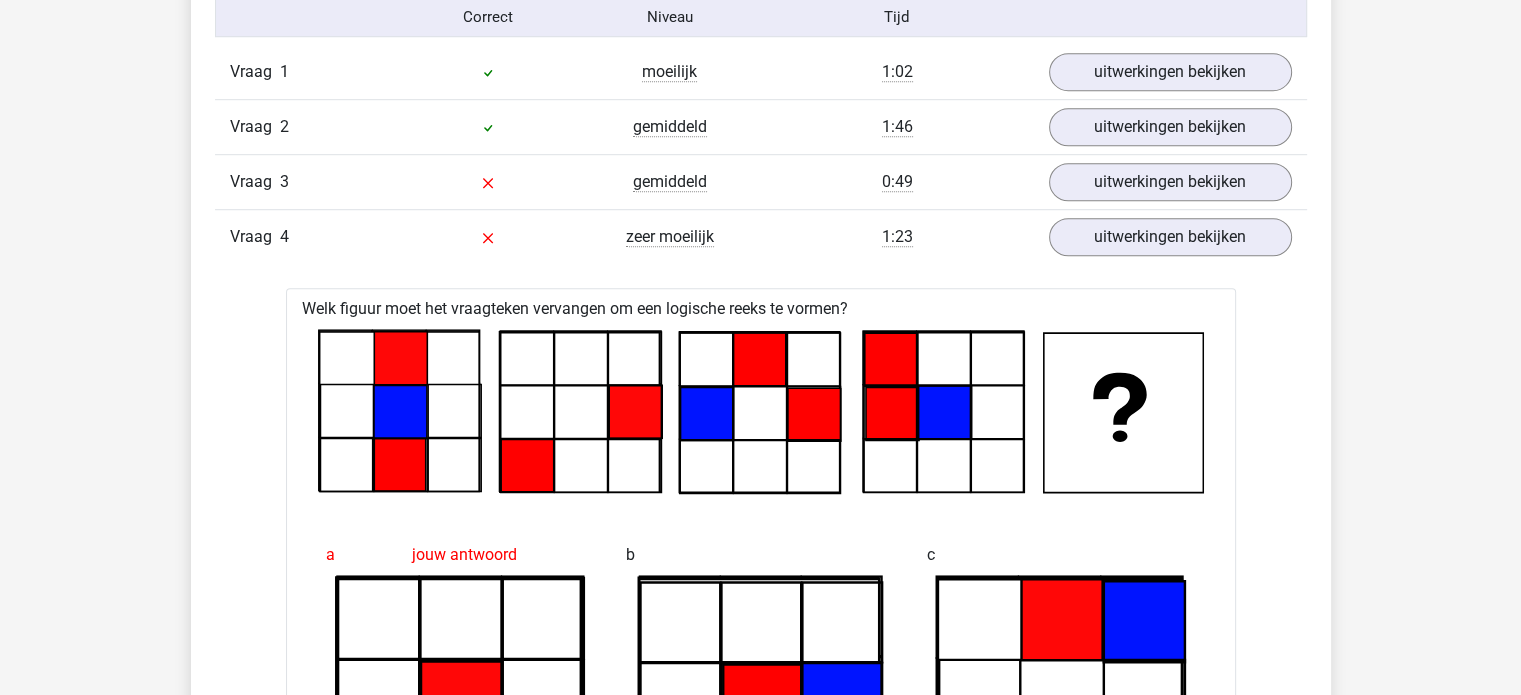 click on "Vraag
4
zeer moeilijk
1:23
uitwerkingen bekijken" at bounding box center [761, 236] 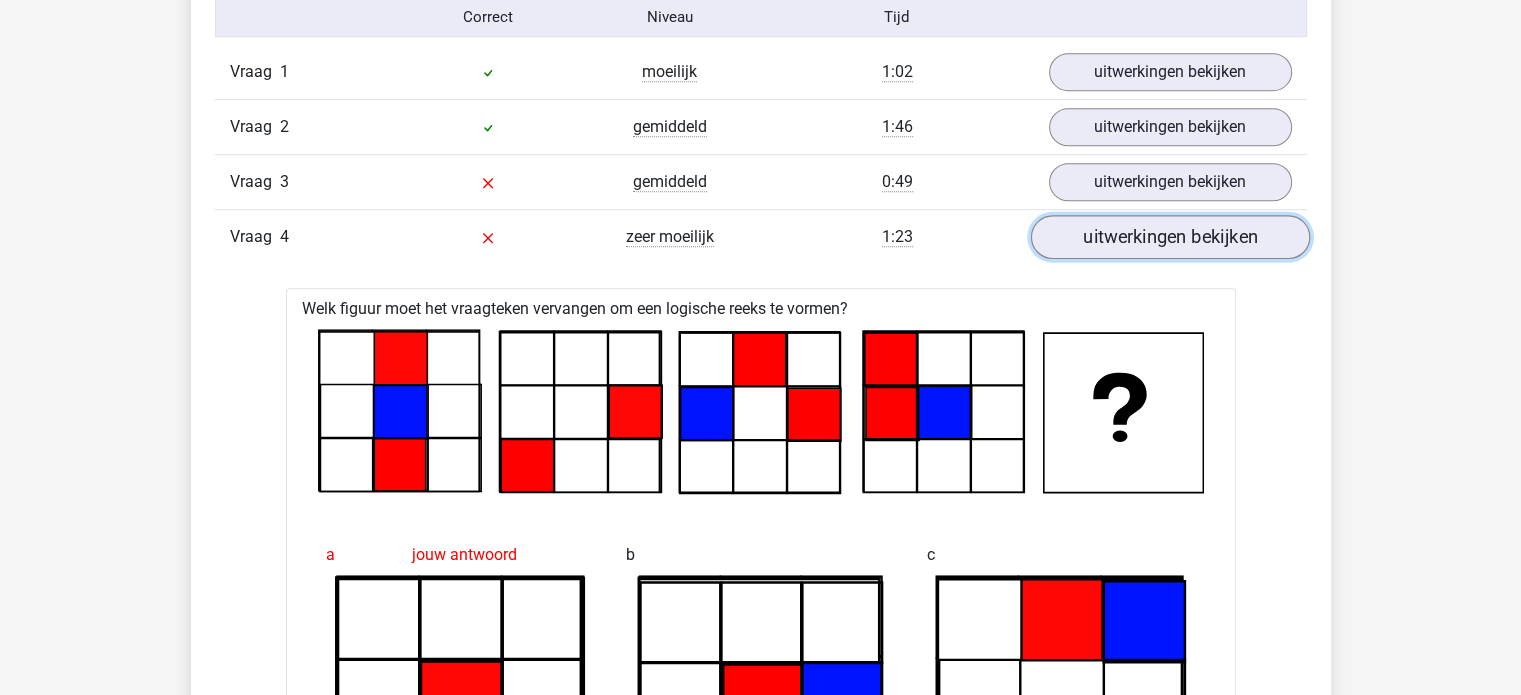 click on "uitwerkingen bekijken" at bounding box center (1169, 238) 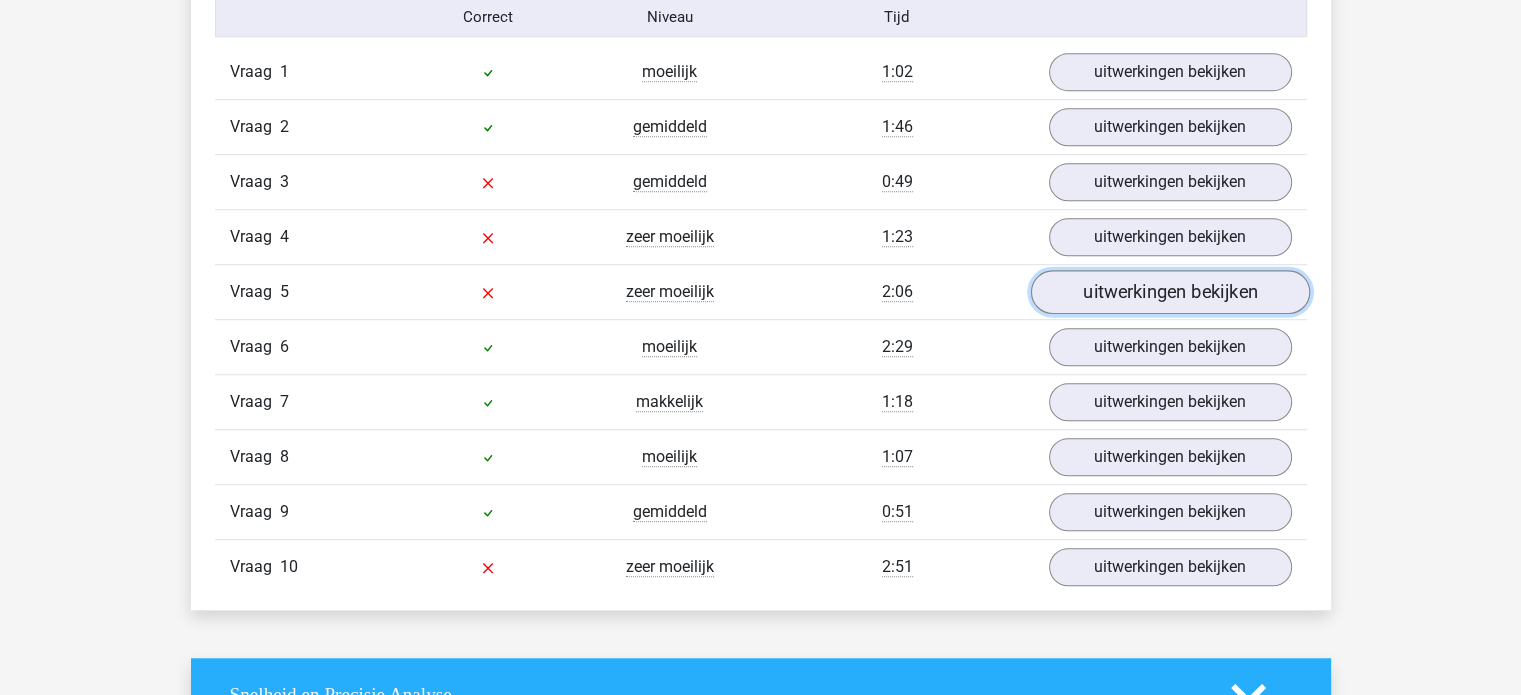 click on "uitwerkingen bekijken" at bounding box center [1169, 293] 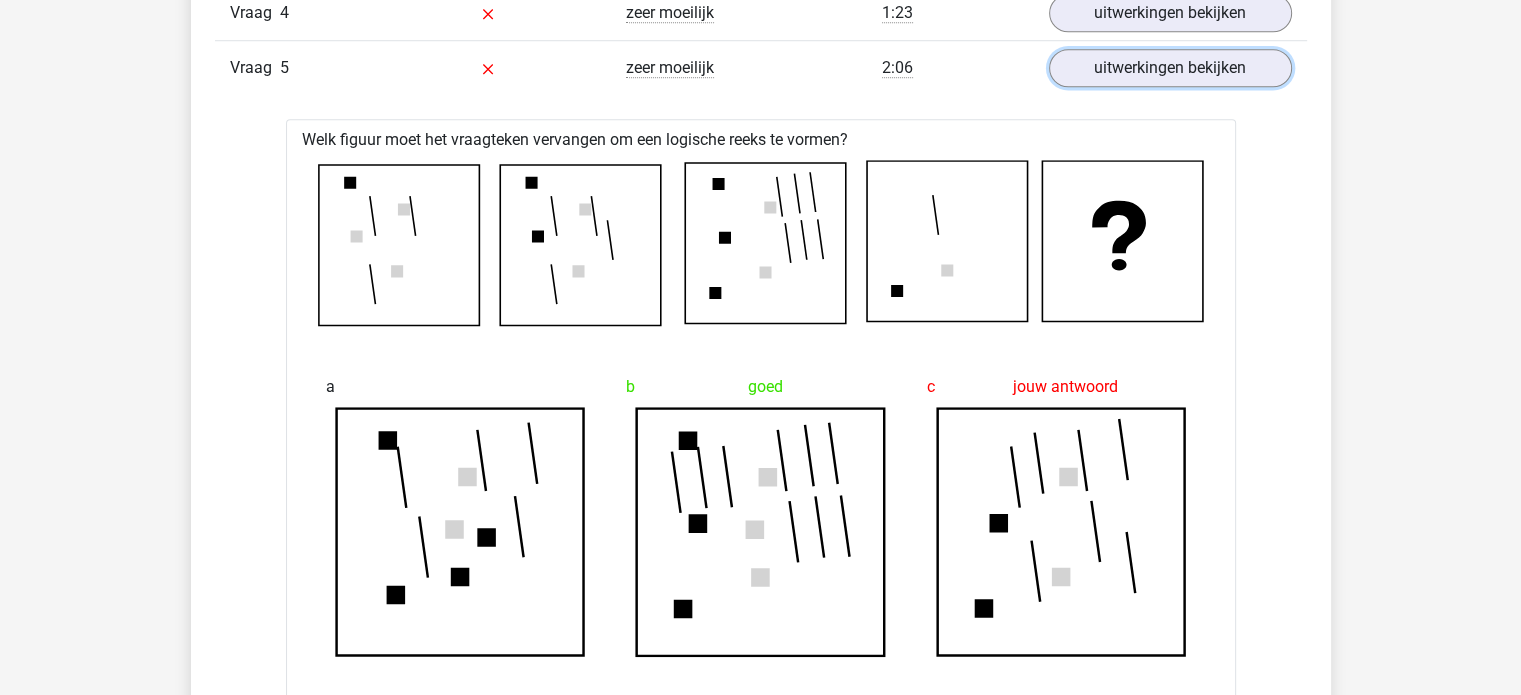 scroll, scrollTop: 1572, scrollLeft: 0, axis: vertical 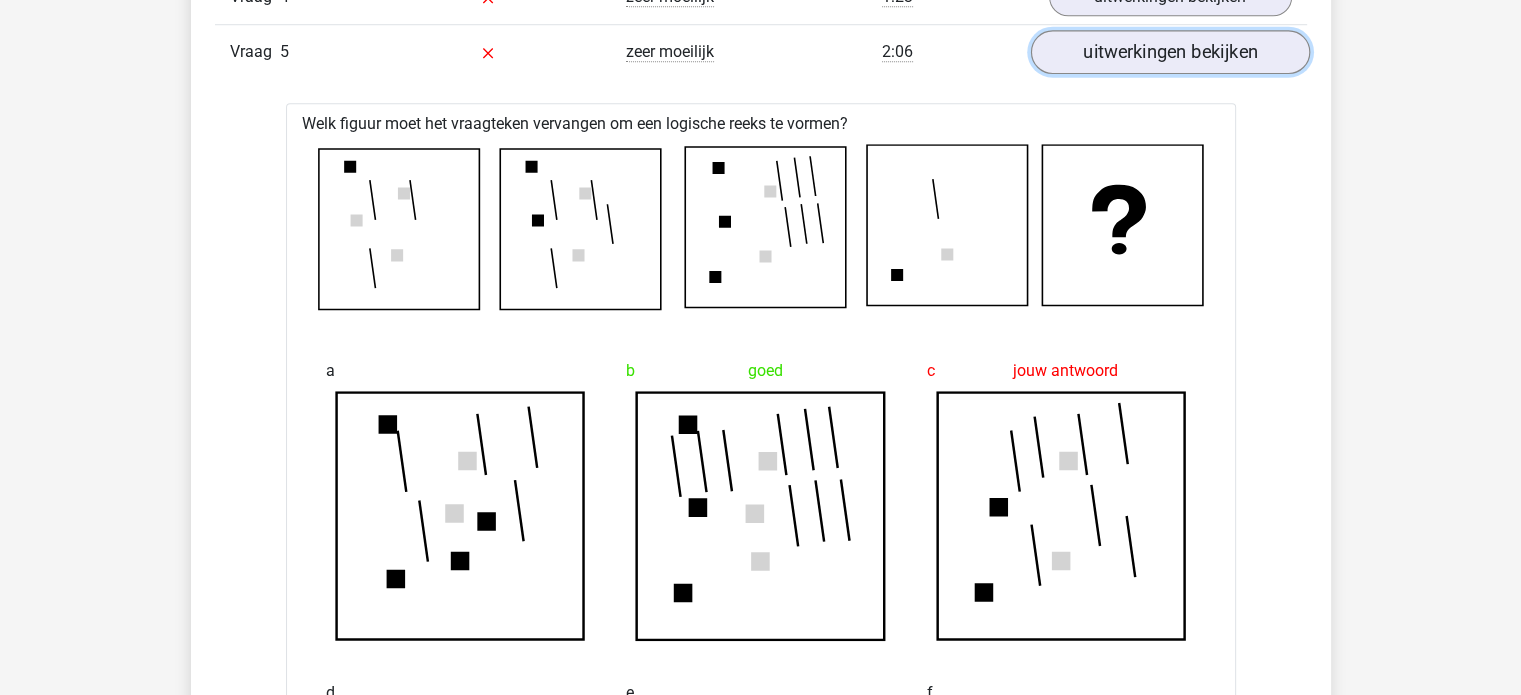 click on "uitwerkingen bekijken" at bounding box center (1169, 53) 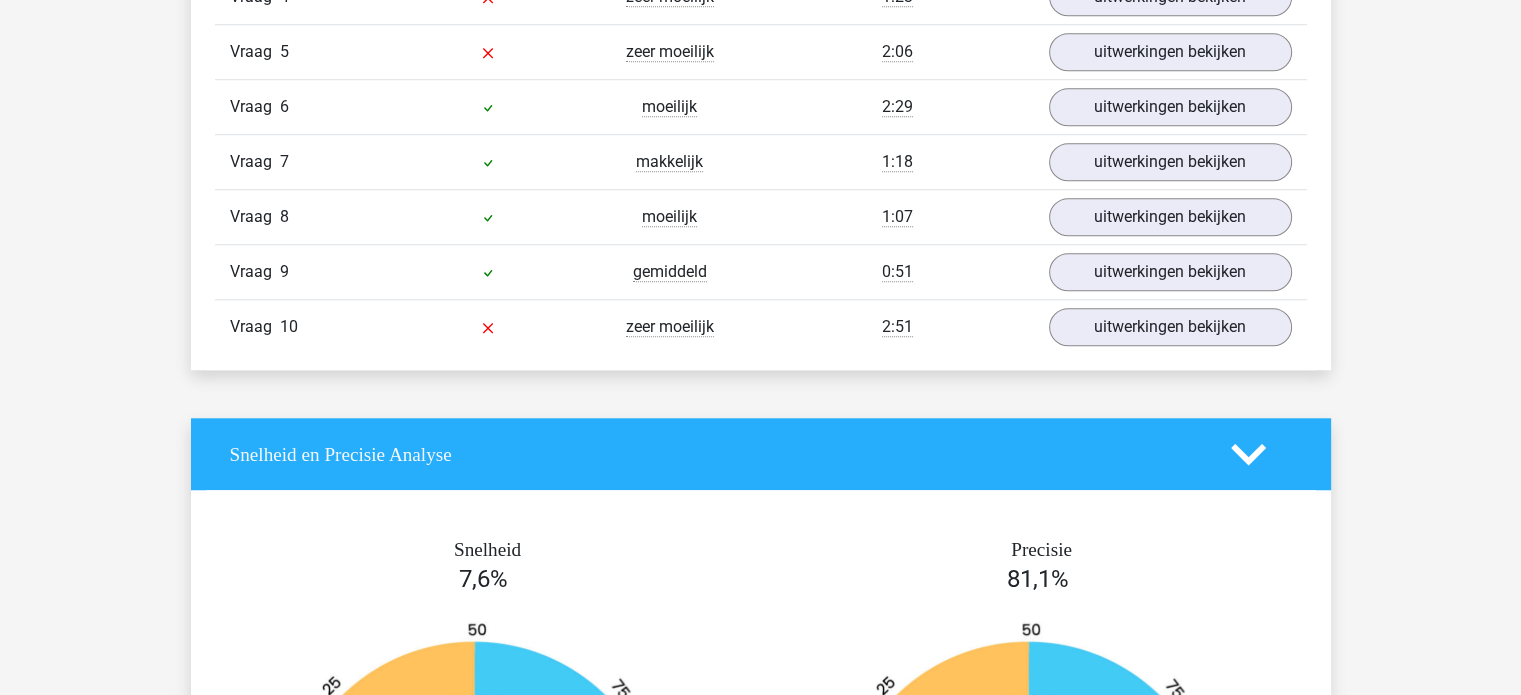 click on "In deze sectie vind je de antwoorden en uitwerkingen bij alle vragen. Daarnaast kun je bij elke vraag zien hoeveel procent van de mensen die dezelfde set heeft gedaan de vraag goed heeft beantwoord, door met je muis over het ‘niveau’ van de vraag te gaan. Hetzelfde geldt voor de tijd die je per vraag nodig hebt gehad.
Correct
Niveau
Tijd
Vraag
1
moeilijk
1:02
uitwerkingen bekijken
Welk figuur moet het vraagteken vervangen om een logische reeks te vormen?" at bounding box center (761, 12) 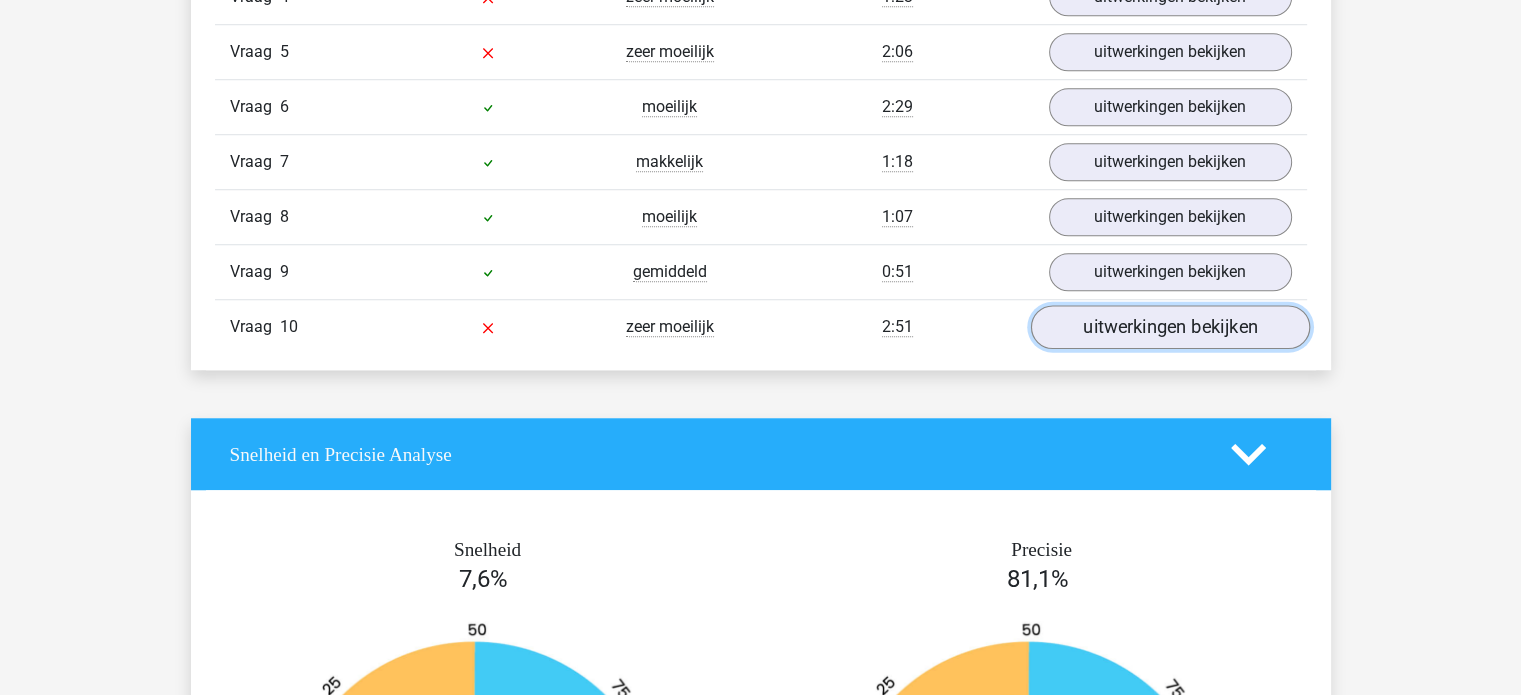 click on "uitwerkingen bekijken" at bounding box center (1169, 328) 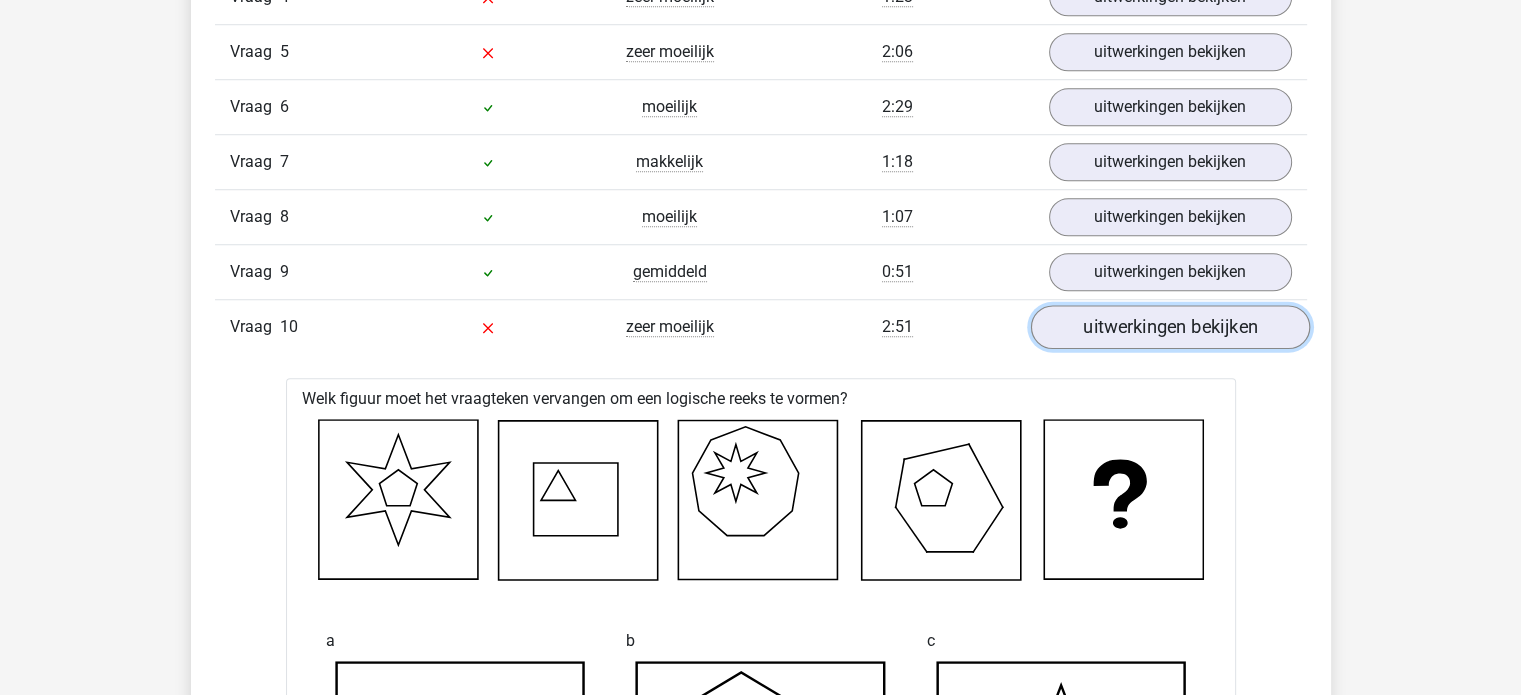click on "uitwerkingen bekijken" at bounding box center [1169, 328] 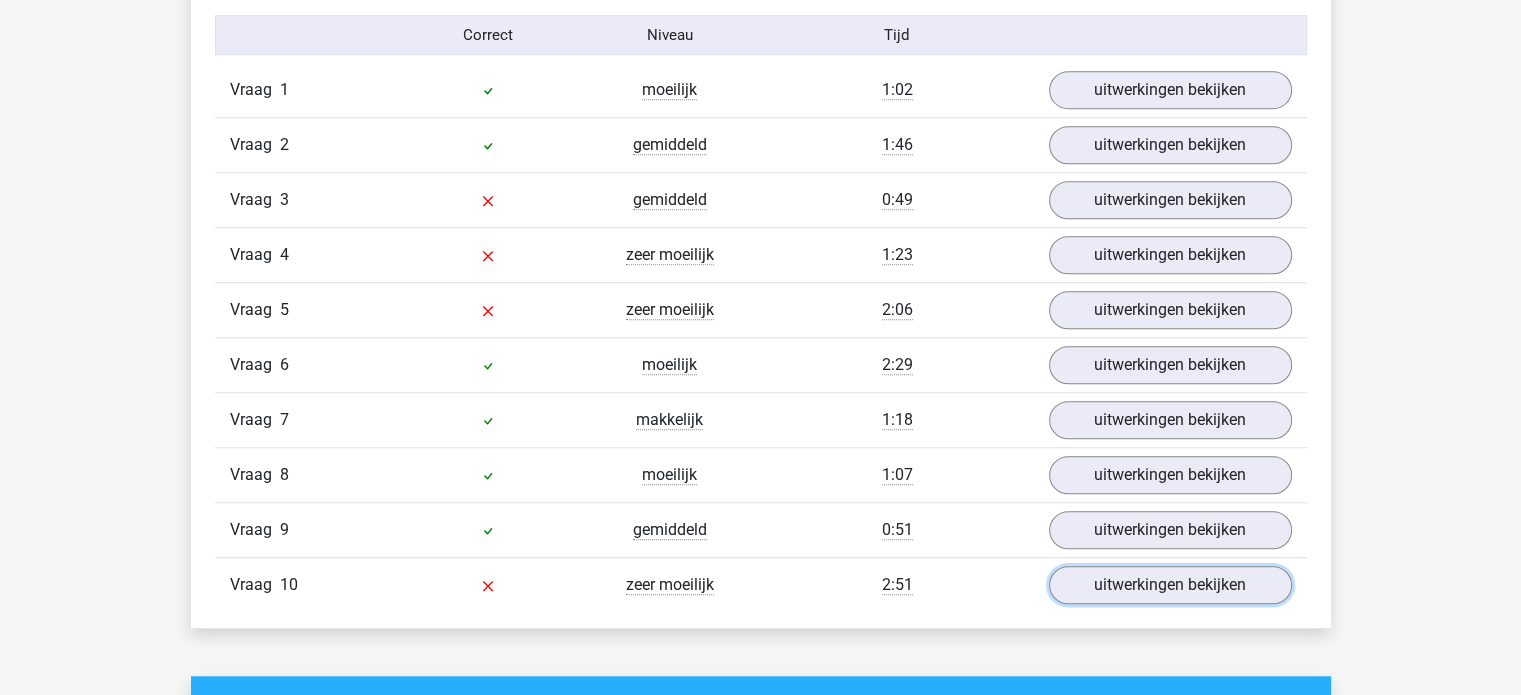 scroll, scrollTop: 1312, scrollLeft: 0, axis: vertical 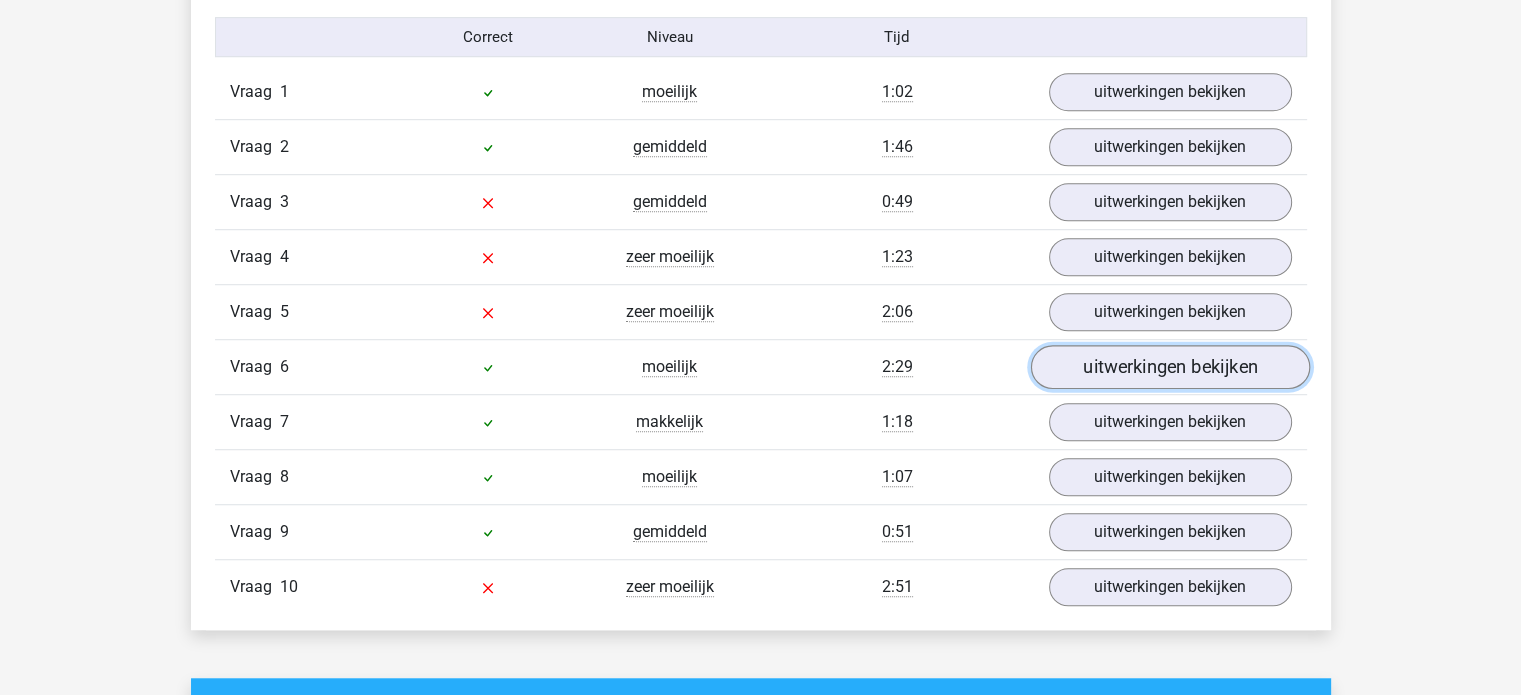 click on "uitwerkingen bekijken" at bounding box center [1169, 368] 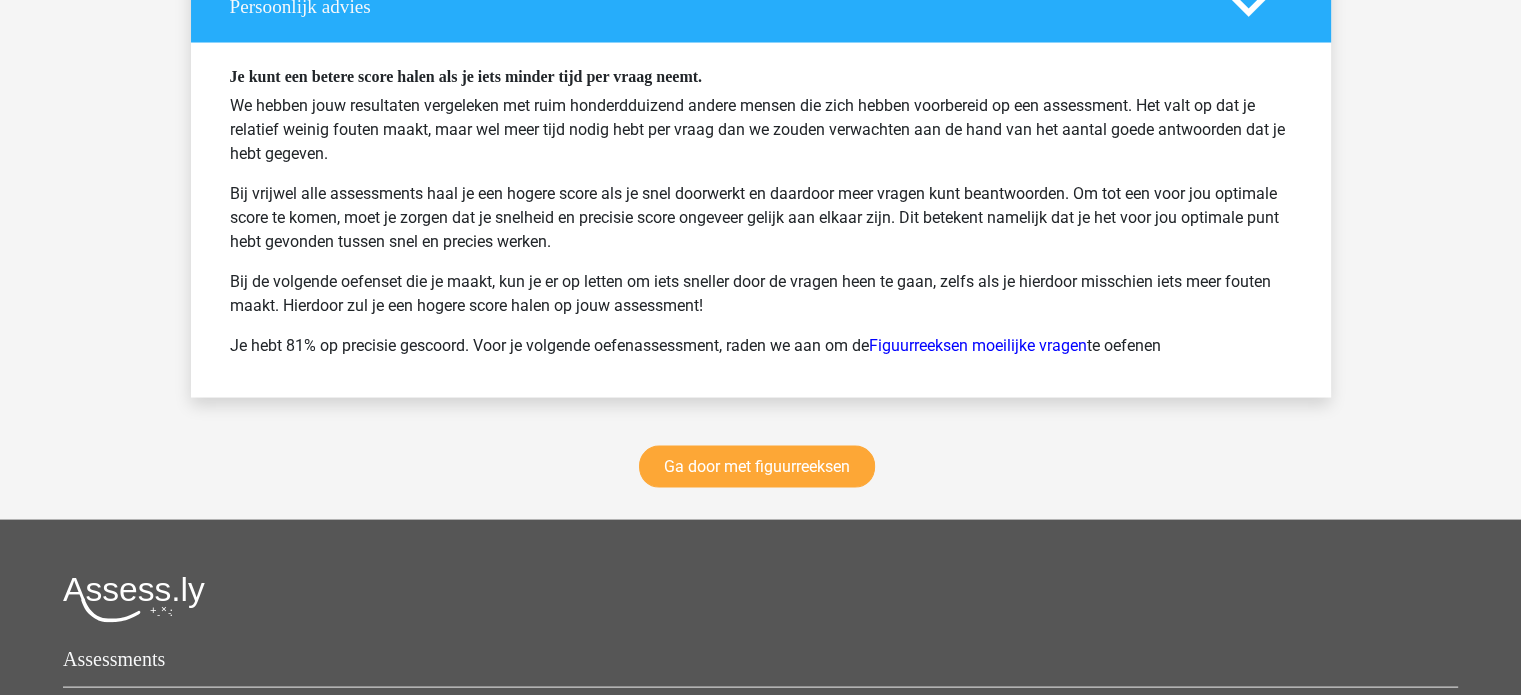 scroll, scrollTop: 3980, scrollLeft: 0, axis: vertical 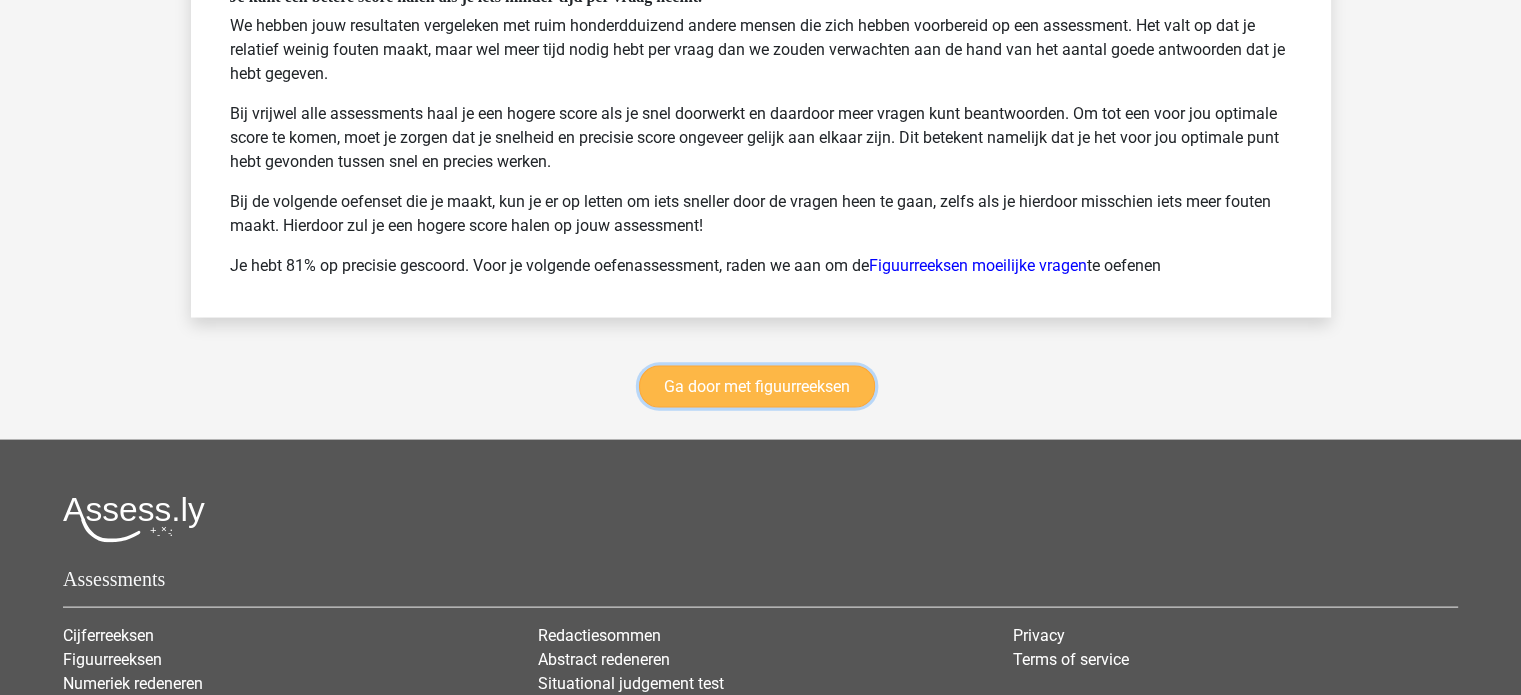 drag, startPoint x: 1336, startPoint y: 356, endPoint x: 749, endPoint y: 379, distance: 587.45044 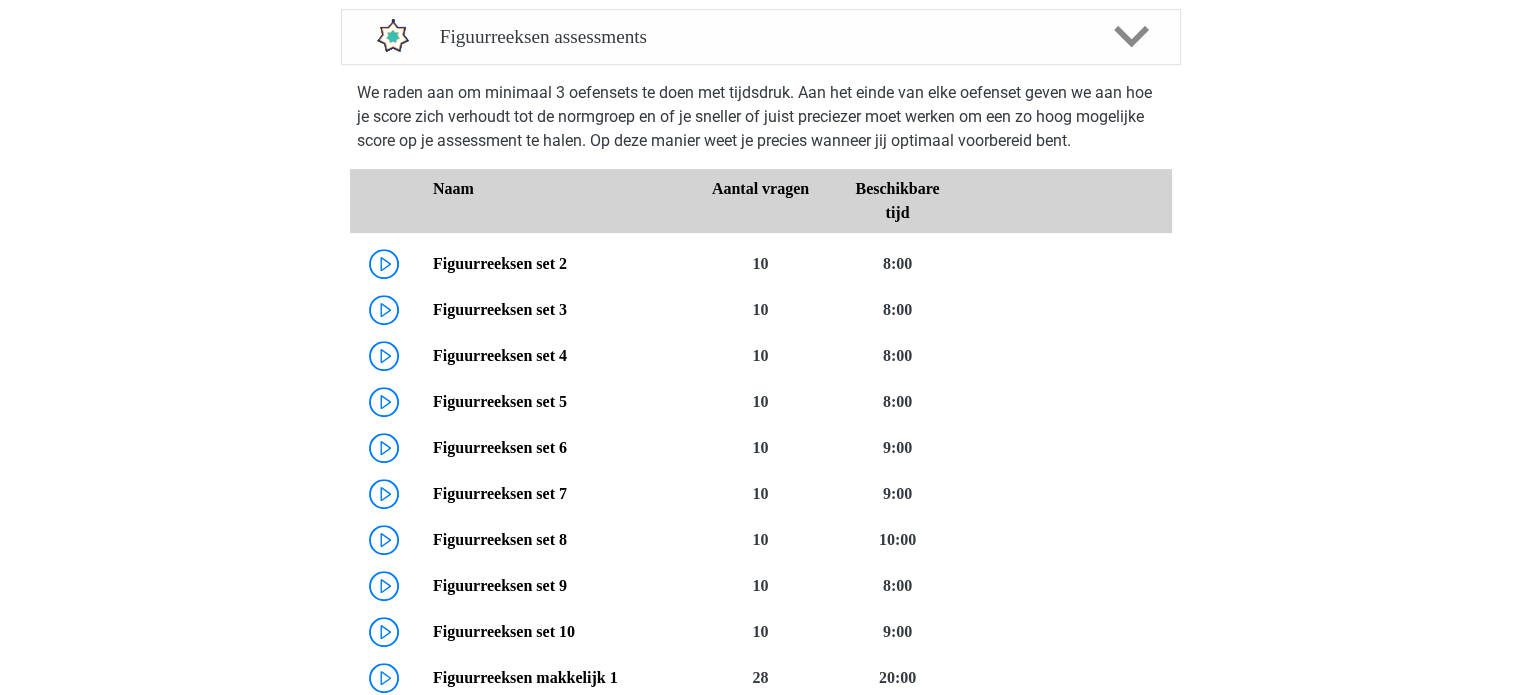 scroll, scrollTop: 868, scrollLeft: 0, axis: vertical 